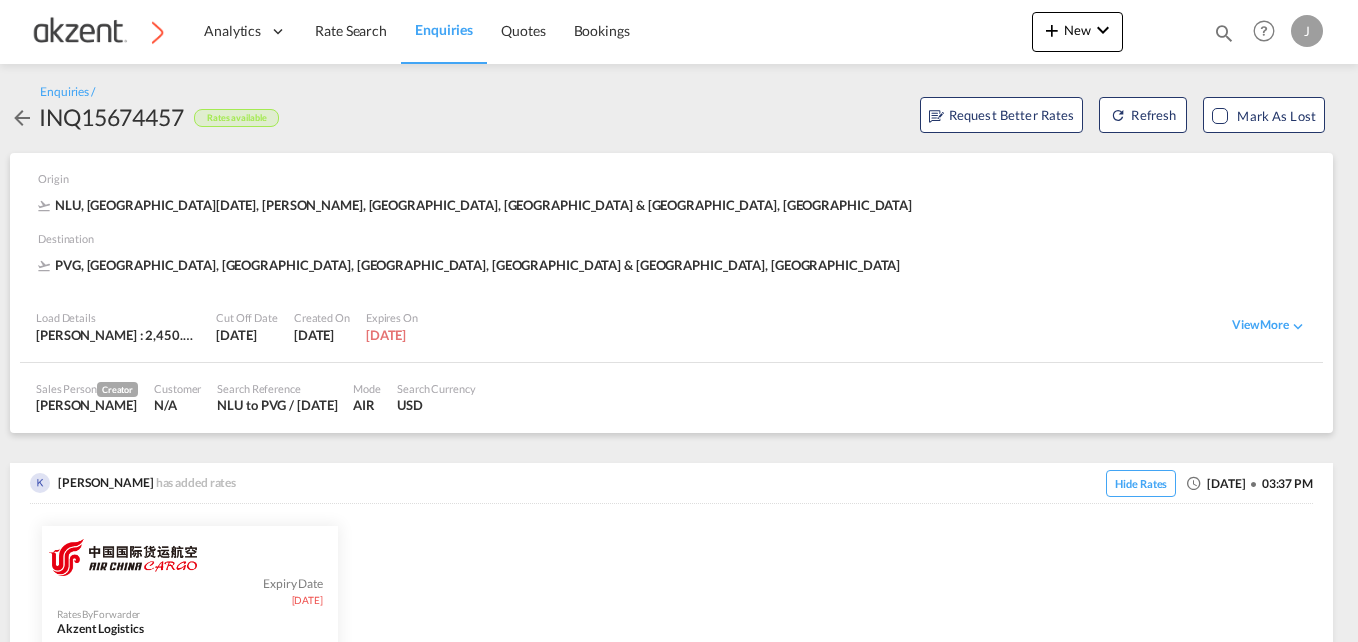 scroll, scrollTop: 0, scrollLeft: 0, axis: both 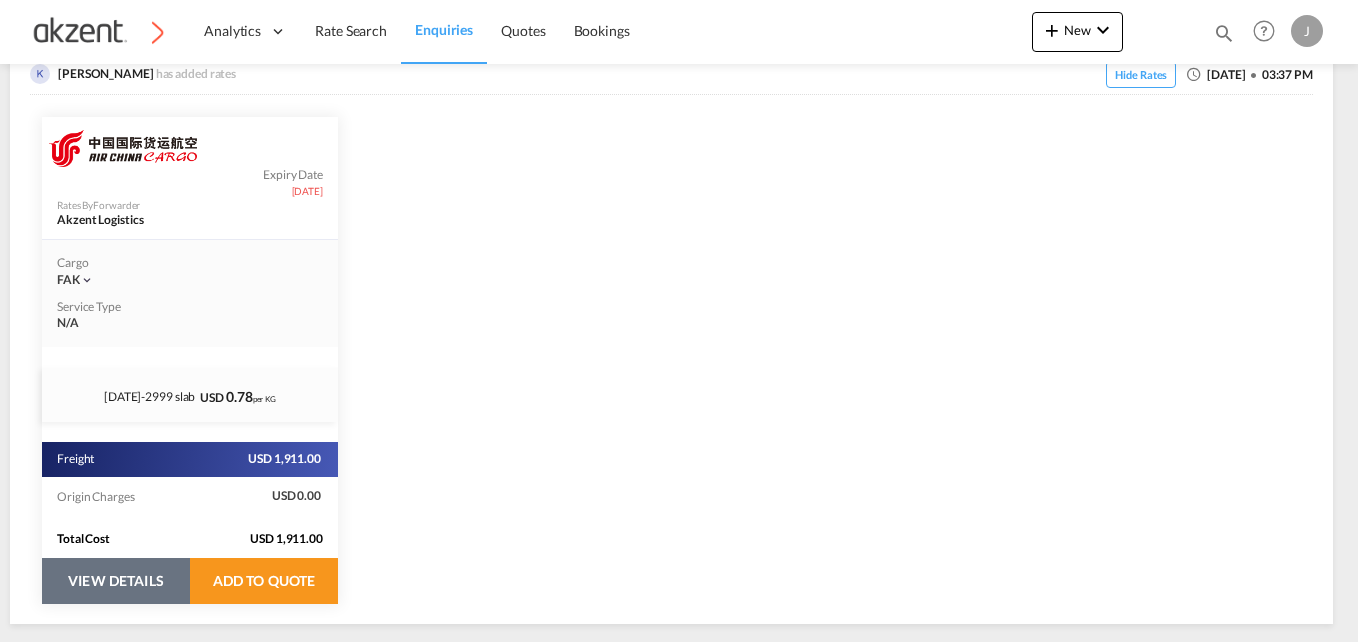 click on "VIEW DETAILS" at bounding box center [116, 581] 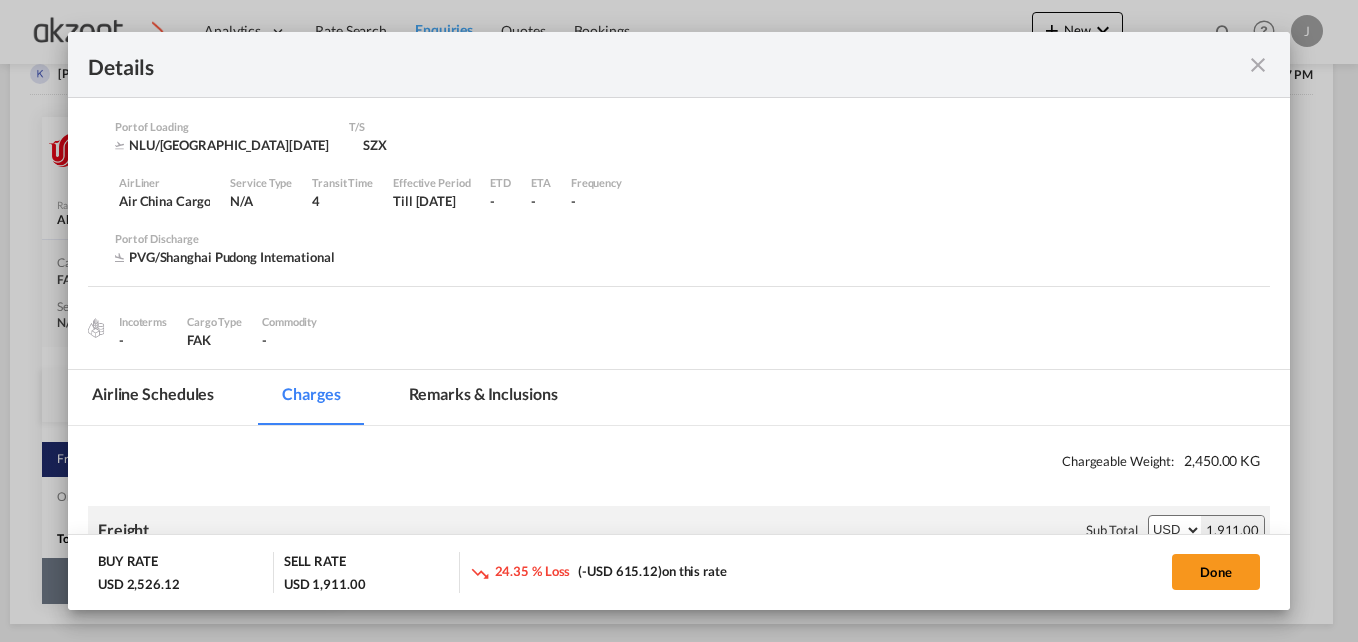 select on "per_awb" 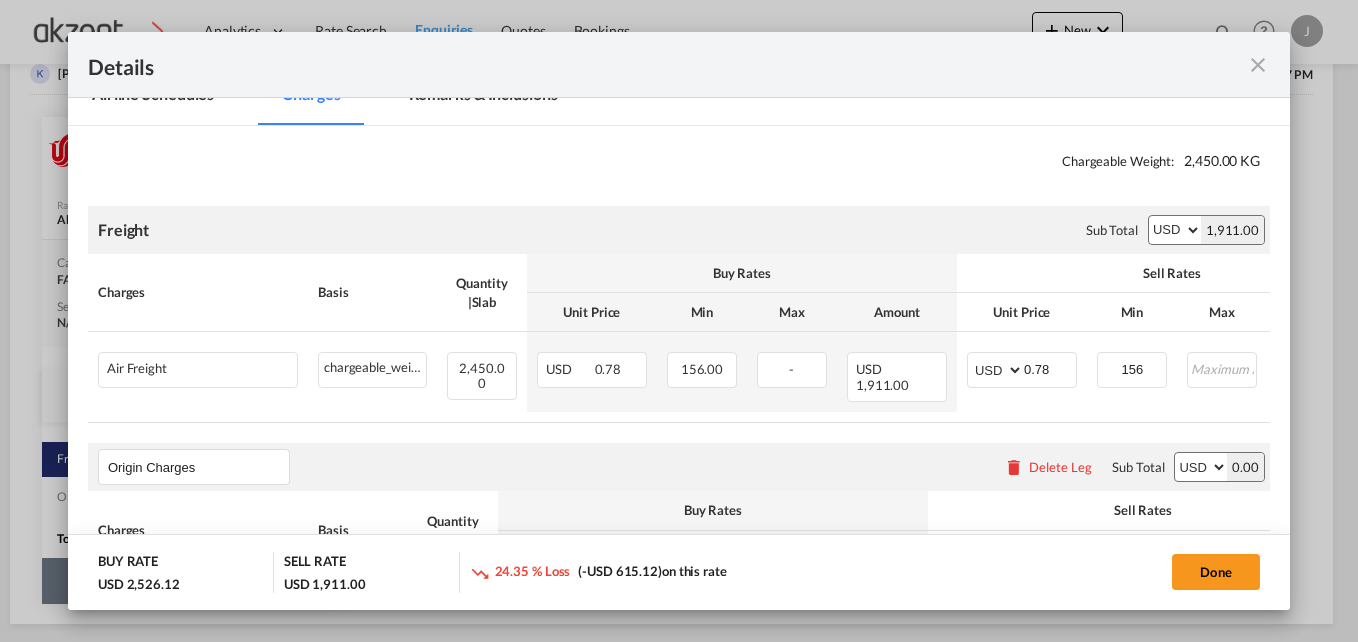 scroll, scrollTop: 301, scrollLeft: 0, axis: vertical 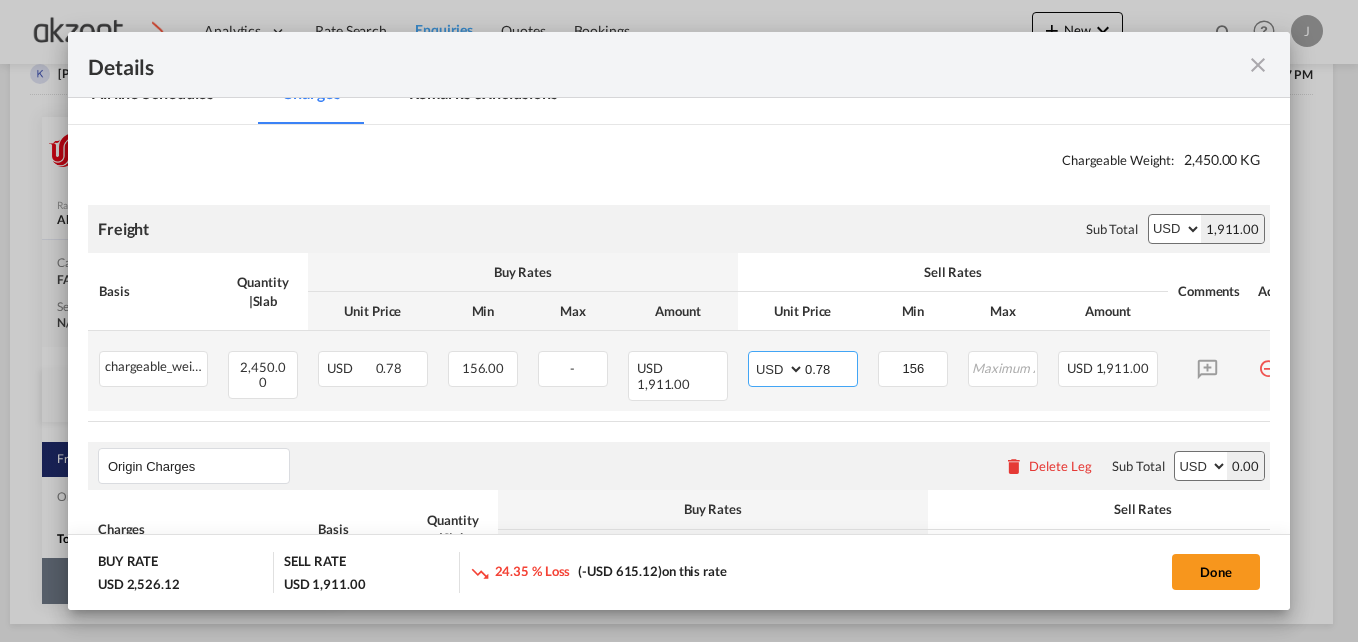click on "0.78" at bounding box center [831, 367] 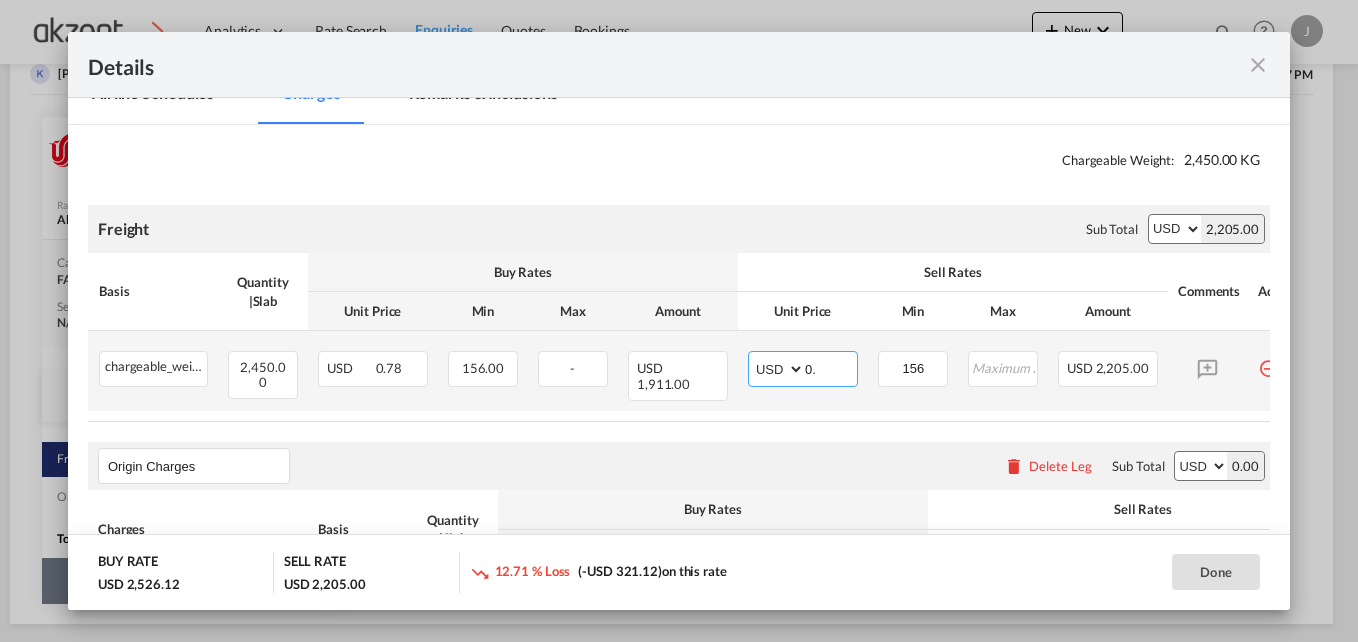 type on "0" 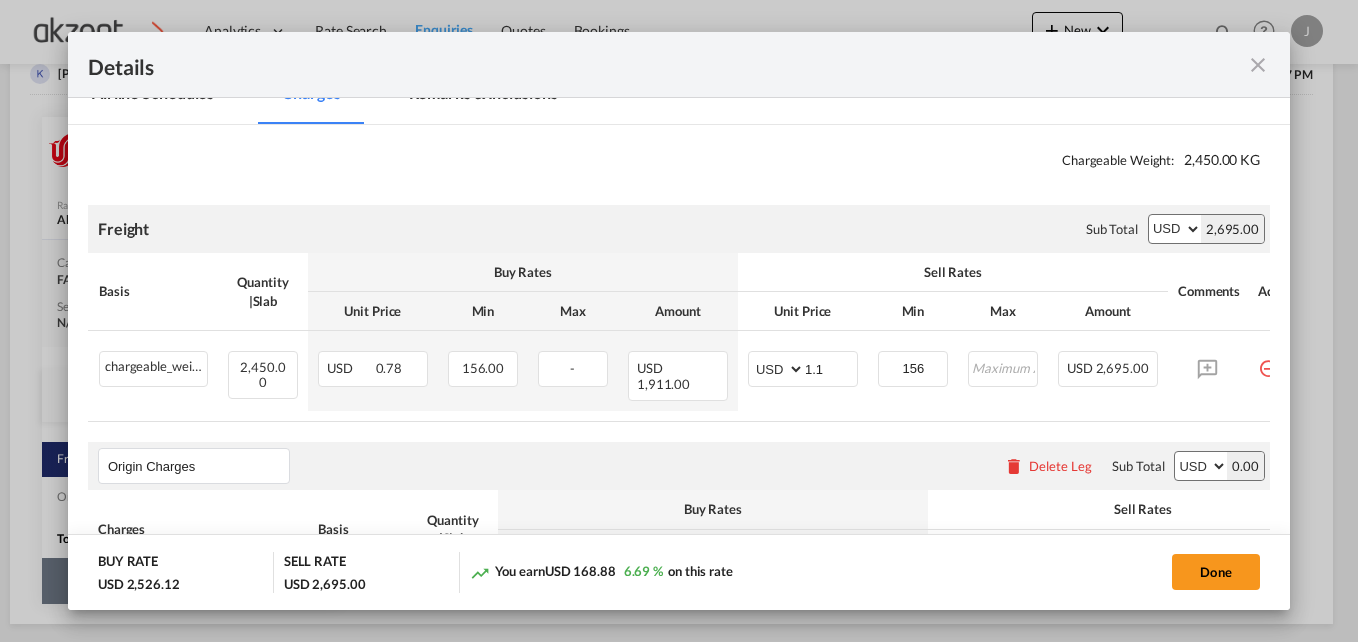 click on "Unit Price" at bounding box center (803, 311) 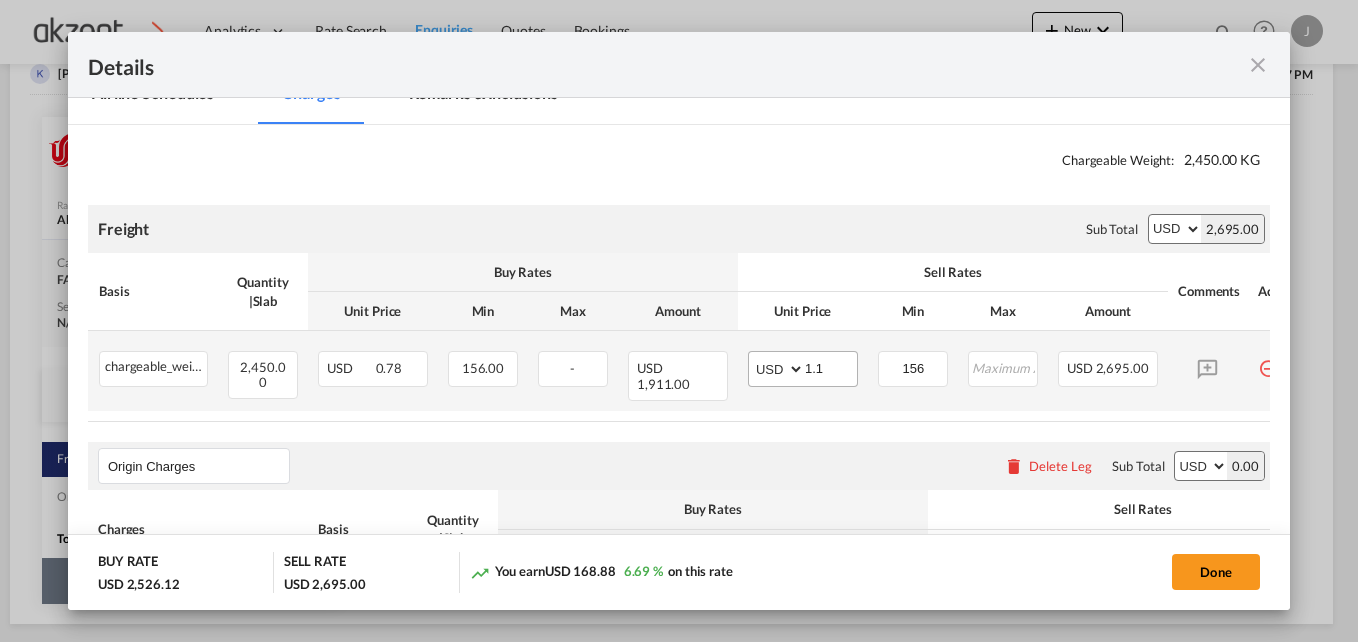 click on "AED AFN ALL AMD ANG AOA ARS AUD AWG AZN BAM BBD BDT BGN BHD BIF BMD BND BOB BRL BSD BTN BWP BYN BZD CAD CDF CHF CLP CNY COP CRC CUC CUP CVE CZK DJF DKK DOP DZD EGP ERN ETB EUR FJD FKP FOK GBP GEL GGP GHS GIP GMD GNF GTQ GYD HKD HNL HRK HTG HUF IDR ILS IMP INR IQD IRR ISK JMD JOD JPY KES KGS KHR KID KMF KRW KWD KYD KZT LAK LBP LKR LRD LSL LYD MAD MDL MGA MKD MMK MNT MOP MRU MUR MVR MWK MXN MYR MZN NAD NGN NIO NOK NPR NZD OMR PAB PEN PGK PHP PKR PLN PYG QAR RON RSD RUB RWF SAR SBD SCR SDG SEK SGD SHP SLL SOS SRD SSP STN SYP SZL THB TJS TMT TND TOP TRY TTD TVD TWD TZS UAH UGX USD UYU UZS VES VND VUV WST XAF XCD XDR XOF XPF YER ZAR ZMW 1.1" at bounding box center [803, 369] 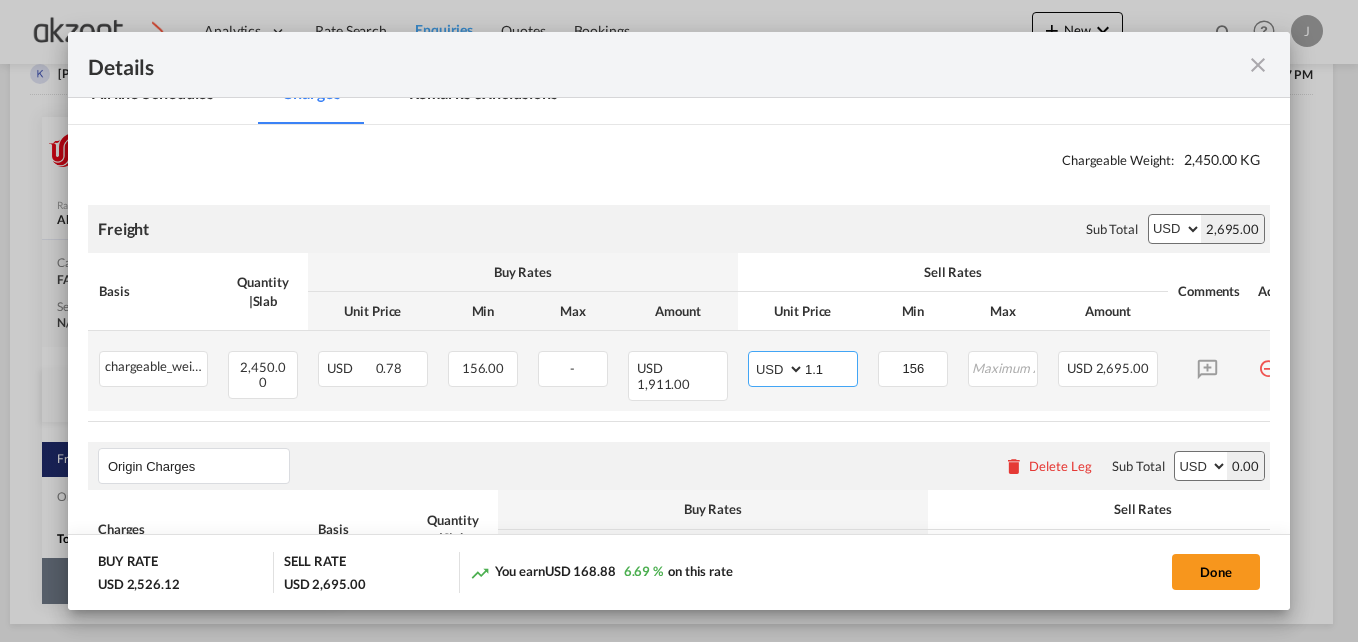 click on "1.1" at bounding box center (831, 367) 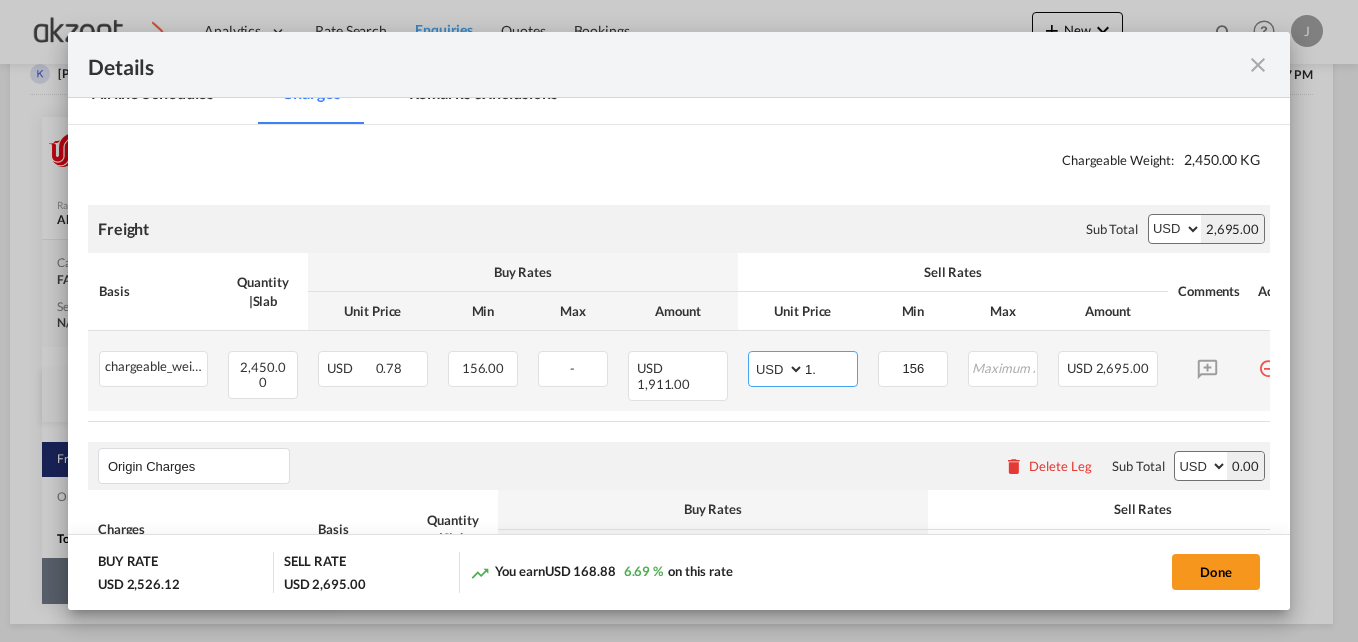 type on "1" 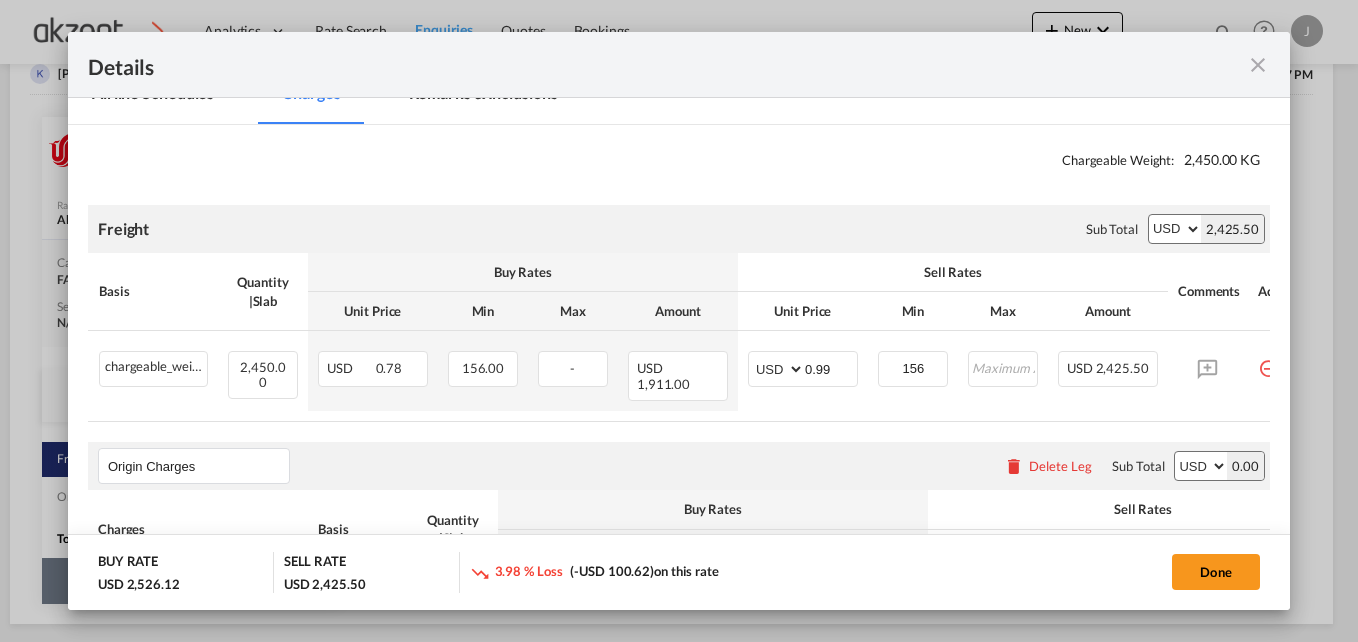 click on "Sell Rates" at bounding box center (953, 272) 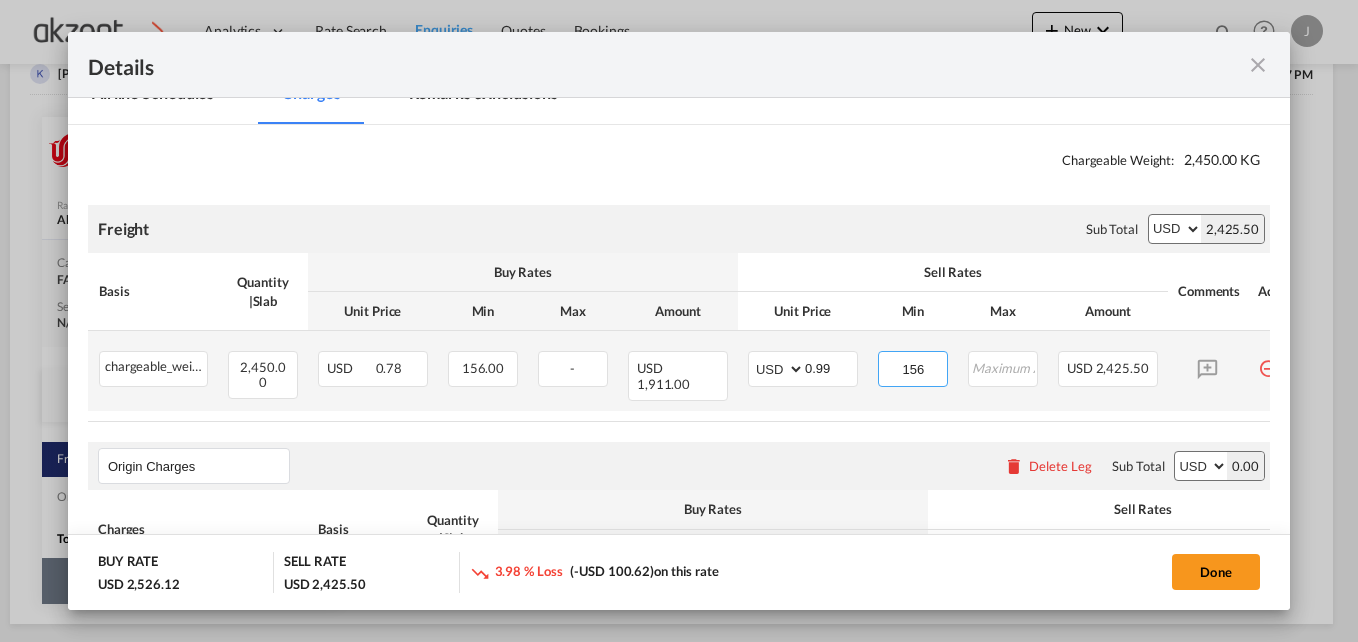 click on "156" at bounding box center [913, 367] 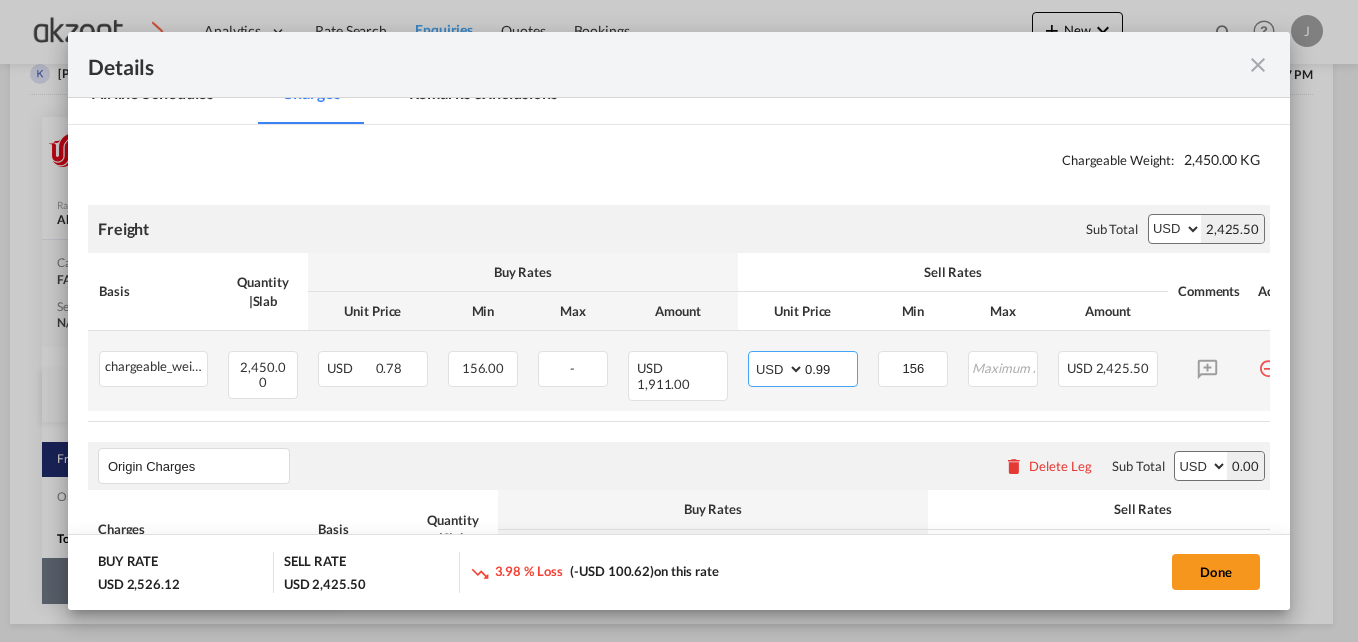 click on "0.99" at bounding box center (831, 367) 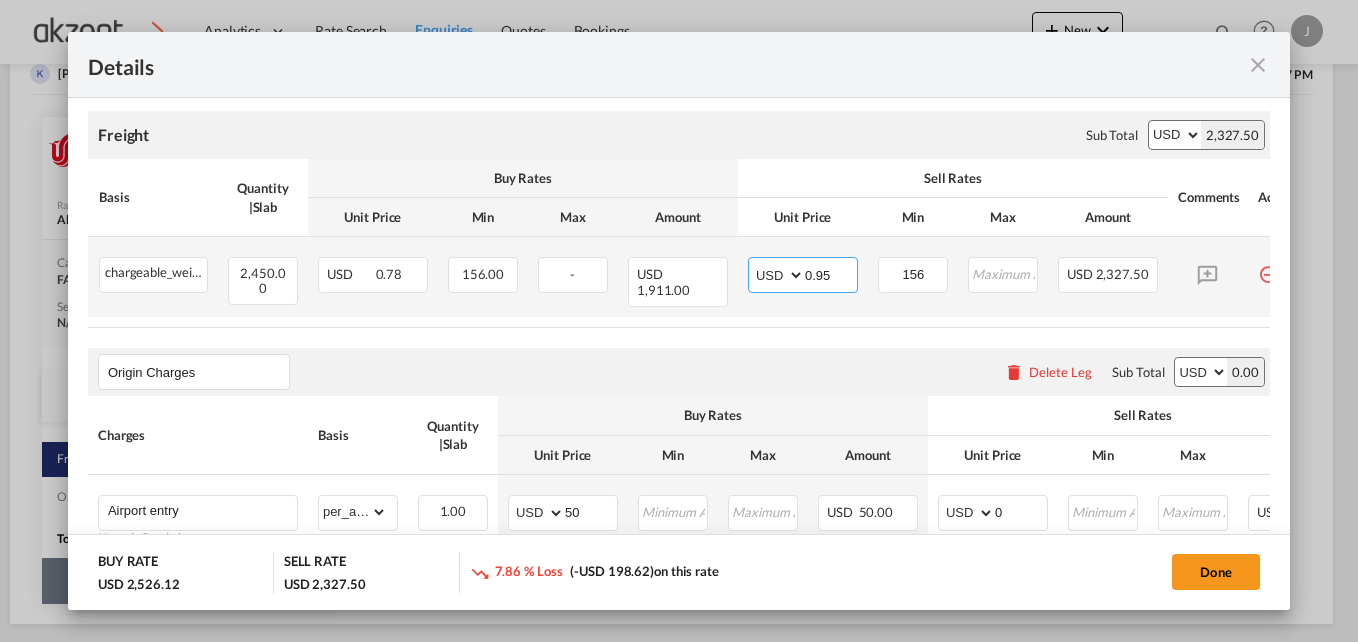 scroll, scrollTop: 439, scrollLeft: 0, axis: vertical 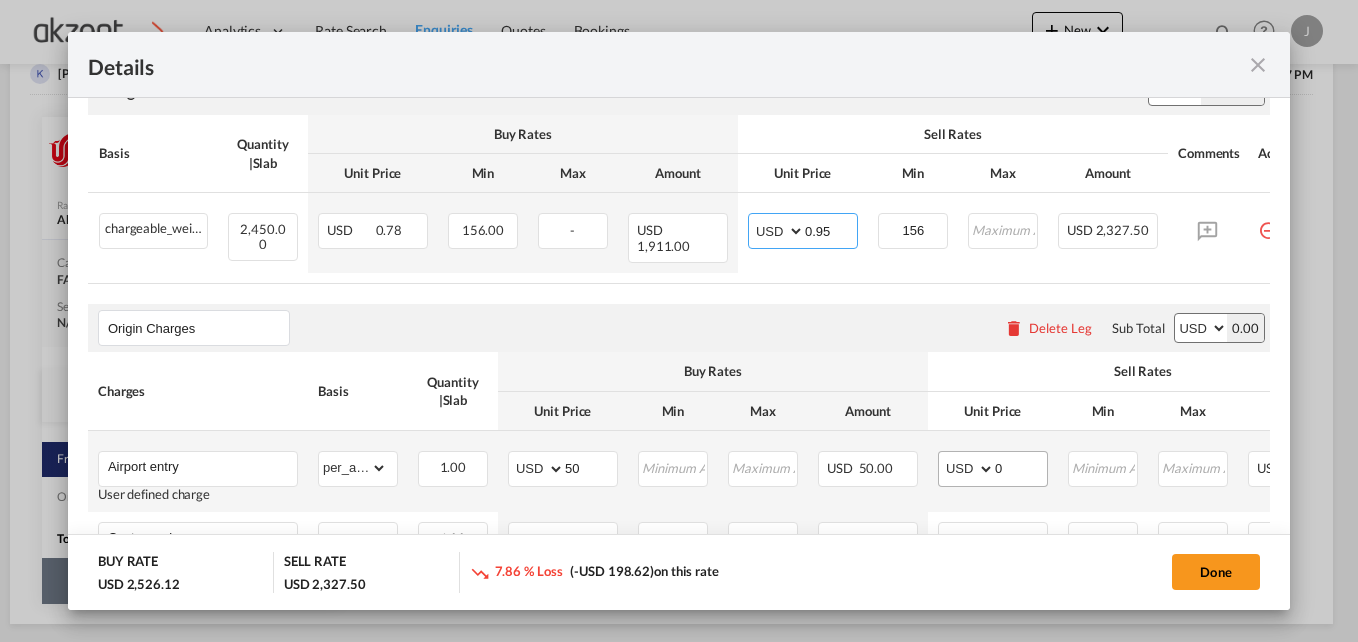 type on "0.95" 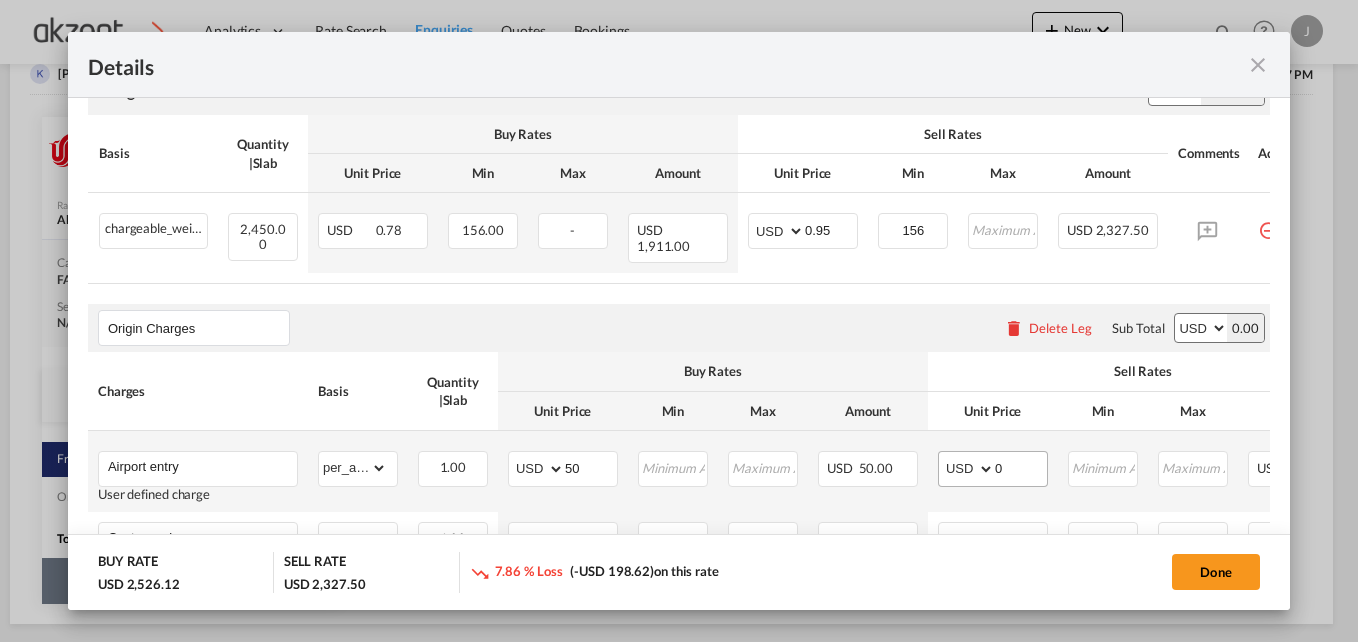 click on "AED AFN ALL AMD ANG AOA ARS AUD AWG AZN BAM BBD BDT BGN BHD BIF BMD BND BOB BRL BSD BTN BWP BYN BZD CAD CDF CHF CLP CNY COP CRC CUC CUP CVE CZK DJF DKK DOP DZD EGP ERN ETB EUR FJD FKP FOK GBP GEL GGP GHS GIP GMD GNF GTQ GYD HKD HNL HRK HTG HUF IDR ILS IMP INR IQD IRR ISK JMD JOD JPY KES KGS KHR KID KMF KRW KWD KYD KZT LAK LBP LKR LRD LSL LYD MAD MDL MGA MKD MMK MNT MOP MRU MUR MVR MWK MXN MYR MZN NAD NGN NIO NOK NPR NZD OMR PAB PEN PGK PHP PKR PLN PYG QAR RON RSD RUB RWF SAR SBD SCR SDG SEK SGD SHP SLL SOS SRD SSP STN SYP SZL THB TJS TMT TND TOP TRY TTD TVD TWD TZS UAH UGX USD UYU UZS VES VND VUV WST XAF XCD XDR XOF XPF YER ZAR ZMW 0" at bounding box center [993, 469] 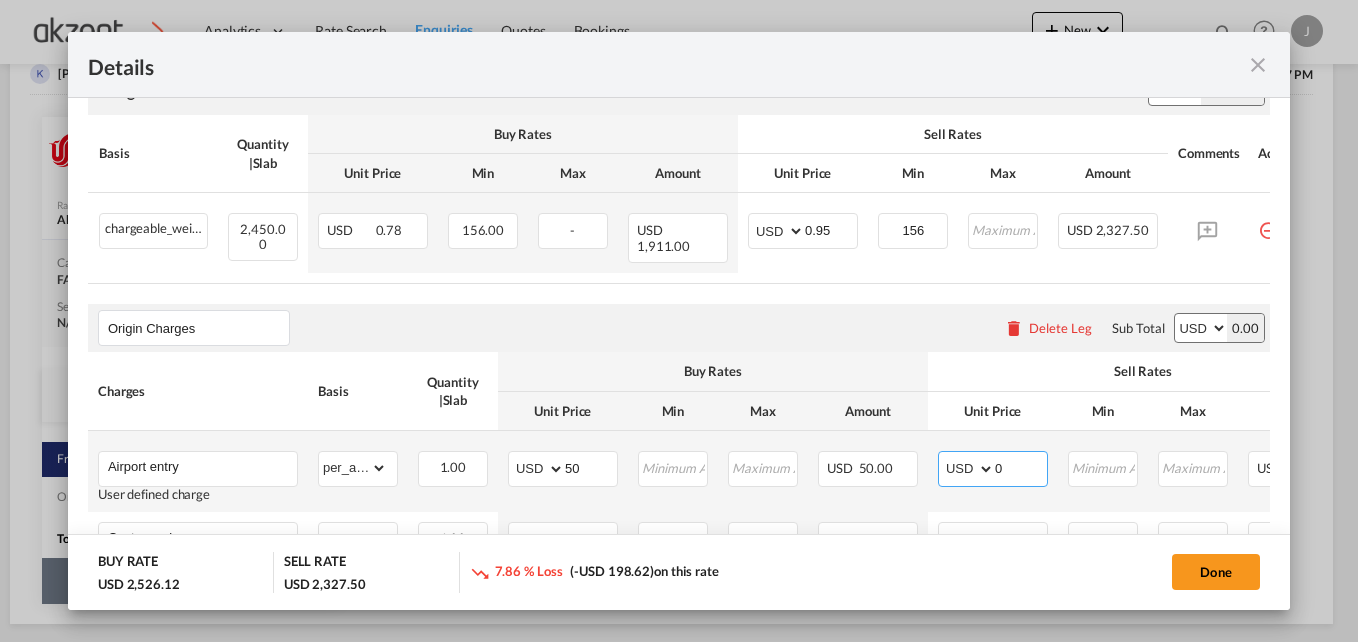 click on "0" at bounding box center [1021, 467] 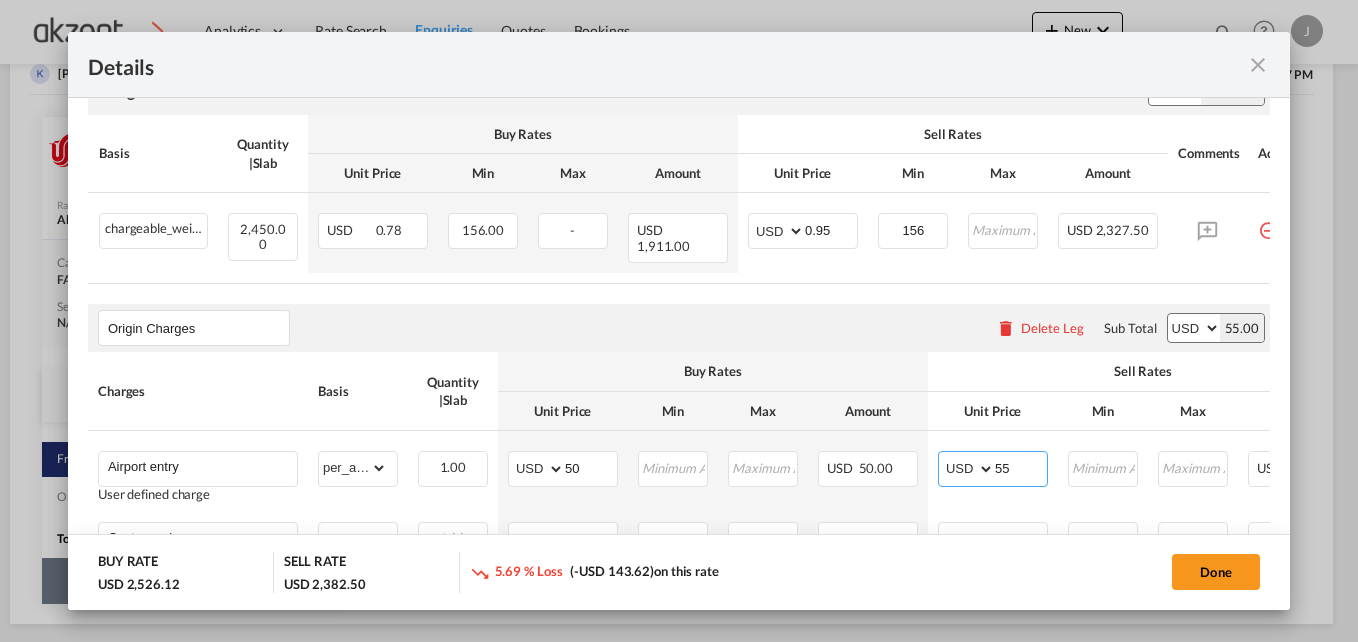 type on "55" 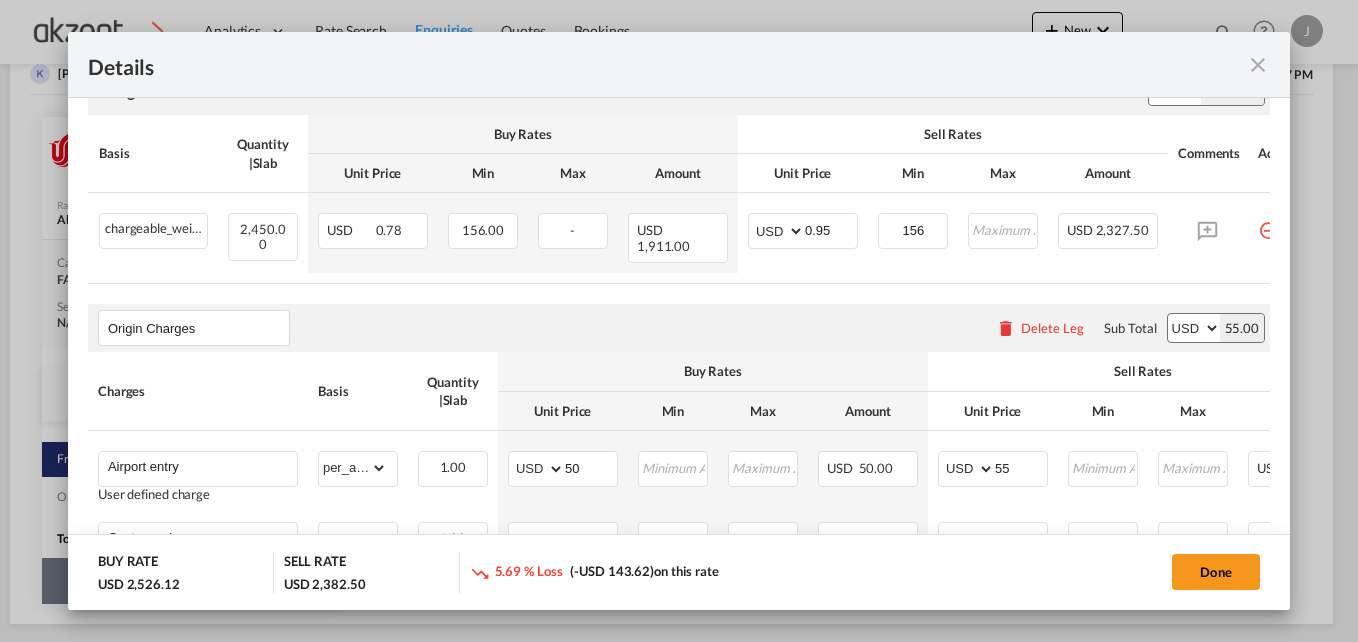 click on "Buy Rates" at bounding box center [523, 134] 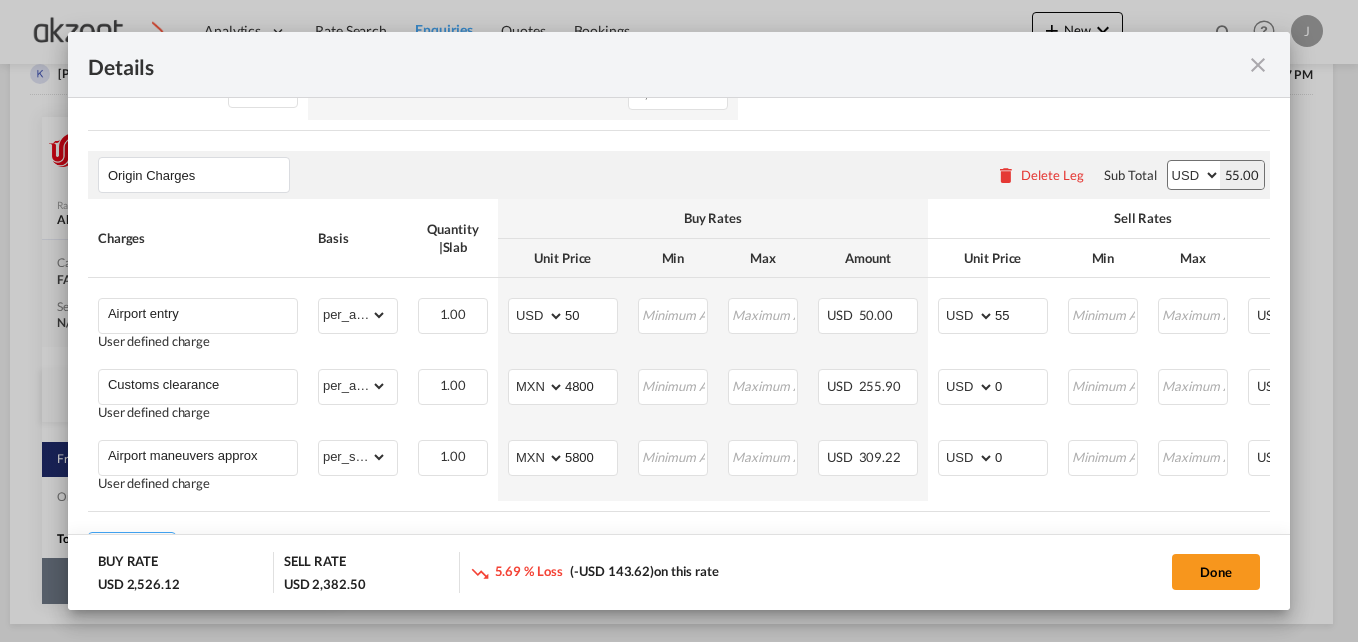 scroll, scrollTop: 597, scrollLeft: 0, axis: vertical 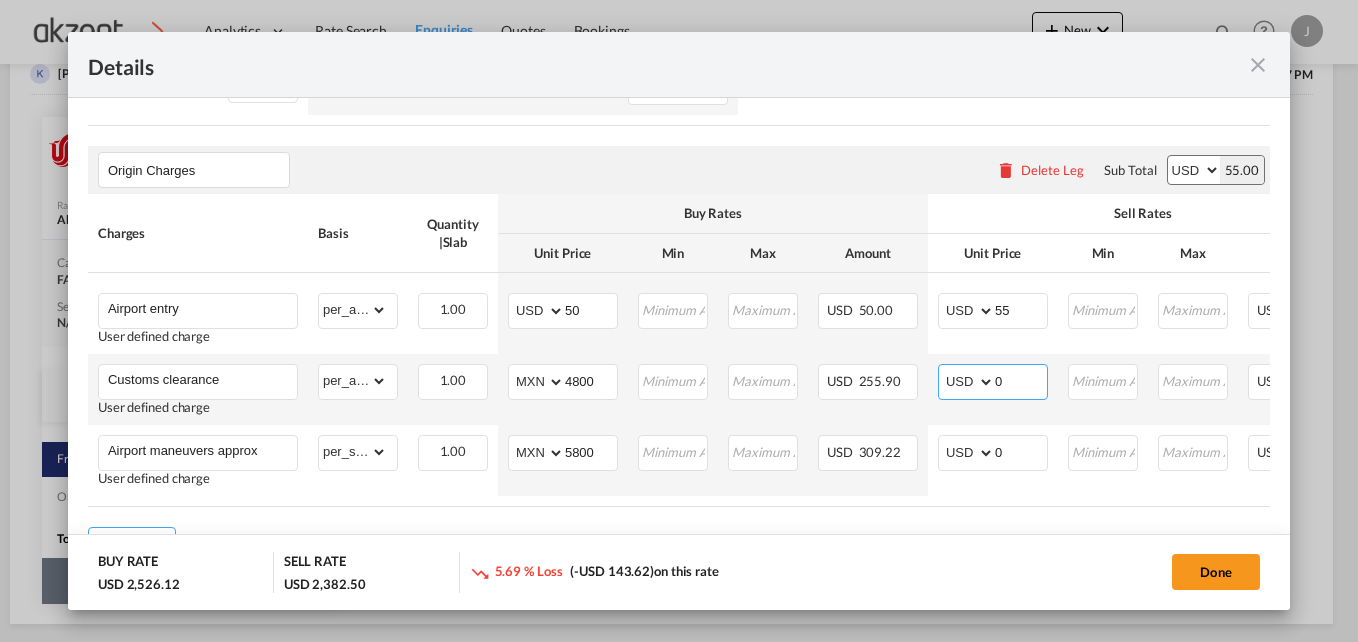 click on "0" at bounding box center [1021, 380] 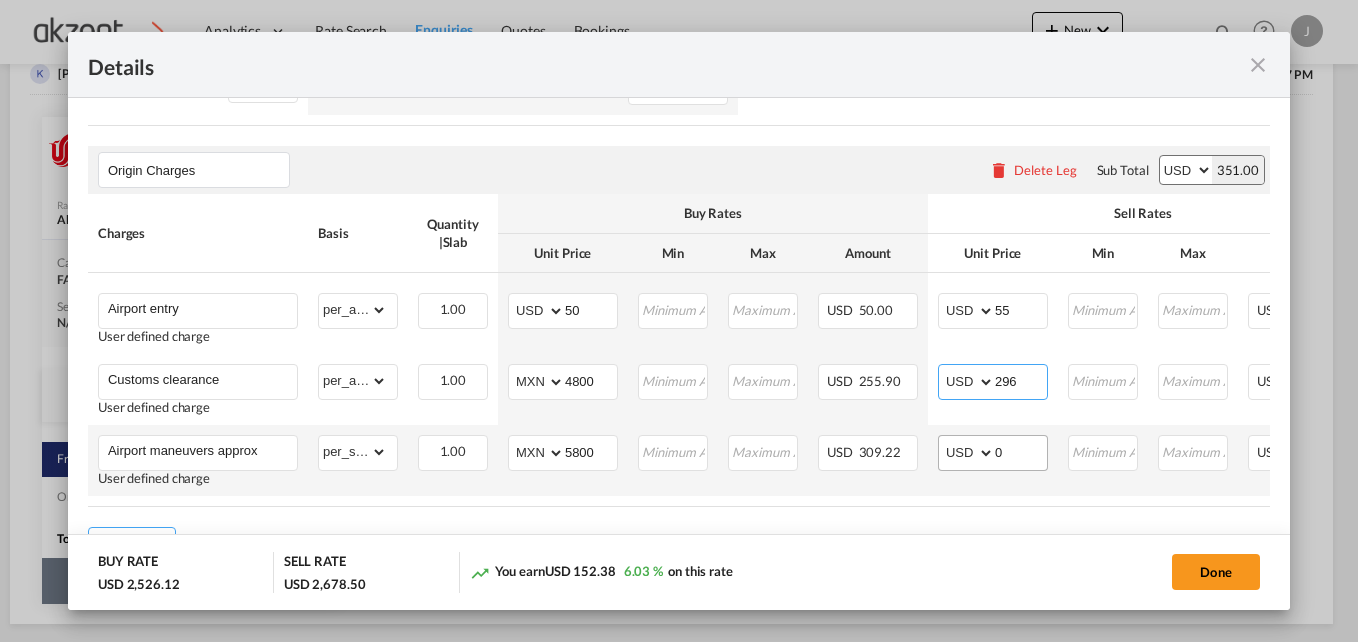 type on "296" 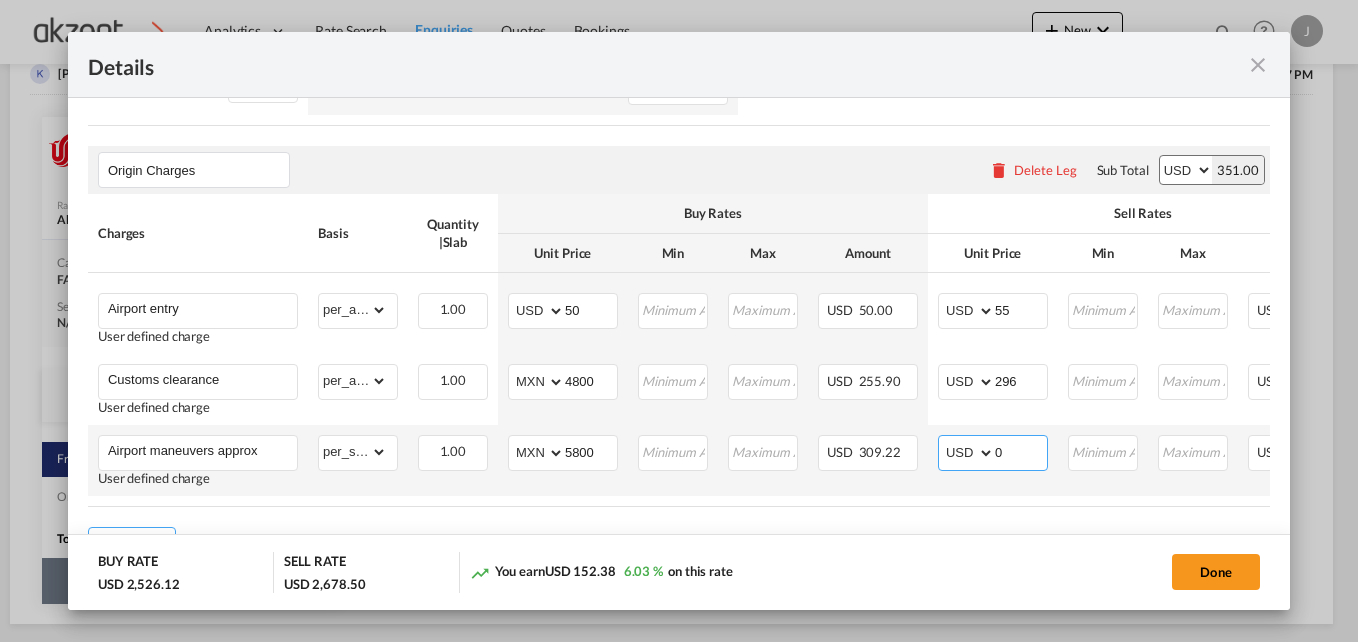 click on "0" at bounding box center (1021, 451) 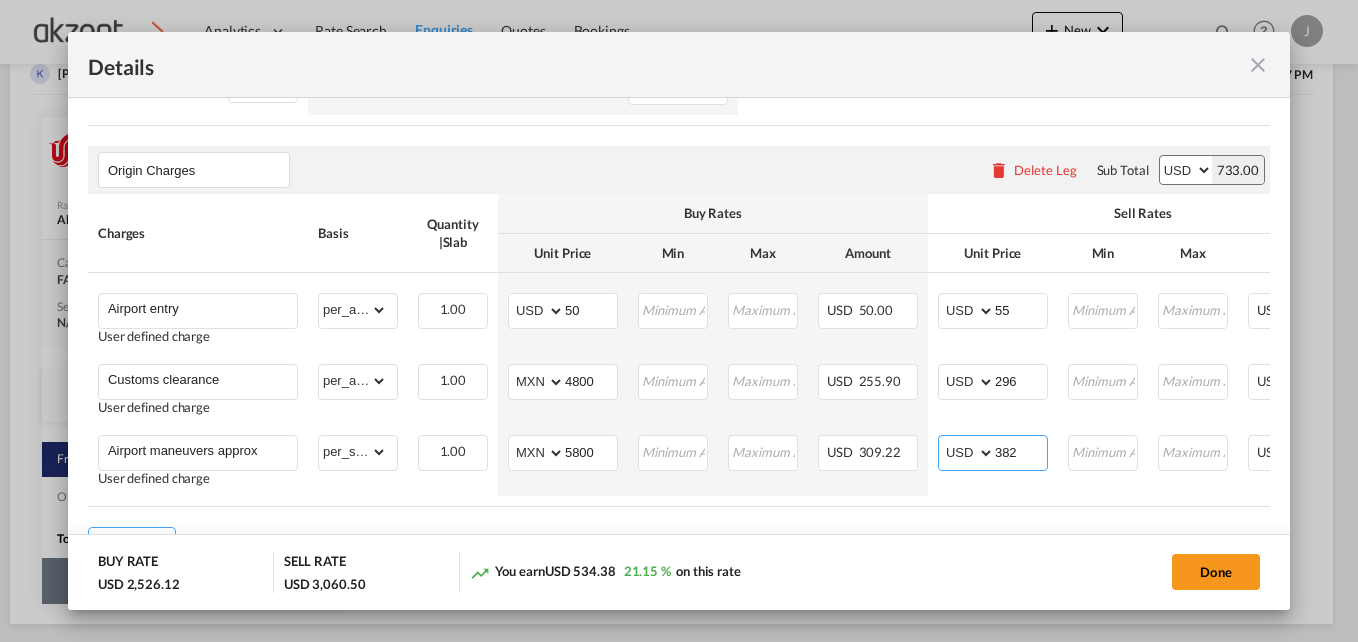 type on "382" 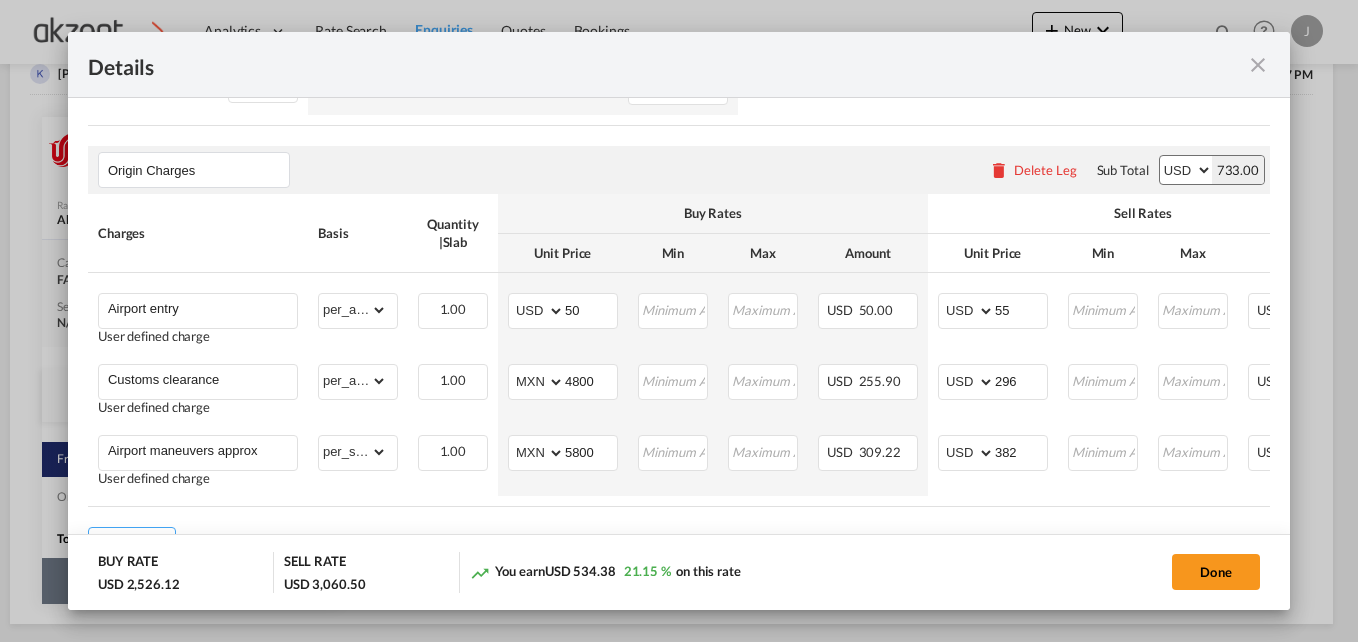 click on "Add Leg" at bounding box center [679, 545] 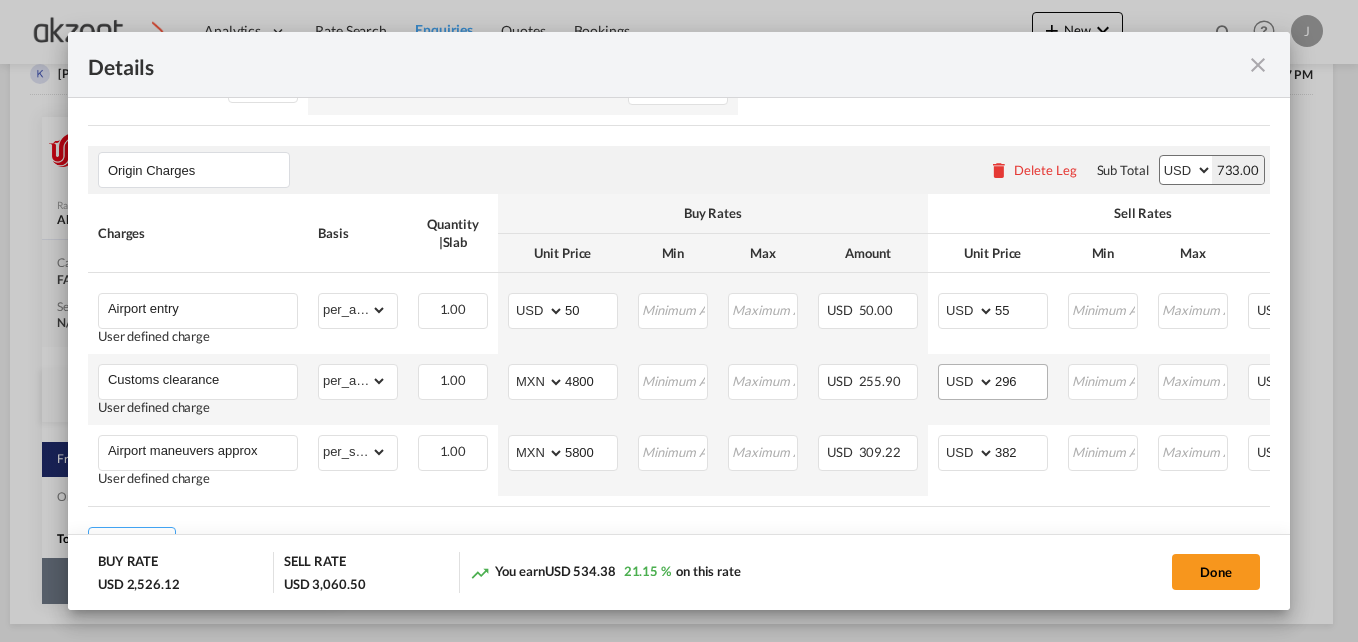 scroll, scrollTop: 662, scrollLeft: 0, axis: vertical 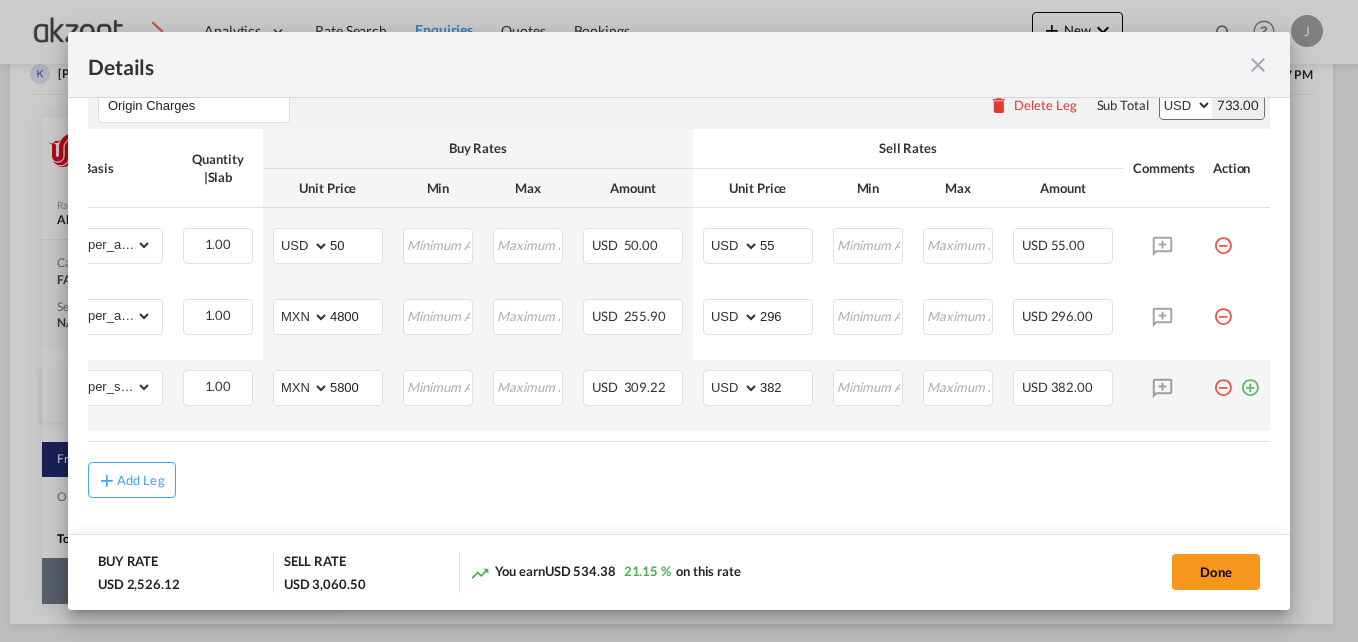 click at bounding box center (1250, 380) 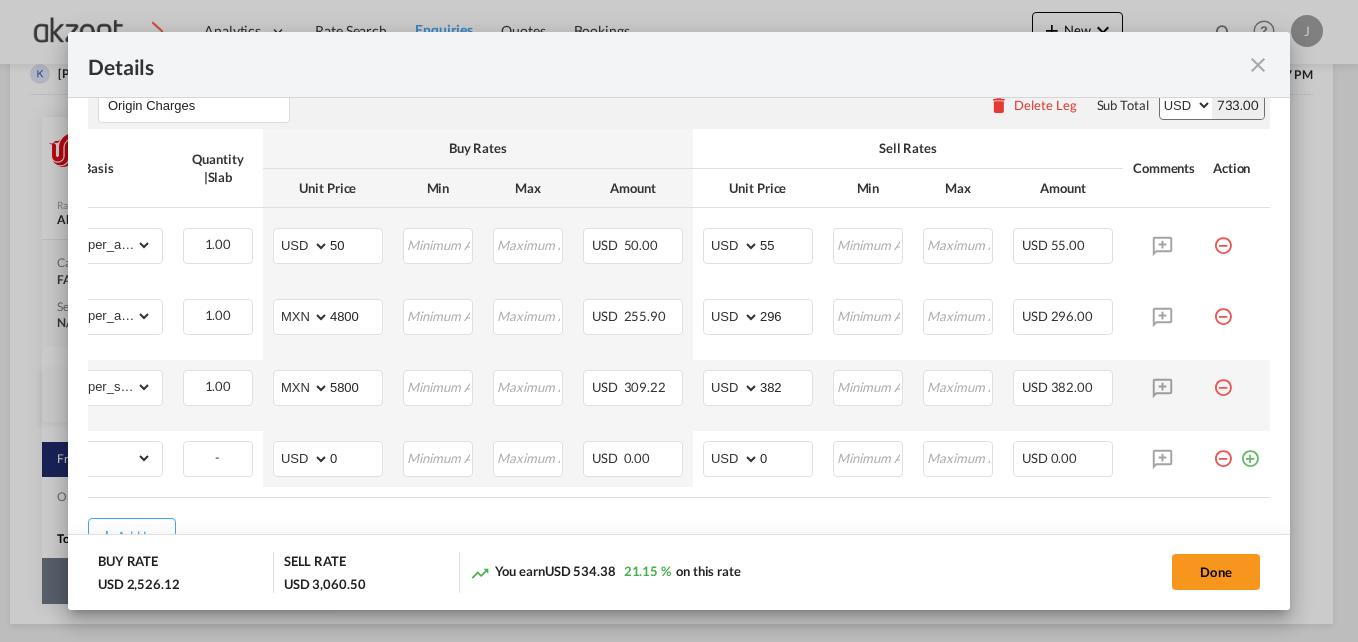 scroll, scrollTop: 0, scrollLeft: 0, axis: both 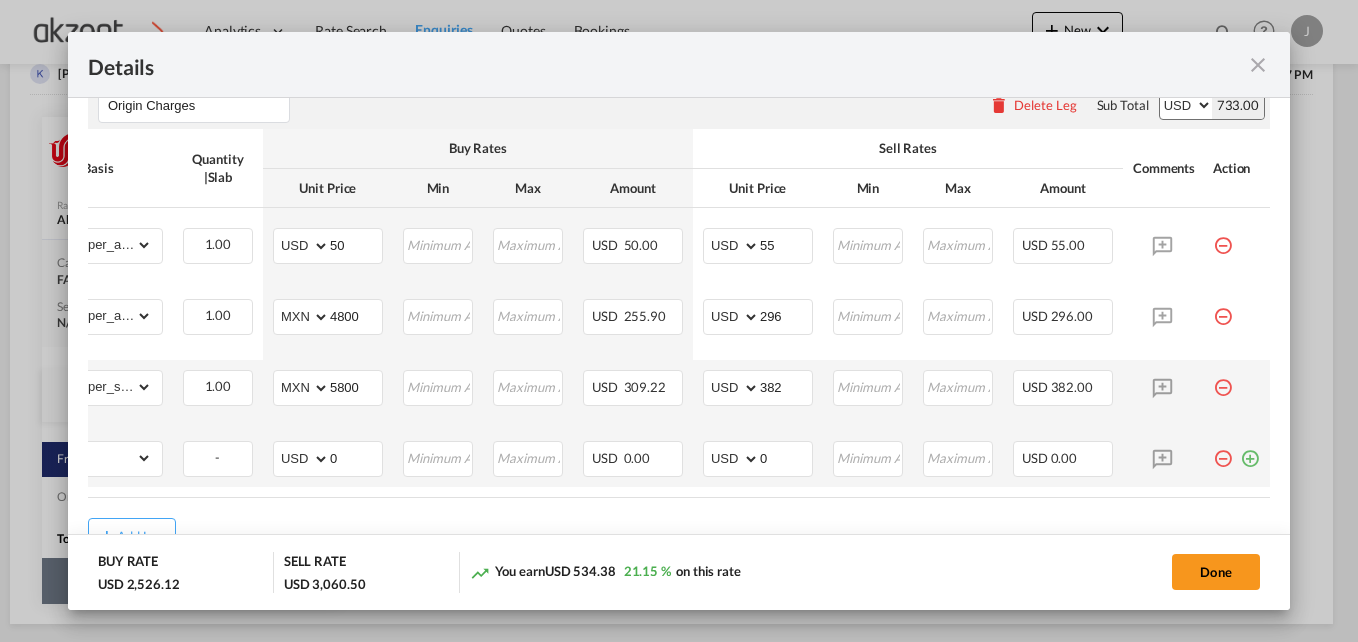 click at bounding box center [1250, 451] 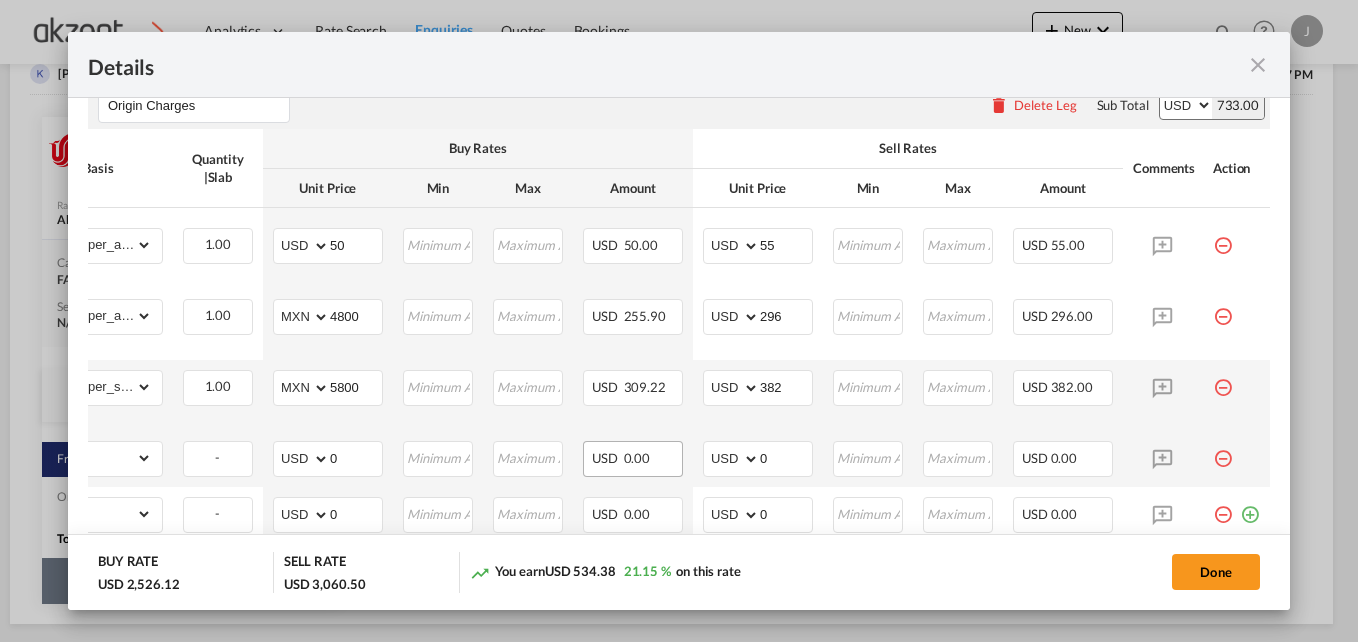 scroll, scrollTop: 0, scrollLeft: 0, axis: both 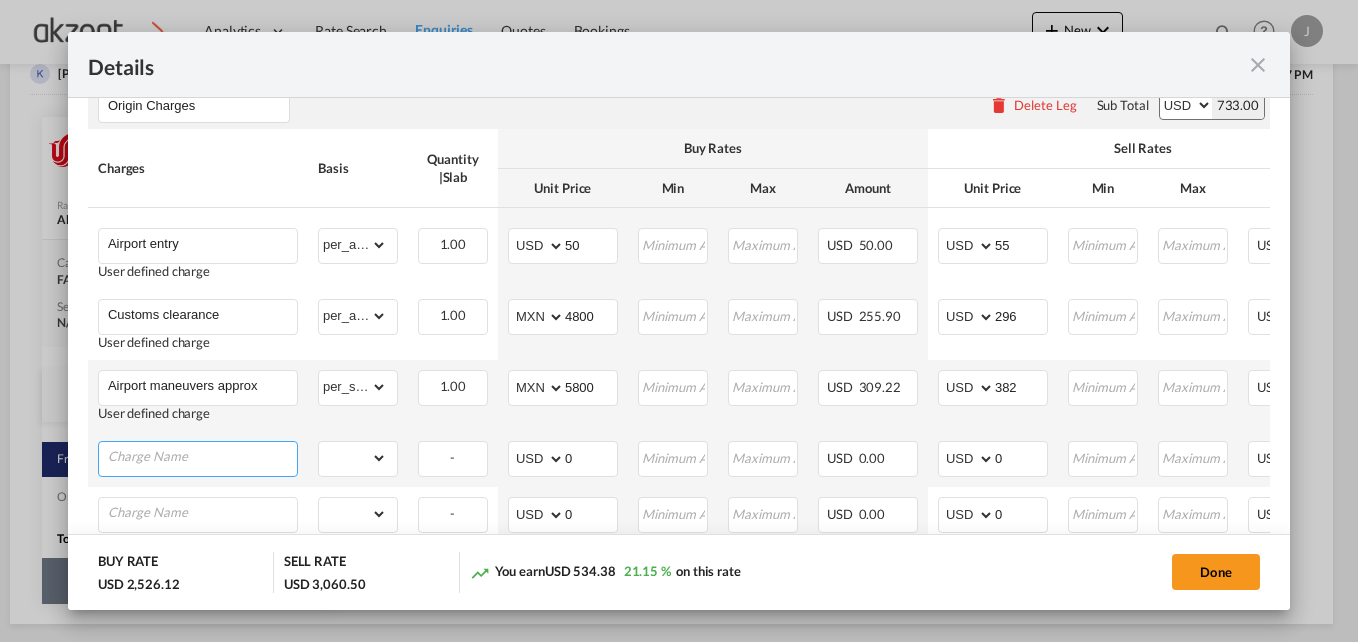 click at bounding box center [202, 457] 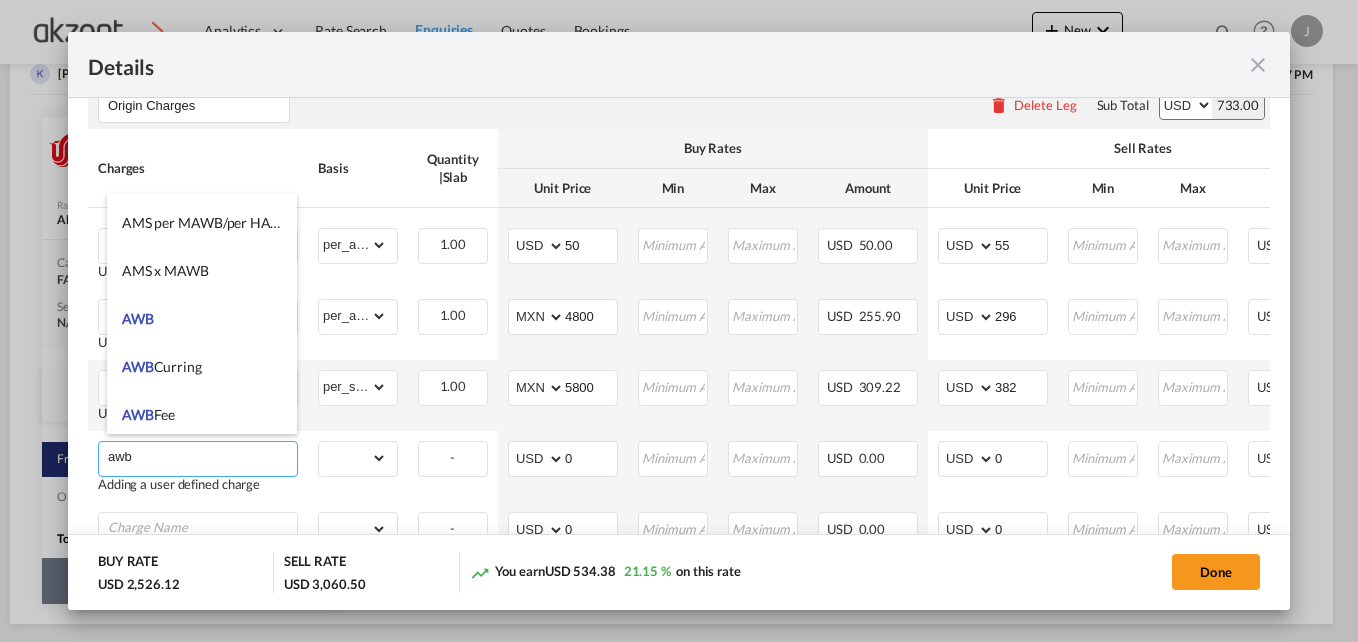 scroll, scrollTop: 188, scrollLeft: 0, axis: vertical 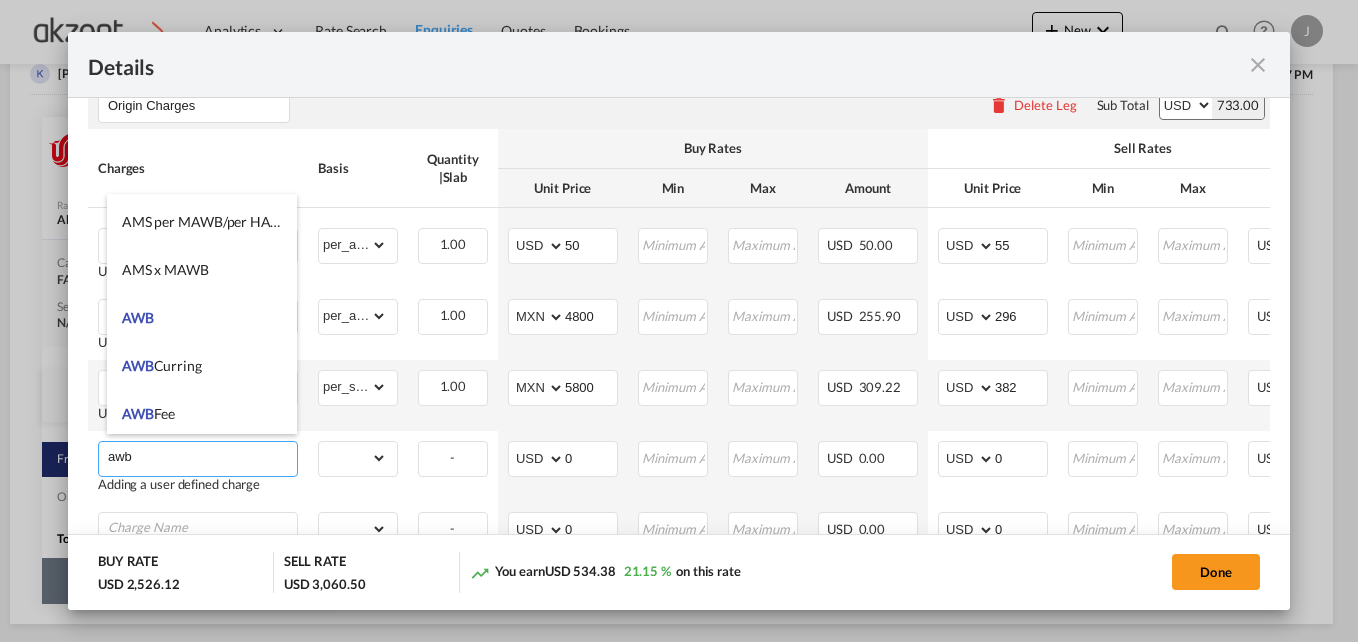 click on "AWB" at bounding box center [202, 318] 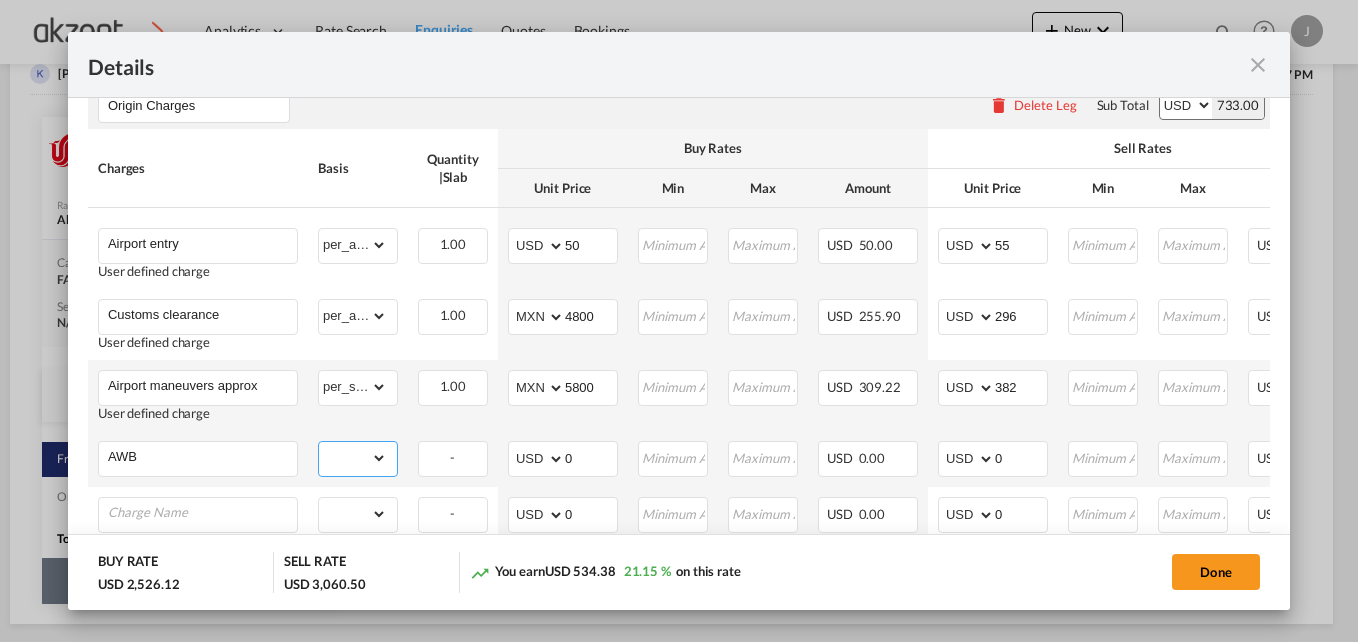 click on "gross_weight
volumetric_weight
per_shipment
per_bl
per_km
per_hawb
per_kg
per_pallet
per_carton
flat
chargeable_weight
per_ton
per_cbm
per_hbl
per_w/m
per_awb
per_sbl
per shipping bill
per_quintal
per_lbs
per_vehicle
per_shift
per_invoice
per_package
per_day
per_revalidation
per_declaration
per_document
per clearance" at bounding box center (353, 458) 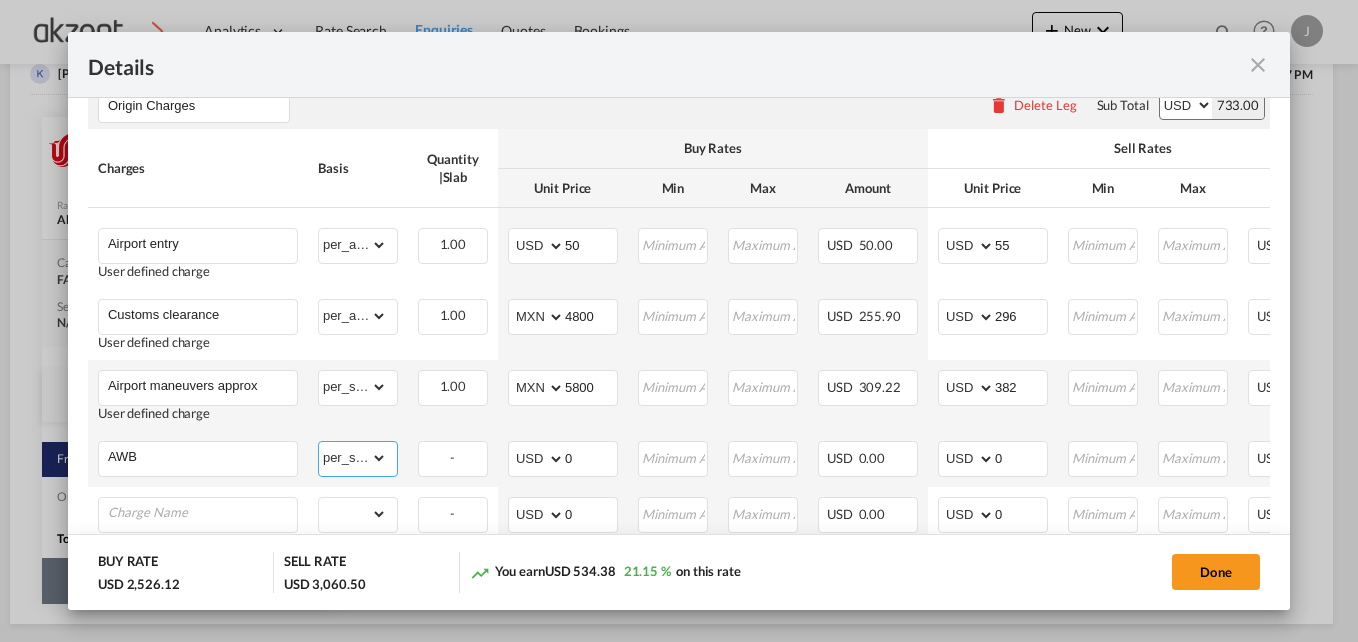 click on "gross_weight
volumetric_weight
per_shipment
per_bl
per_km
per_hawb
per_kg
per_pallet
per_carton
flat
chargeable_weight
per_ton
per_cbm
per_hbl
per_w/m
per_awb
per_sbl
per shipping bill
per_quintal
per_lbs
per_vehicle
per_shift
per_invoice
per_package
per_day
per_revalidation
per_declaration
per_document
per clearance" at bounding box center (353, 458) 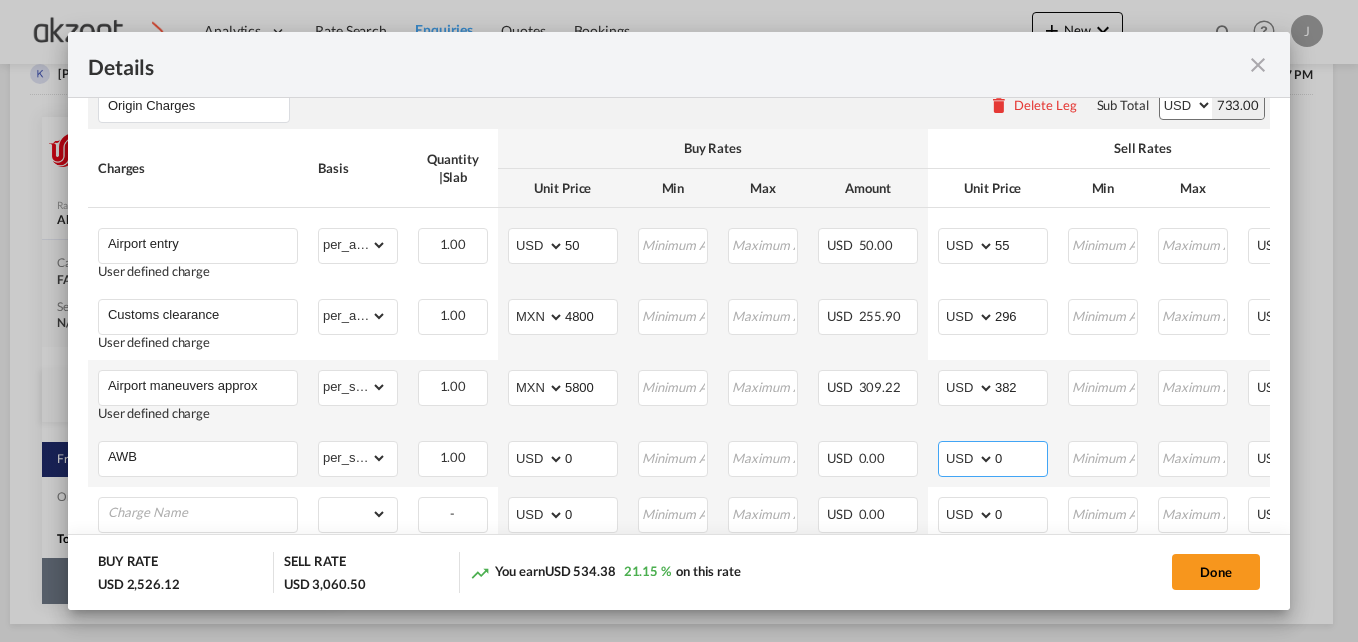 click on "0" at bounding box center (1021, 457) 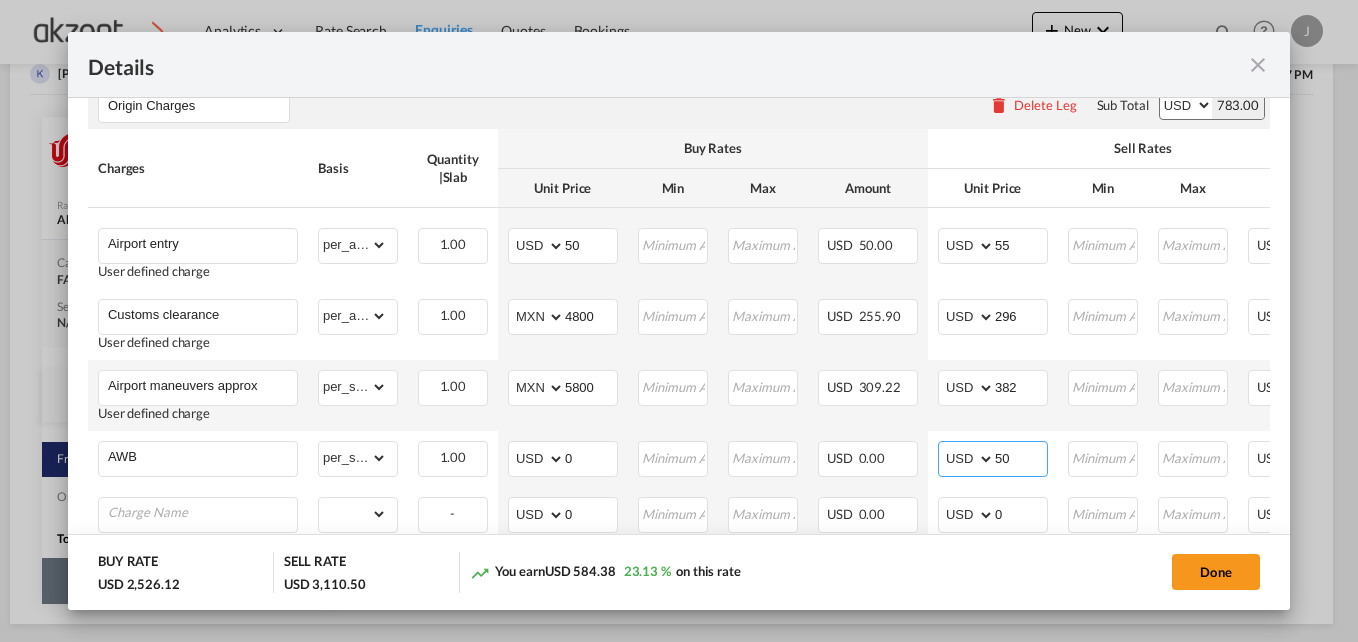 type on "50" 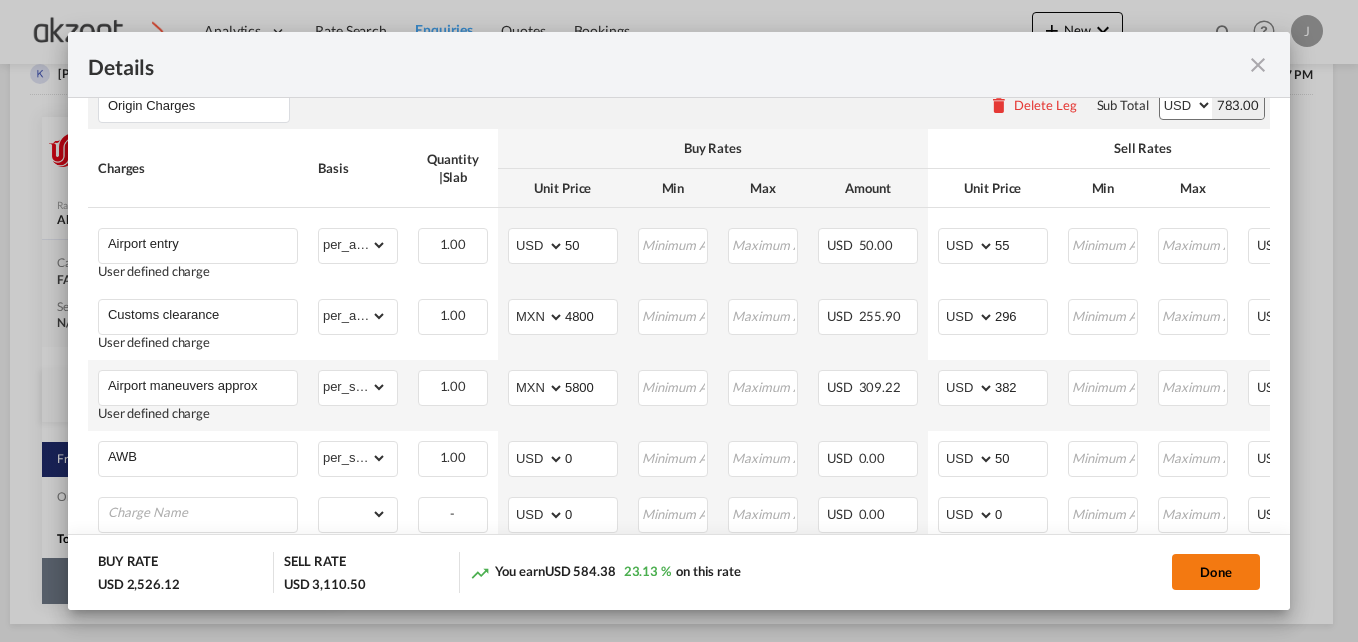 click on "Done" 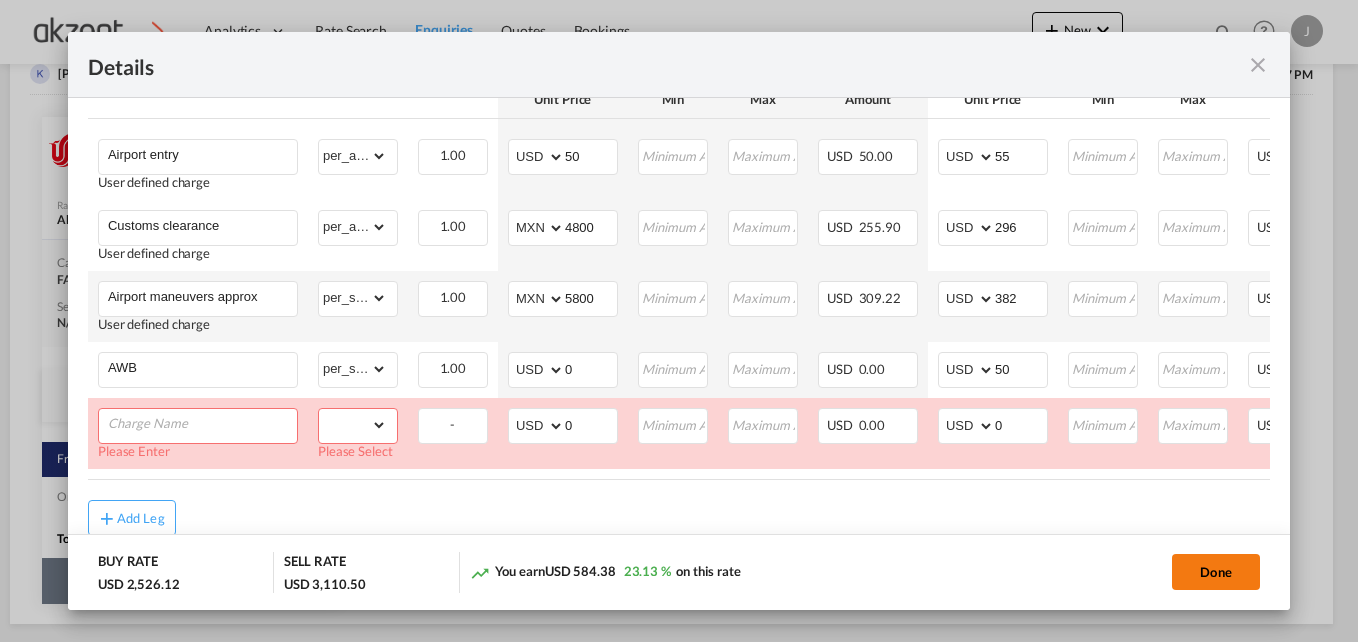 scroll, scrollTop: 789, scrollLeft: 0, axis: vertical 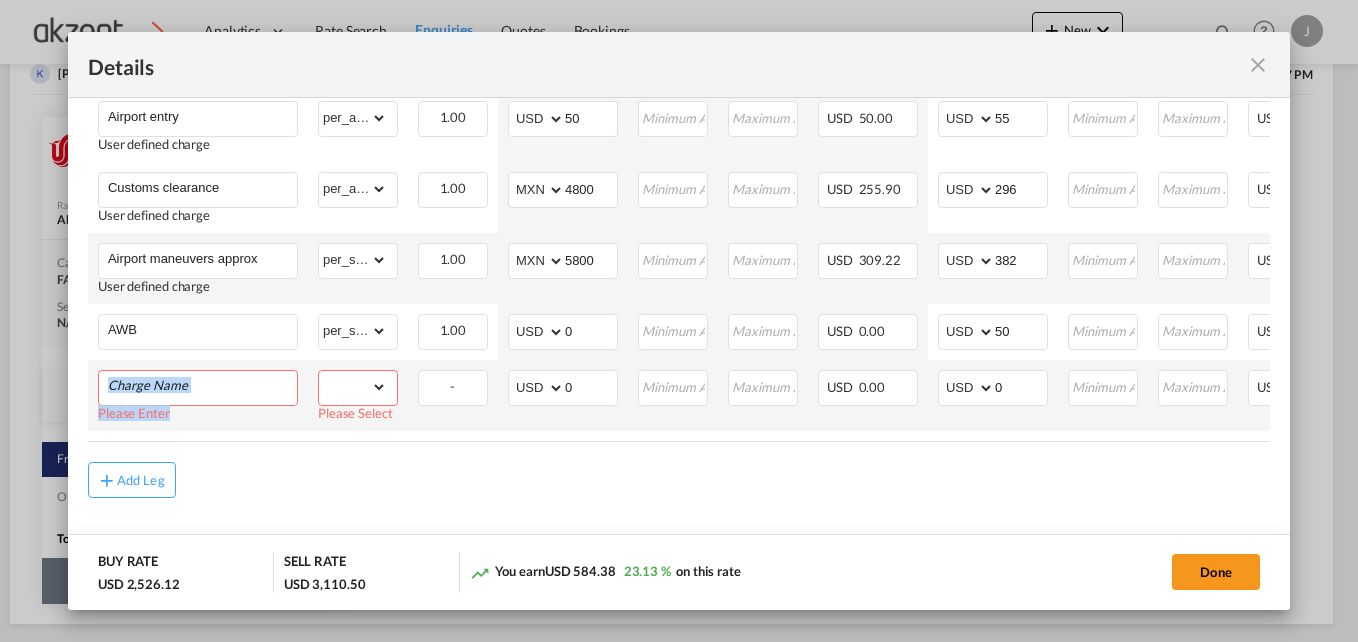 drag, startPoint x: 255, startPoint y: 401, endPoint x: 236, endPoint y: 391, distance: 21.470911 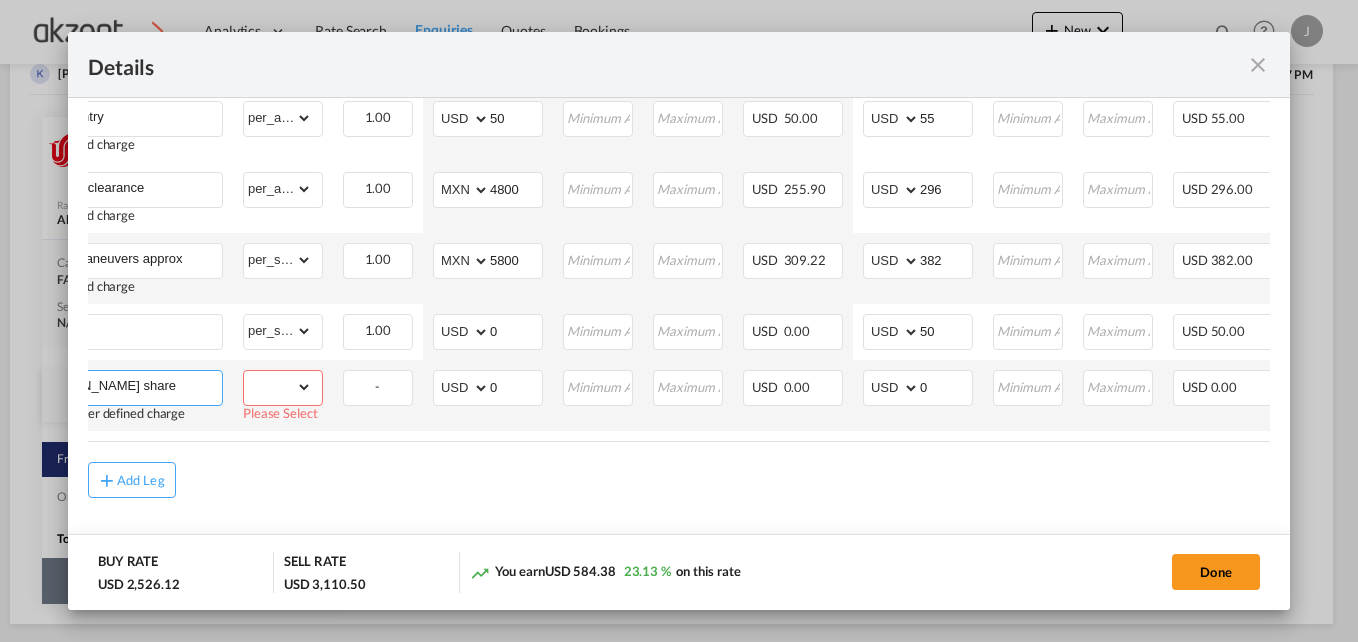 scroll, scrollTop: 0, scrollLeft: 250, axis: horizontal 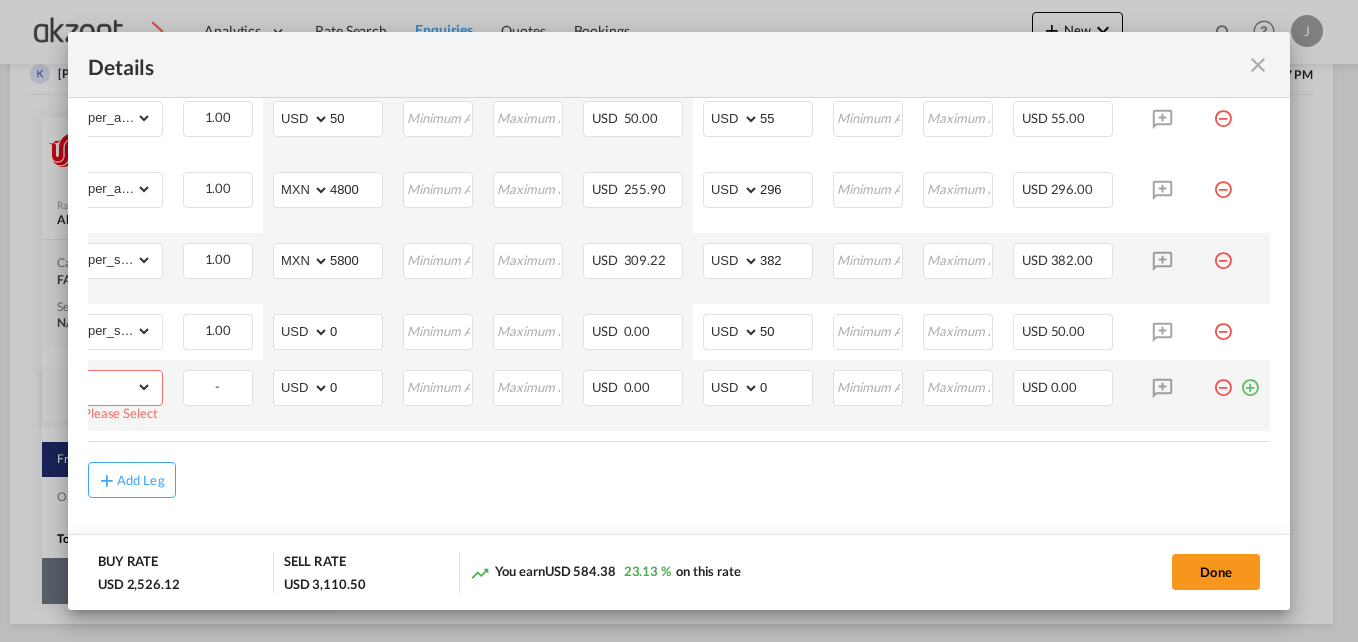 type on "proft share" 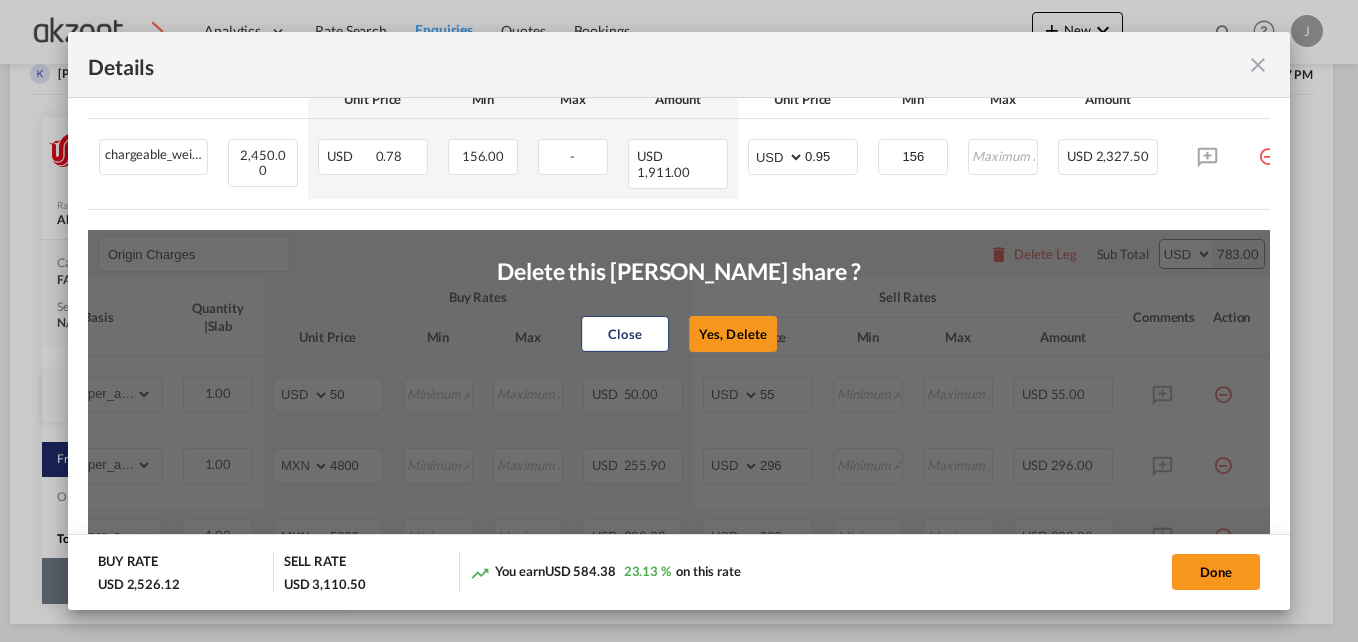 scroll, scrollTop: 514, scrollLeft: 0, axis: vertical 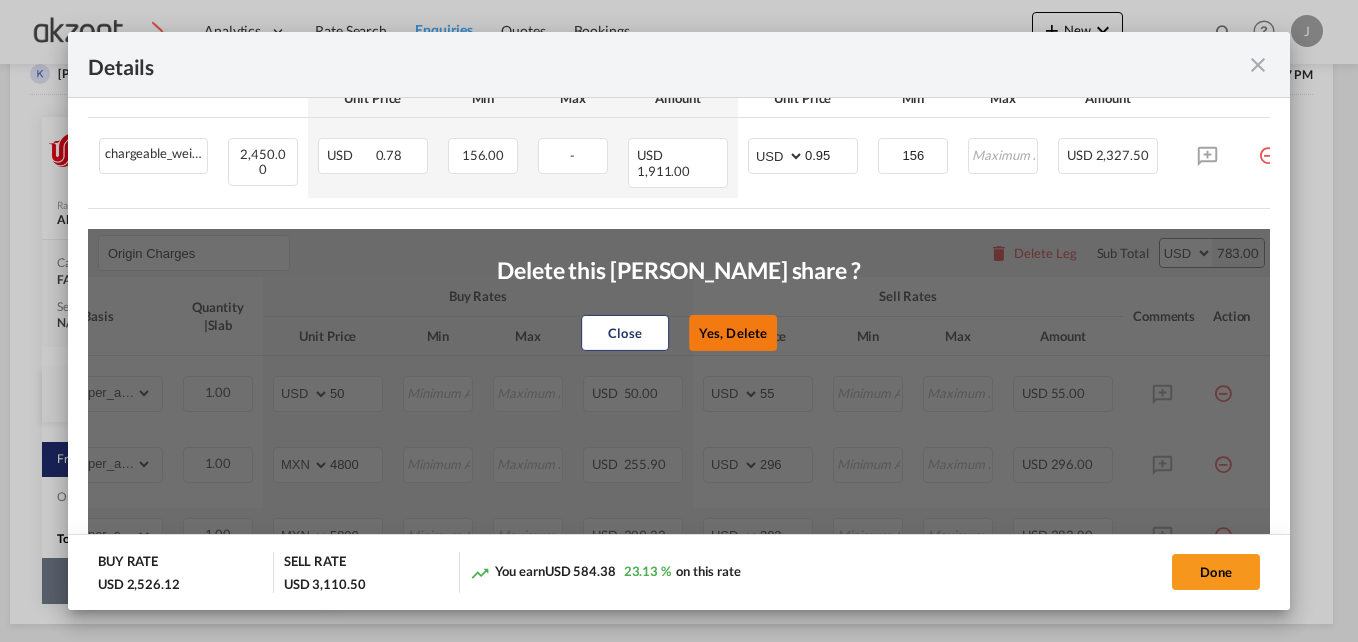 click on "Yes, Delete" at bounding box center [733, 333] 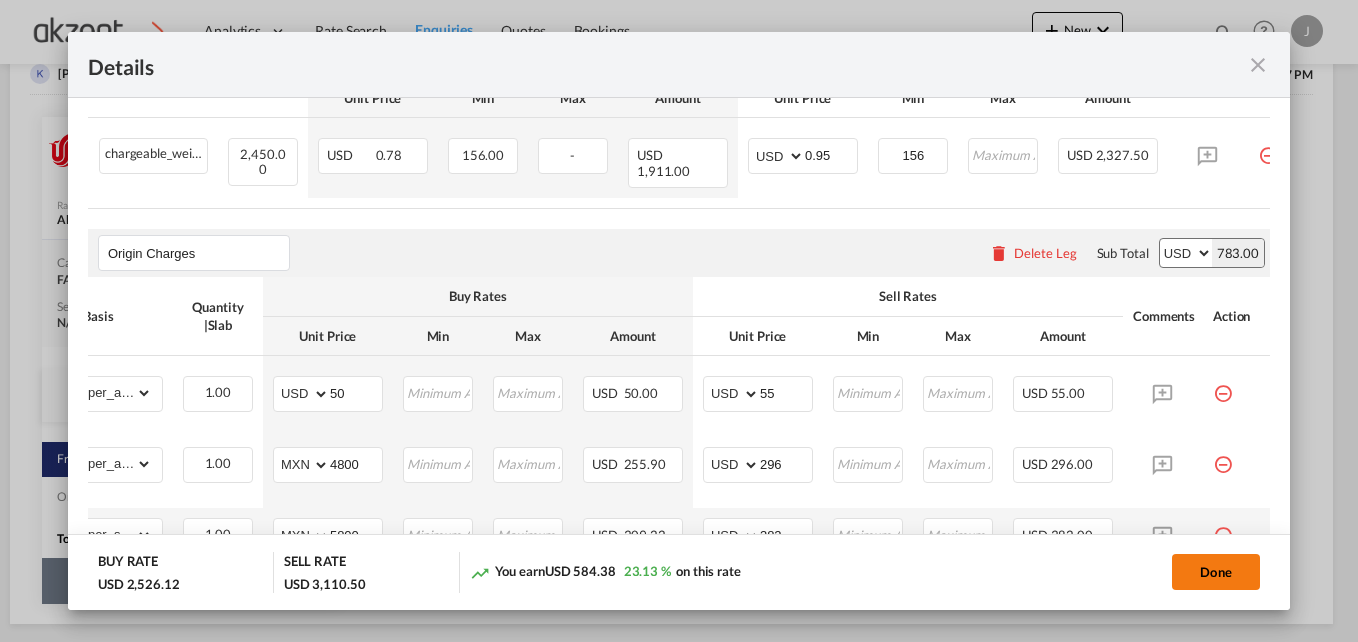 click on "Done" 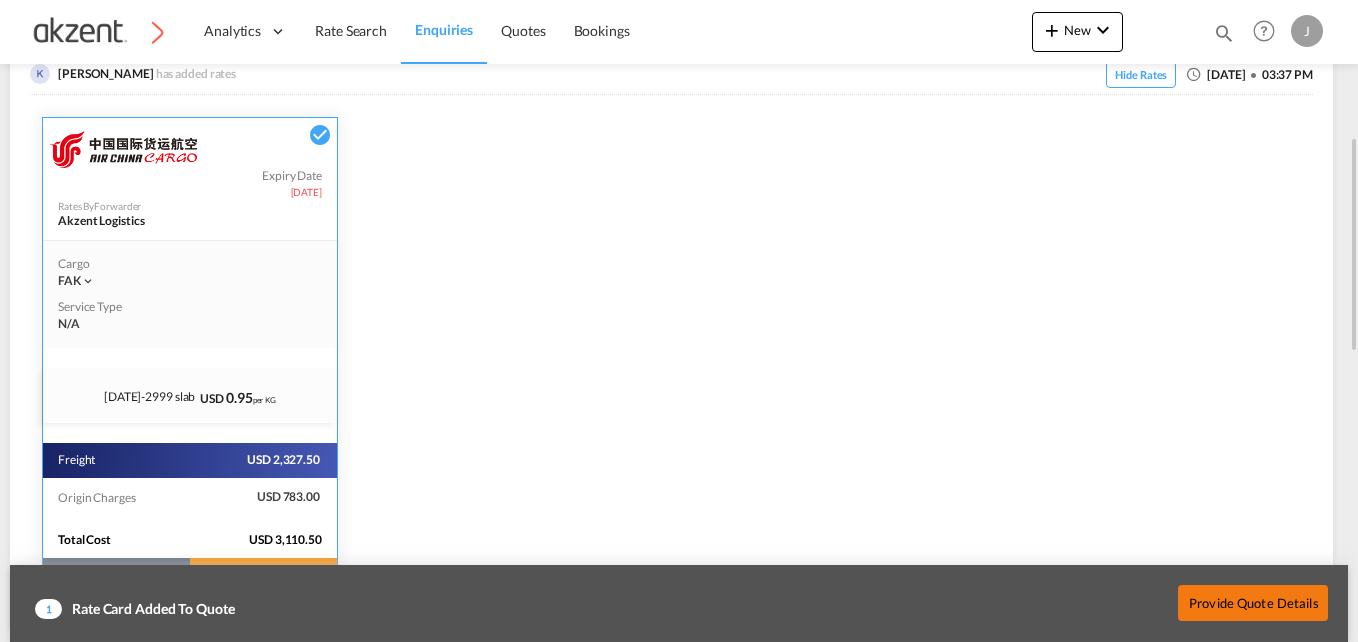 click on "Provide Quote Details" at bounding box center (1253, 602) 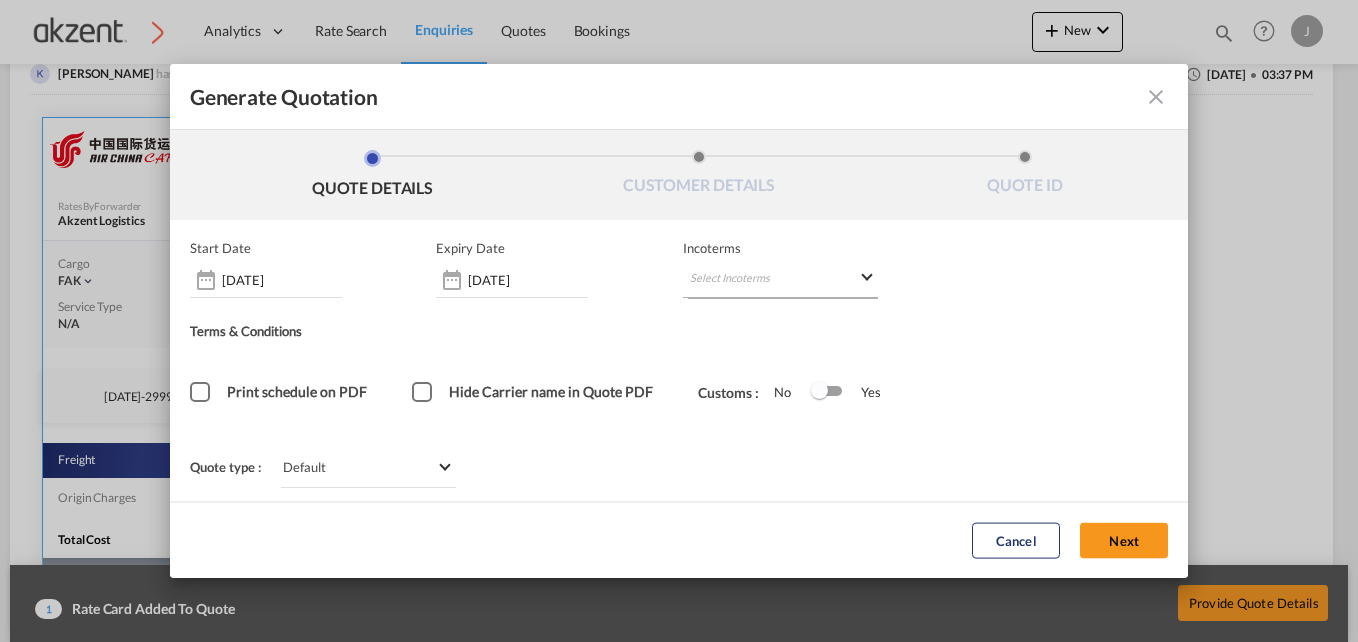 click on "Select Incoterms" at bounding box center [781, 280] 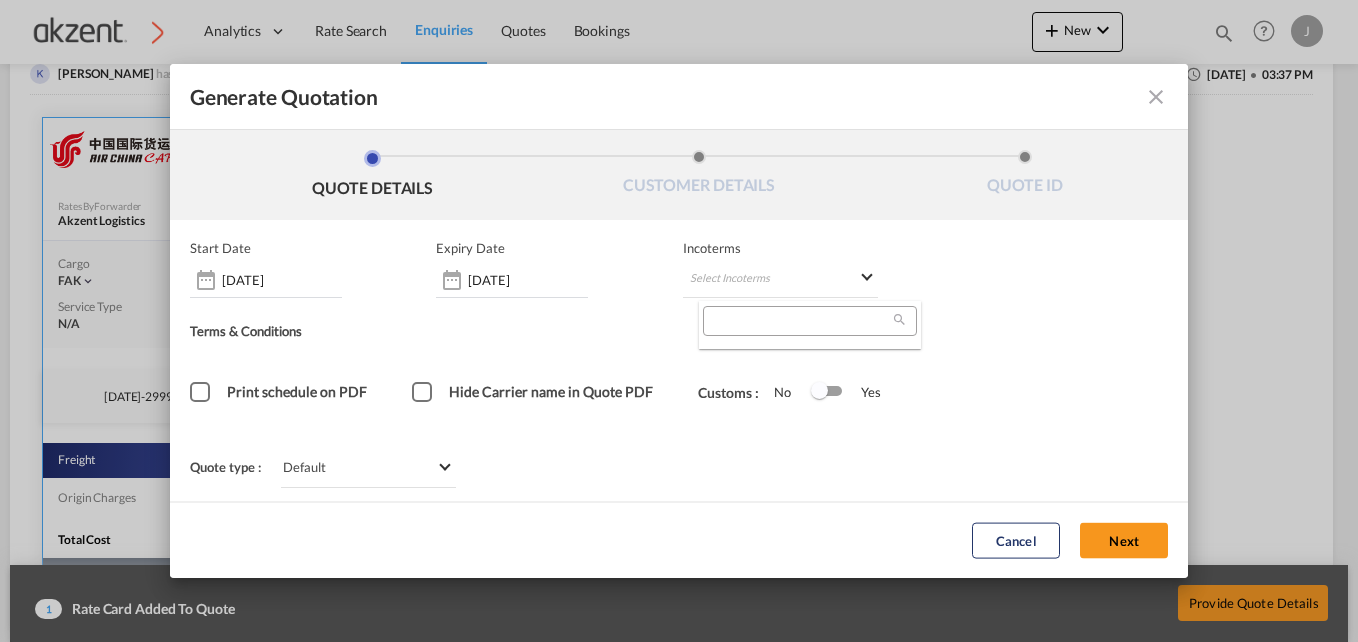 click at bounding box center [801, 321] 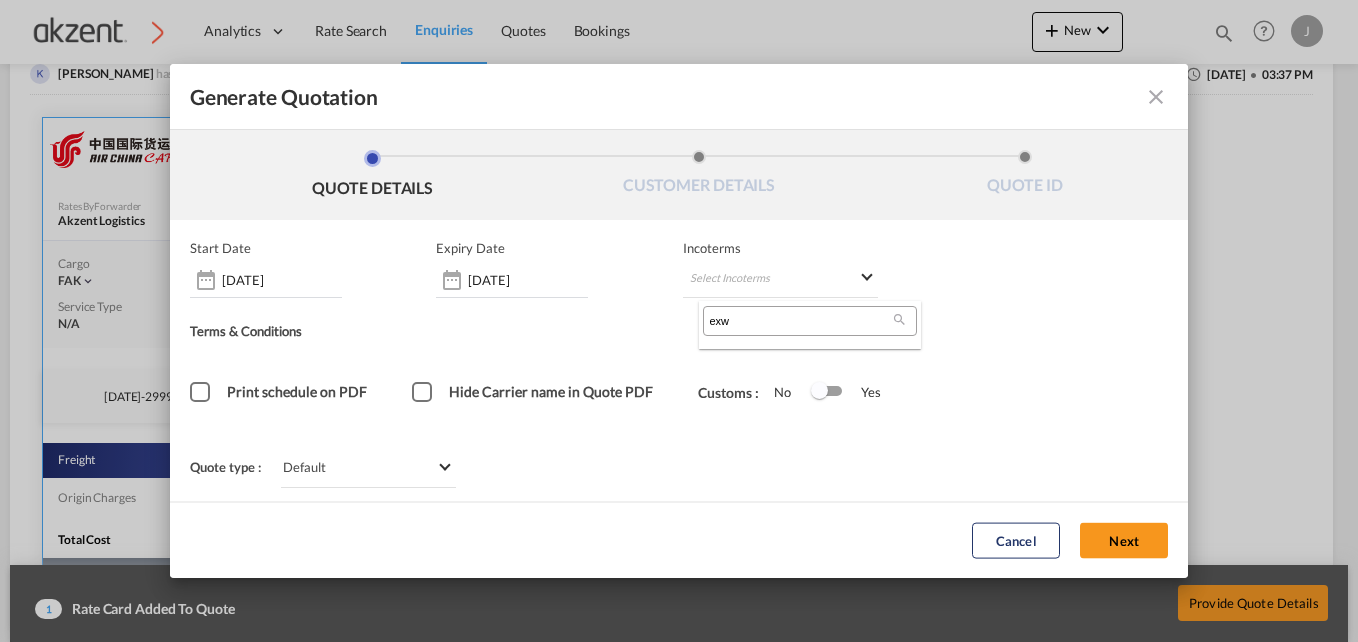 type on "exw" 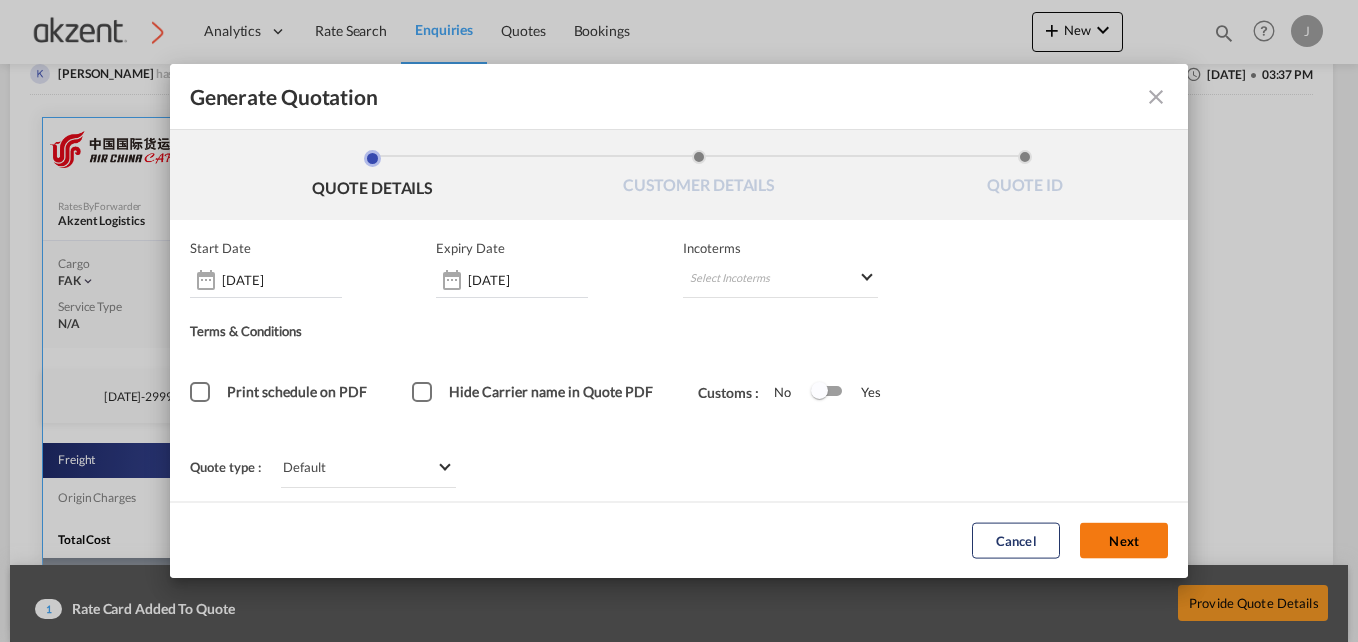 click on "Next" at bounding box center (1124, 541) 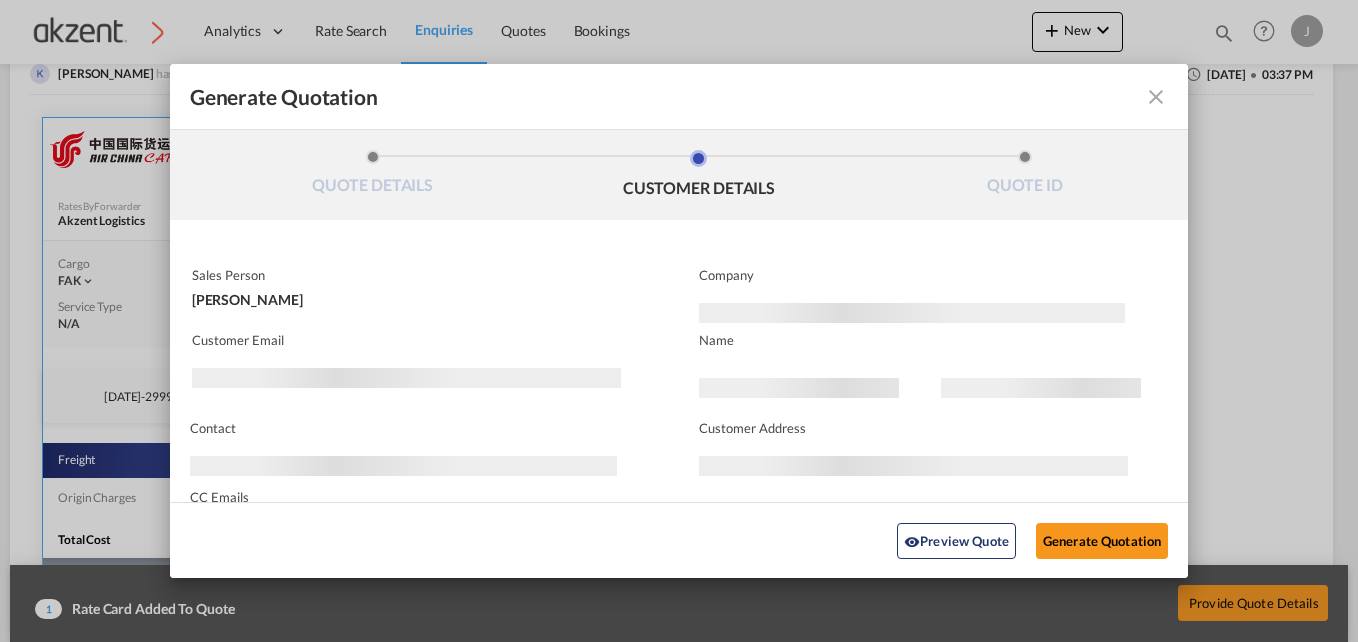 scroll, scrollTop: 0, scrollLeft: 0, axis: both 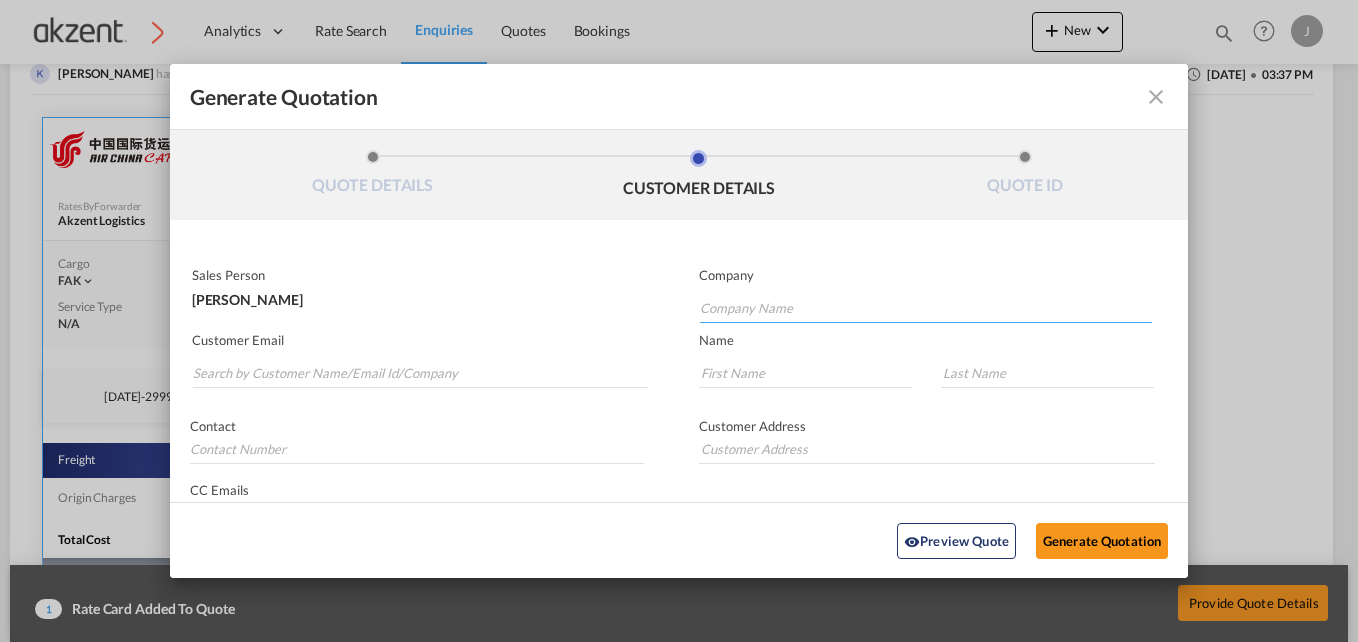 click at bounding box center (926, 308) 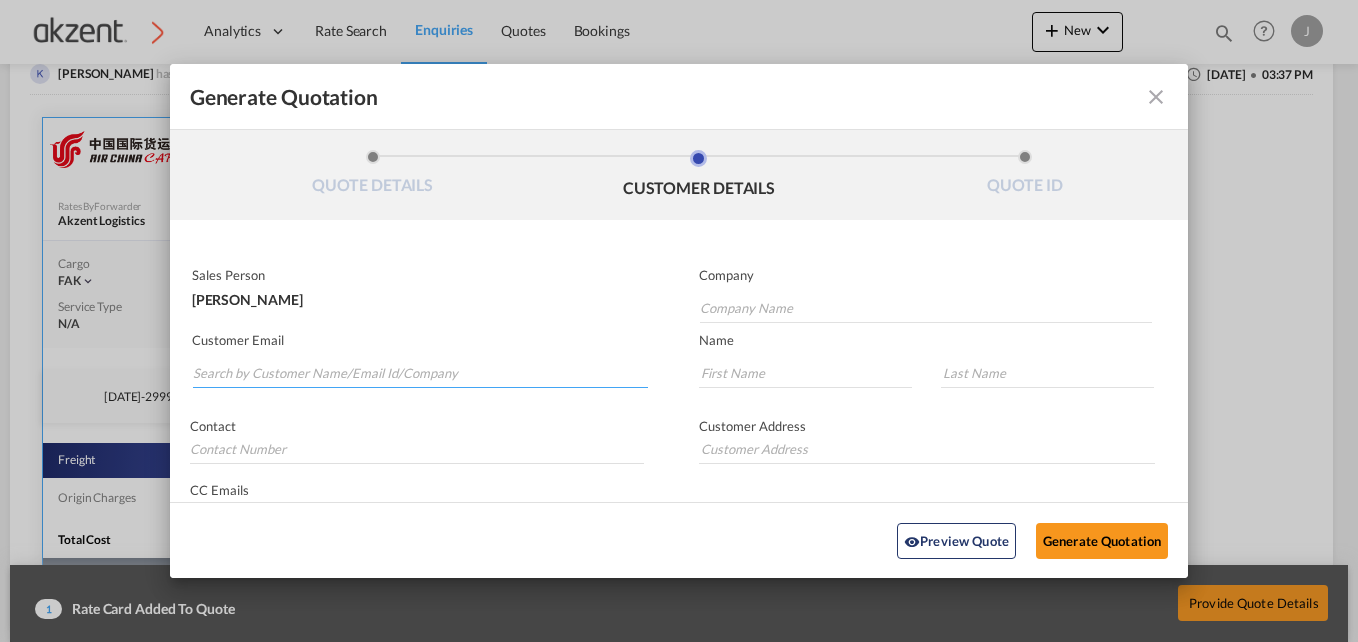 click at bounding box center [420, 373] 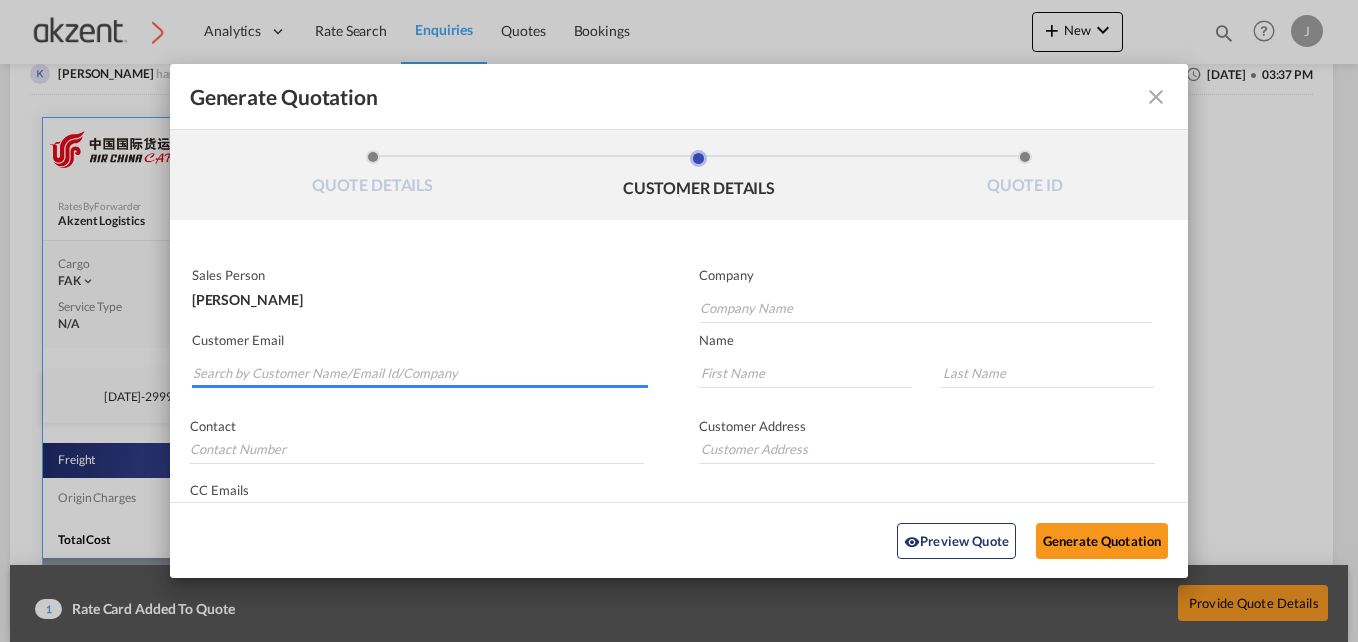 paste on "yunyao.chen@sccbj.com" 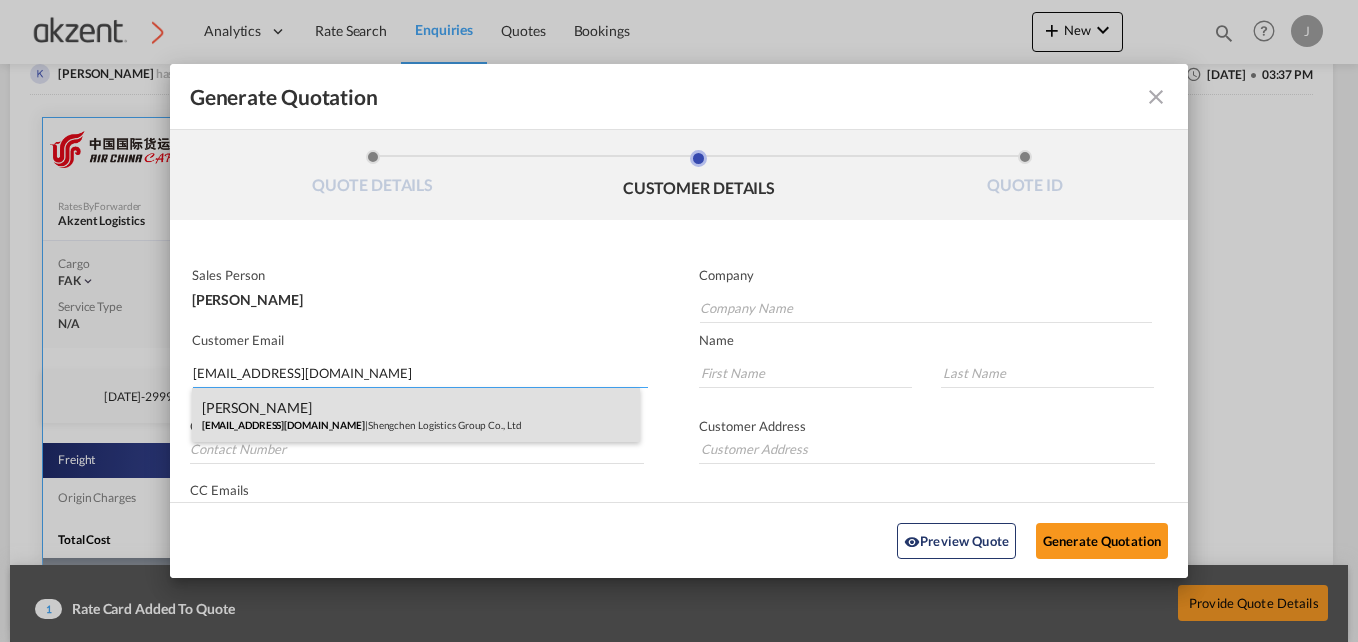 type on "yunyao.chen@sccbj.com" 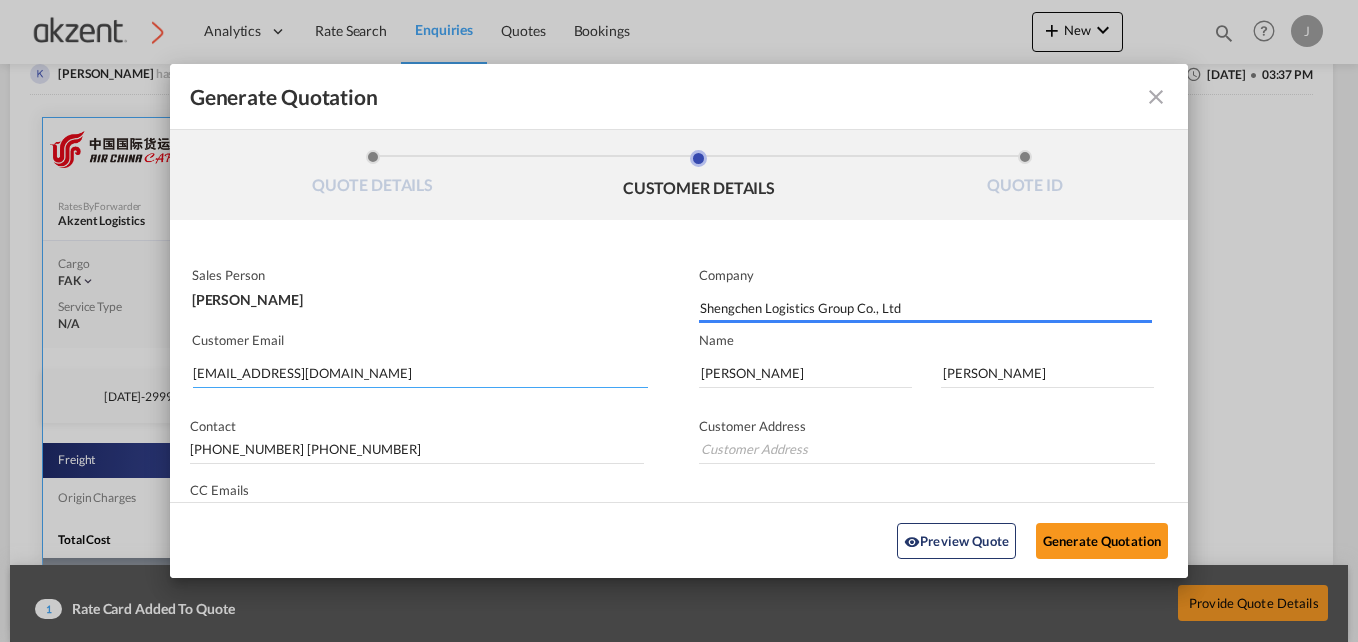 type on "Building [STREET_ADDRESS]." 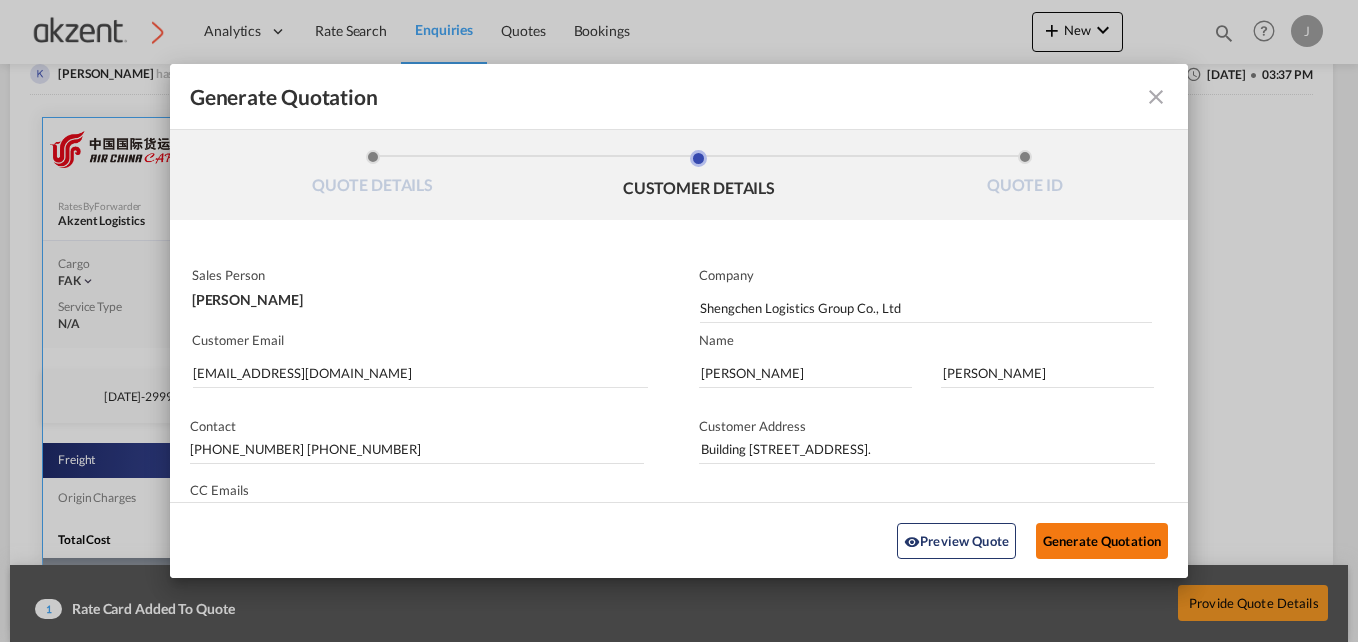 click on "Generate Quotation" at bounding box center (1102, 540) 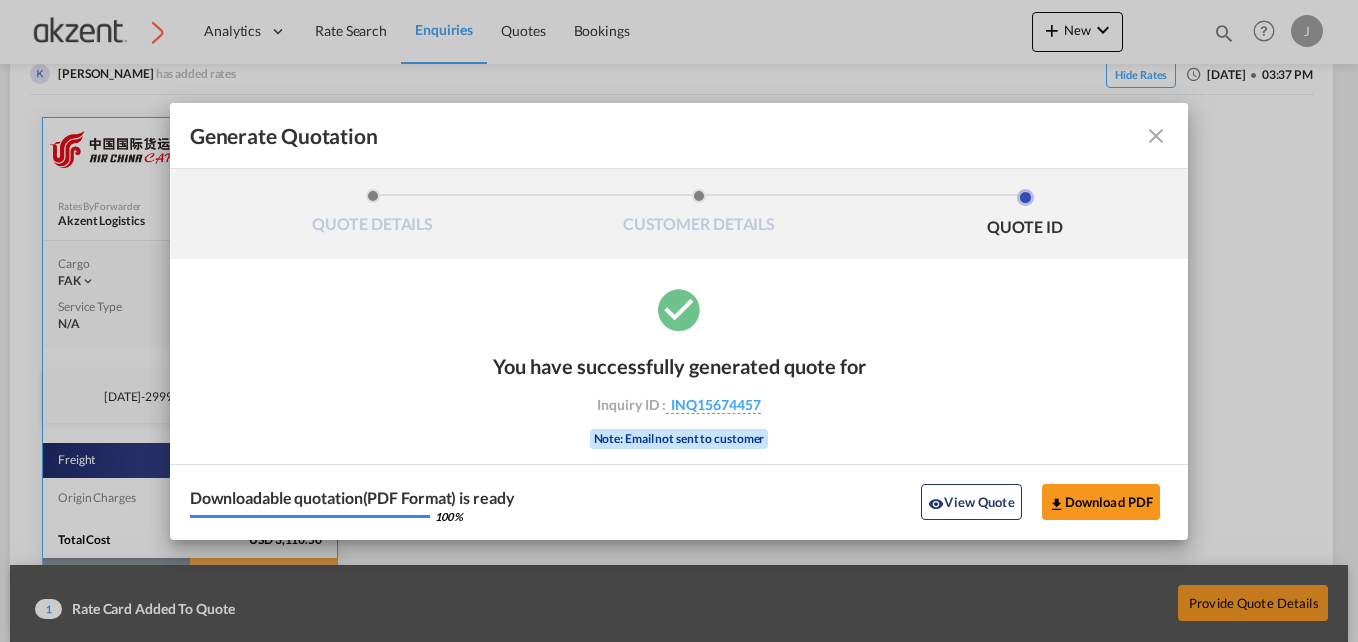 click on "You have successfully generated quote for Inquiry ID :  INQ15674457
Note: Email not sent to customer
Downloadable quotation(PDF Format) is ready
100 %
View Quote
Download PDF" at bounding box center (679, 412) 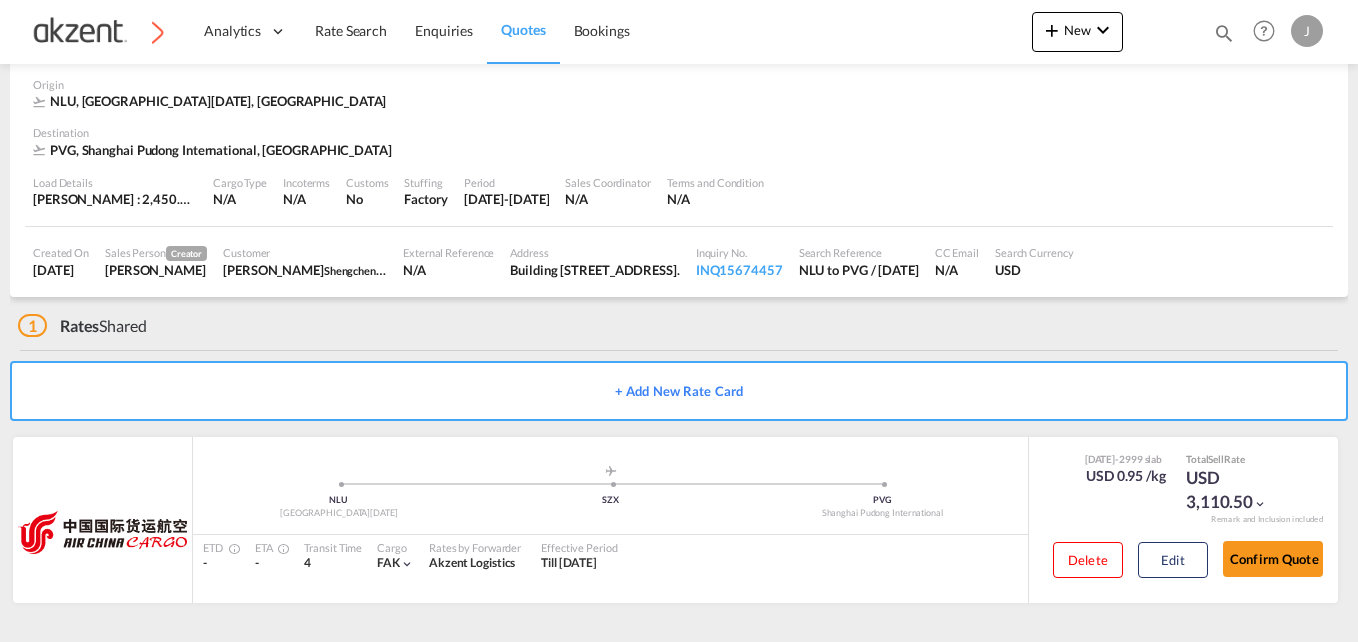 scroll, scrollTop: 86, scrollLeft: 0, axis: vertical 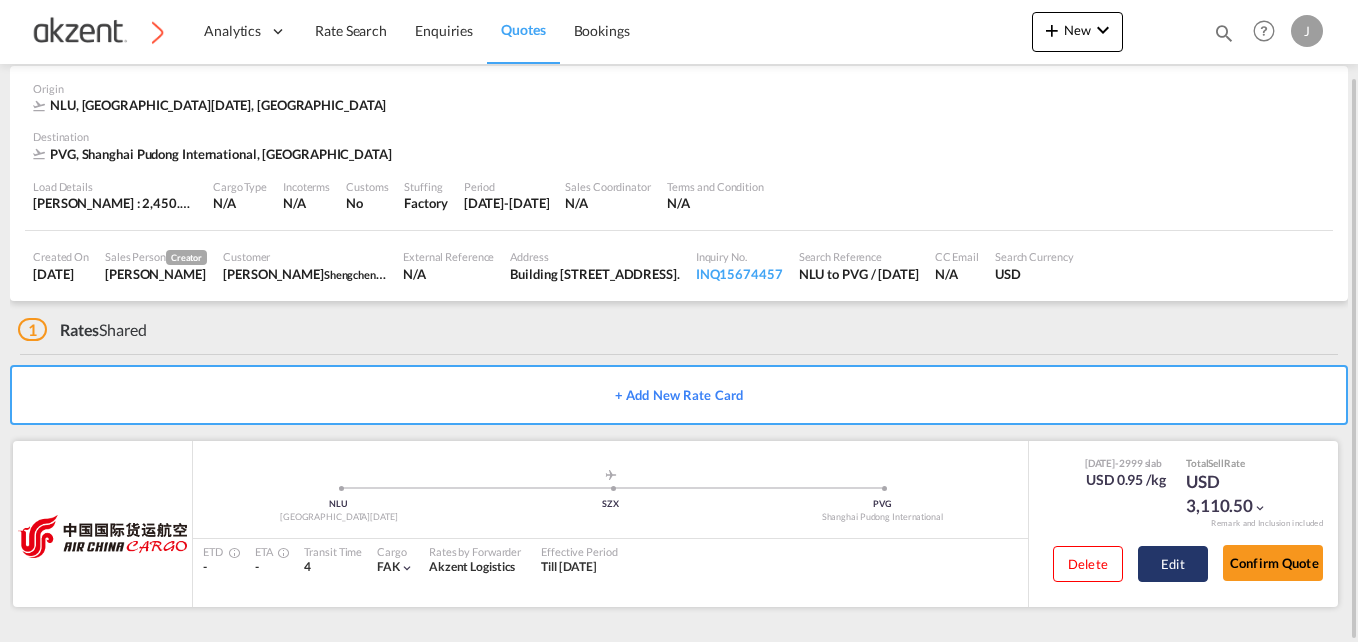 click on "Edit" at bounding box center [1173, 564] 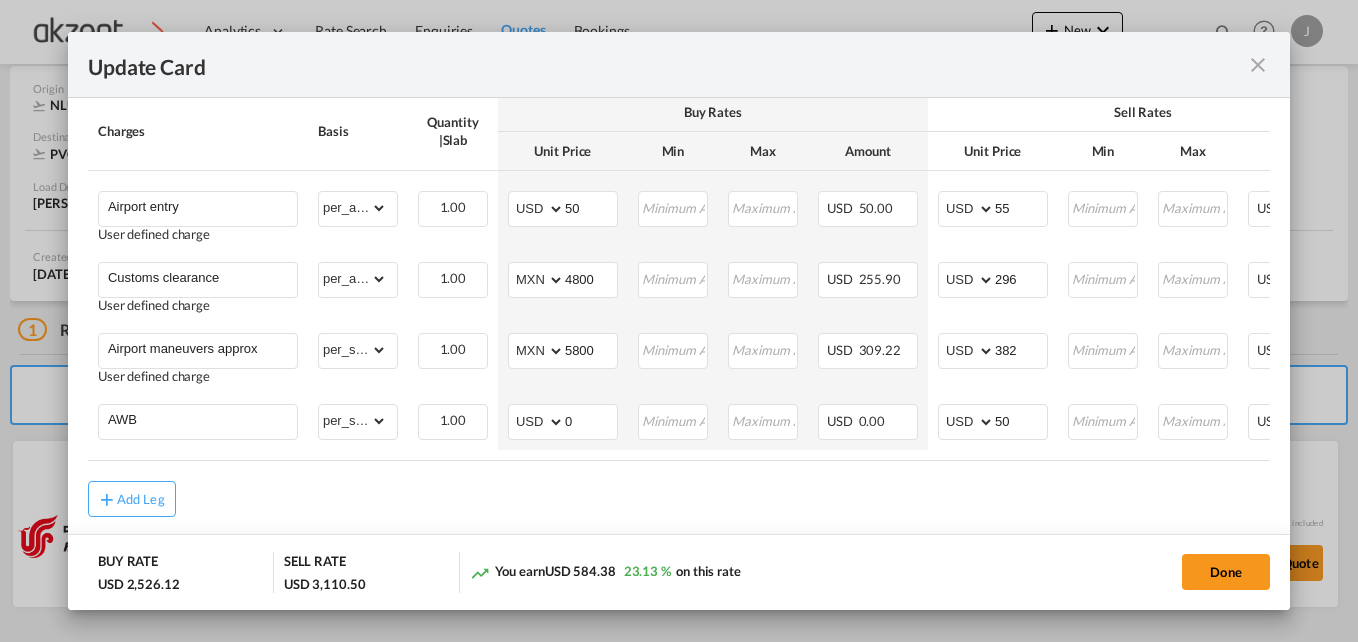 scroll, scrollTop: 863, scrollLeft: 0, axis: vertical 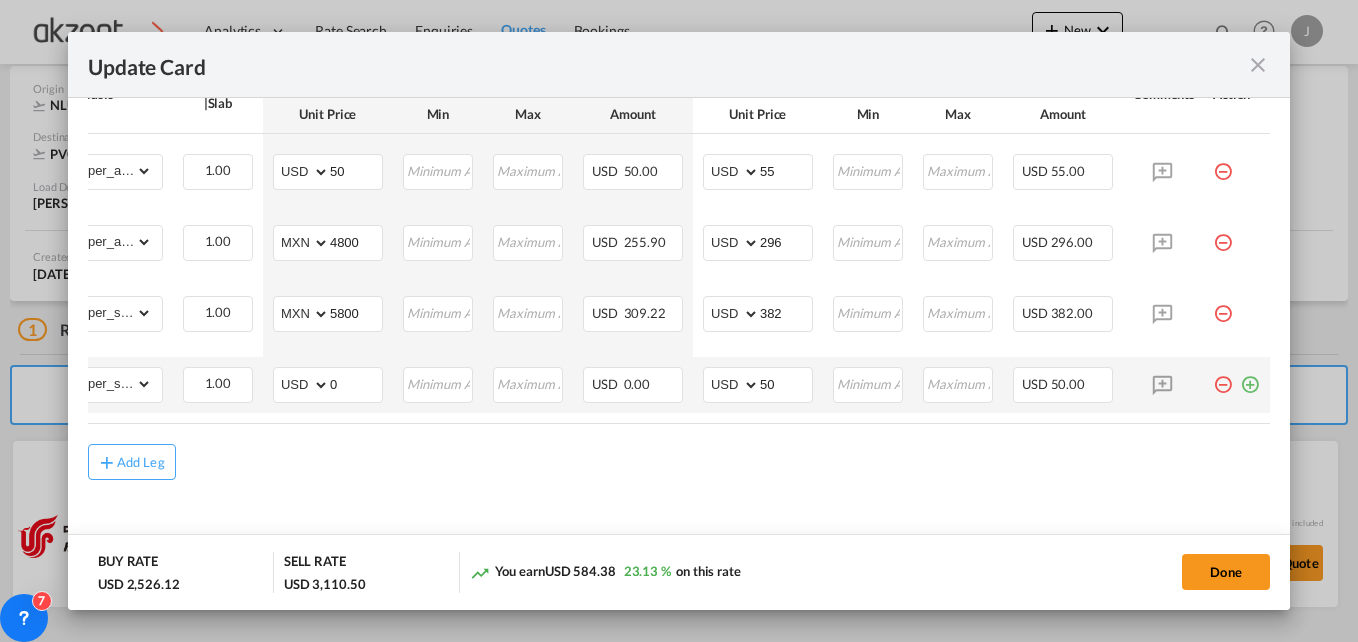 click at bounding box center (1250, 377) 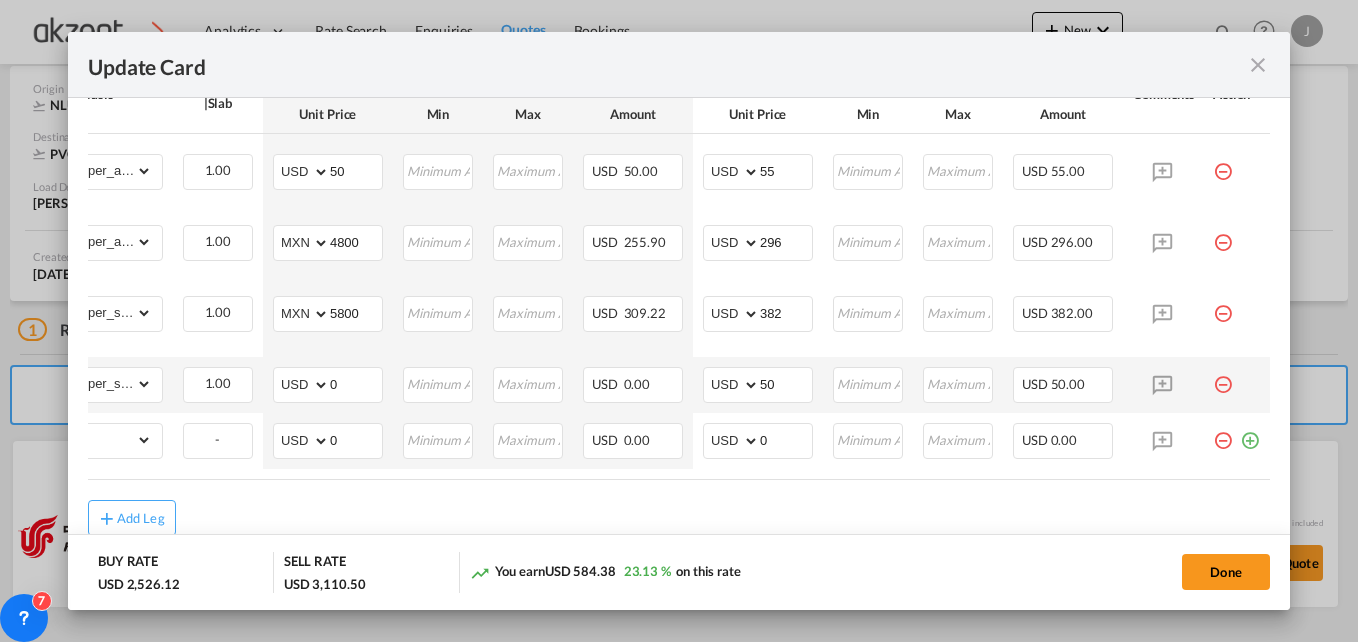 scroll, scrollTop: 0, scrollLeft: 0, axis: both 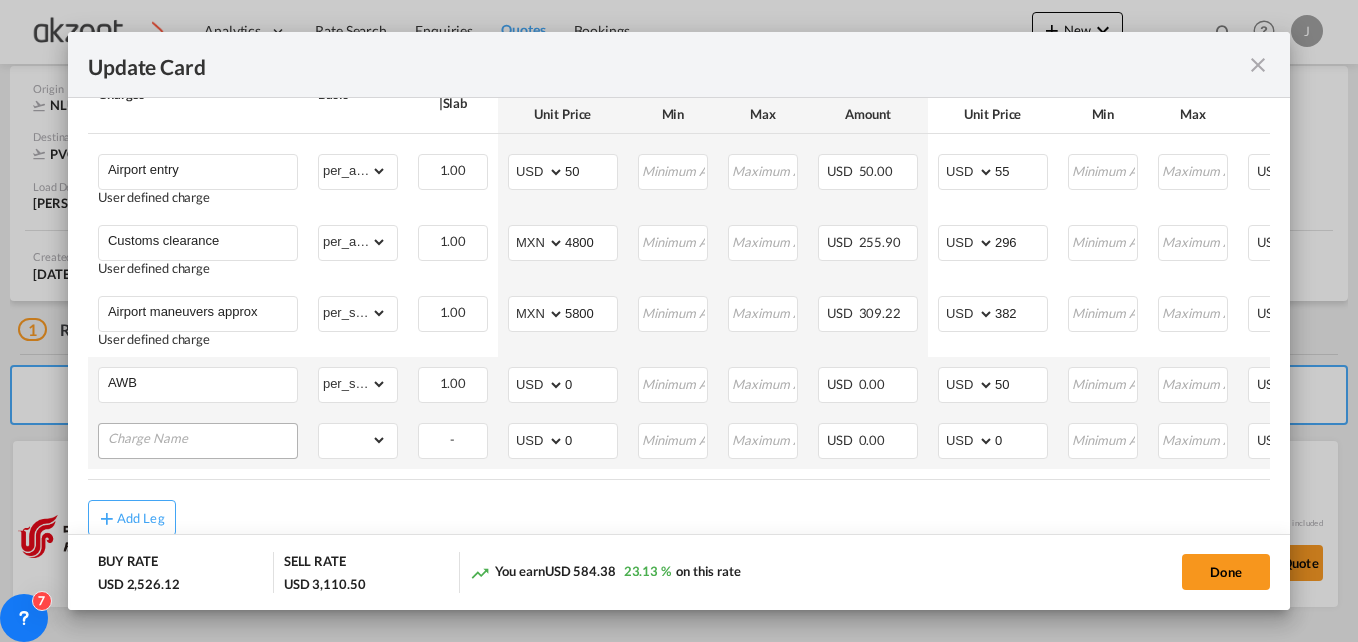 click at bounding box center (202, 439) 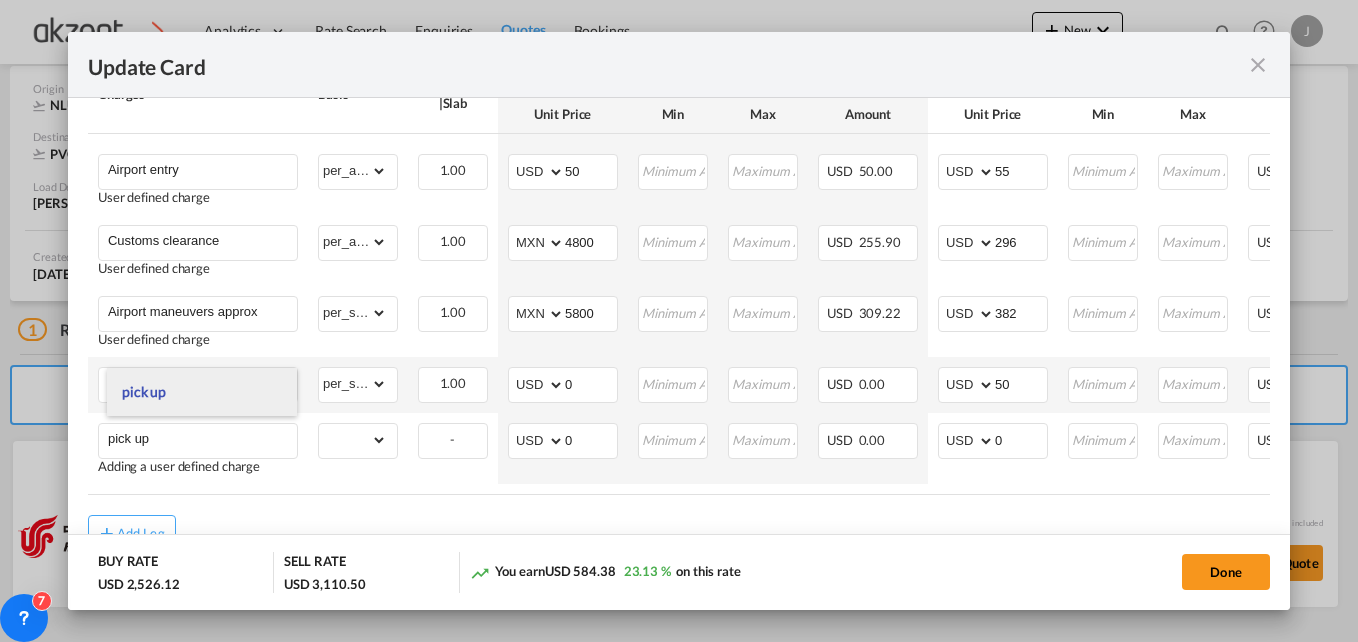 type on "pick up" 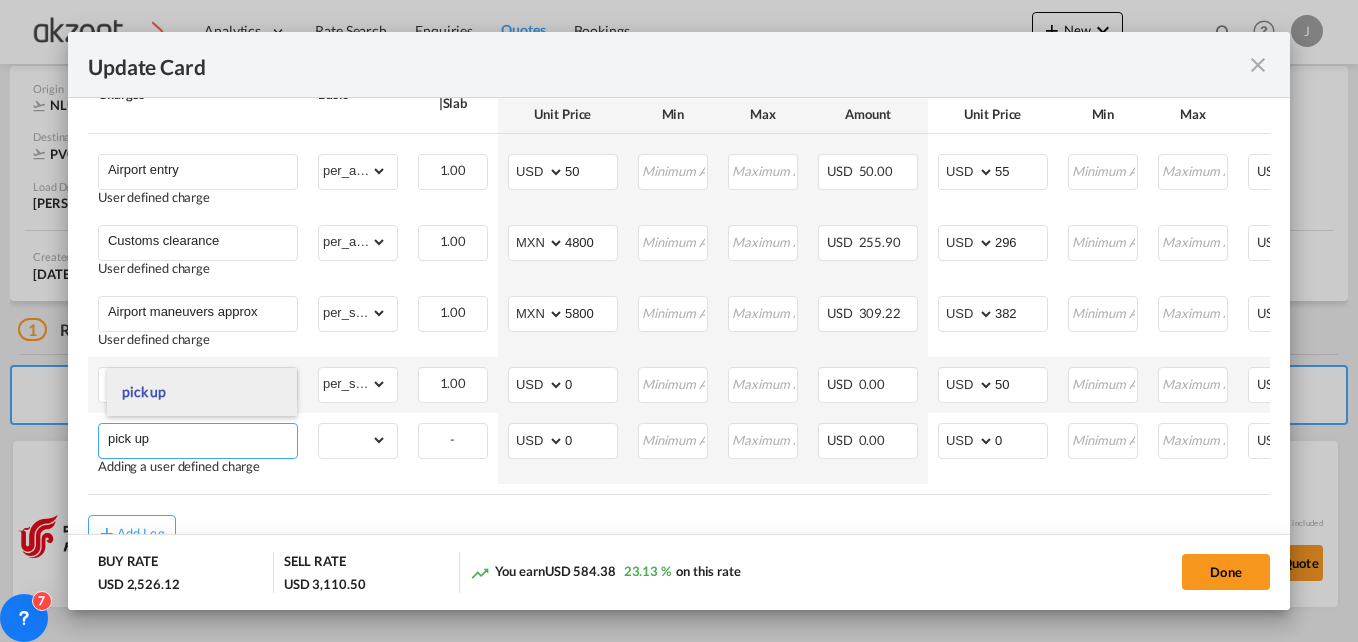 click on "pick up" at bounding box center (144, 391) 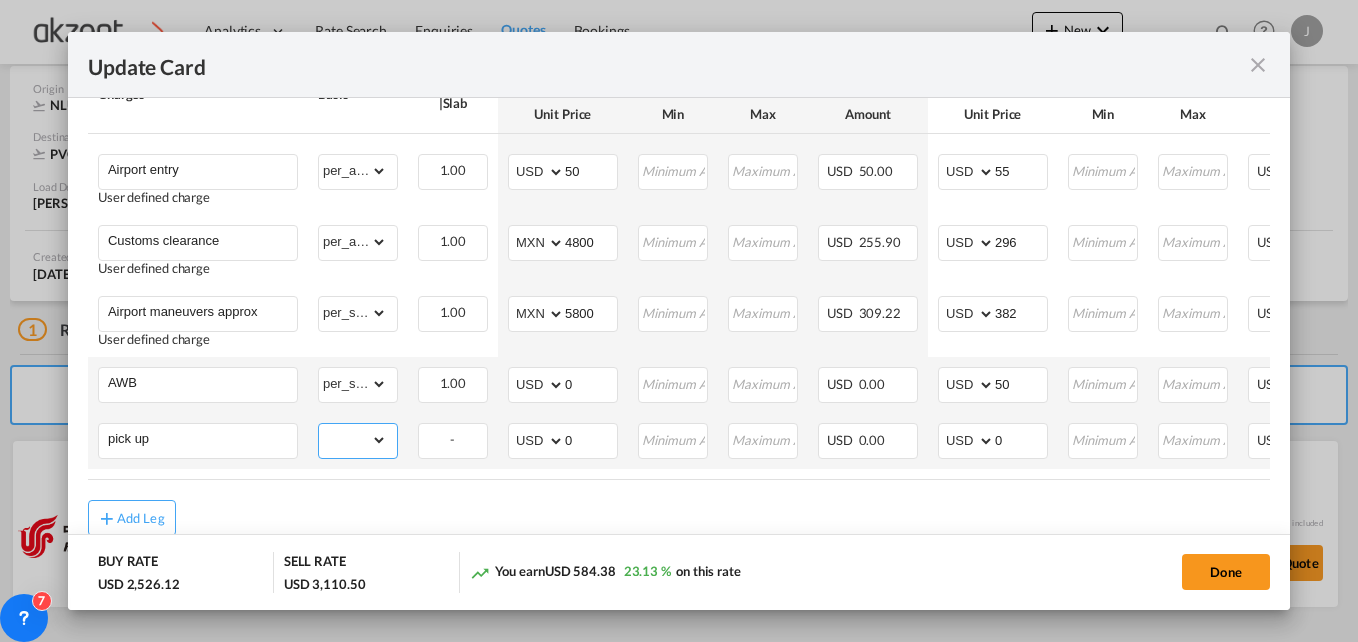 click on "gross_weight
volumetric_weight
per_shipment
per_bl
per_km
per_hawb
per_kg
per_pallet
per_carton
flat
chargeable_weight
per_ton
per_cbm
per_hbl
per_w/m
per_awb
per_sbl
per shipping bill
per_quintal
per_lbs
per_vehicle
per_shift
per_invoice
per_package
per_day
per_revalidation
per_declaration
per_document
per clearance" at bounding box center [353, 440] 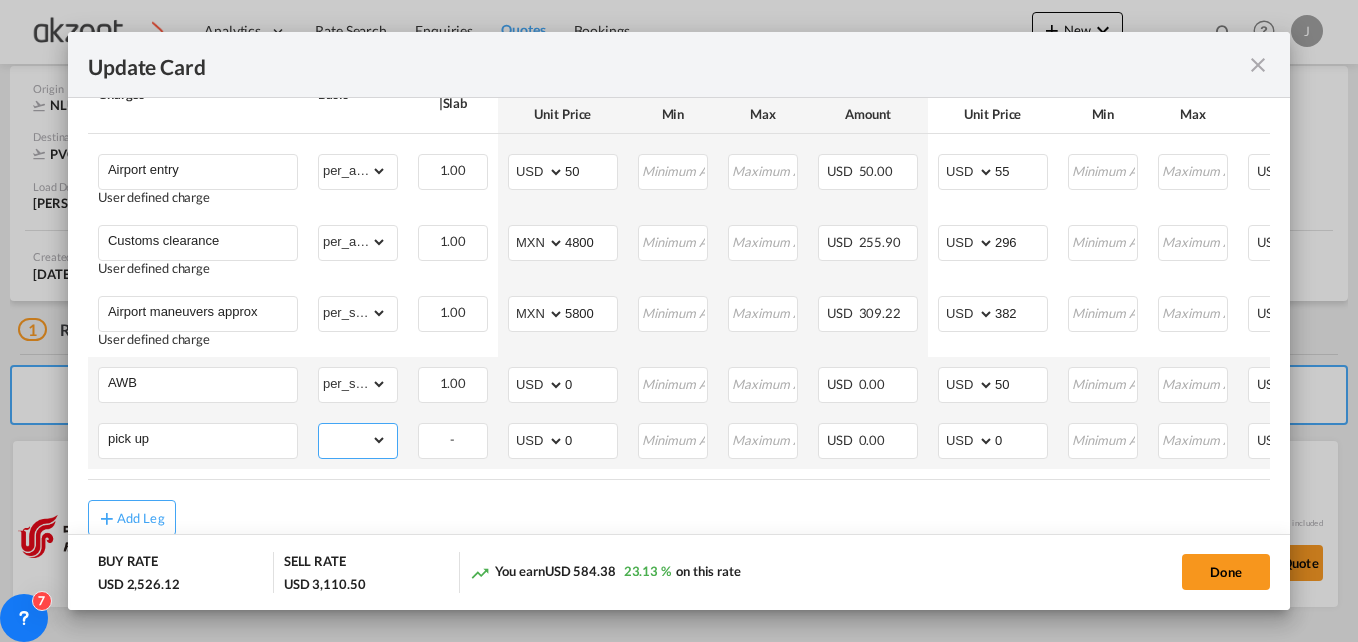 select on "per_shipment" 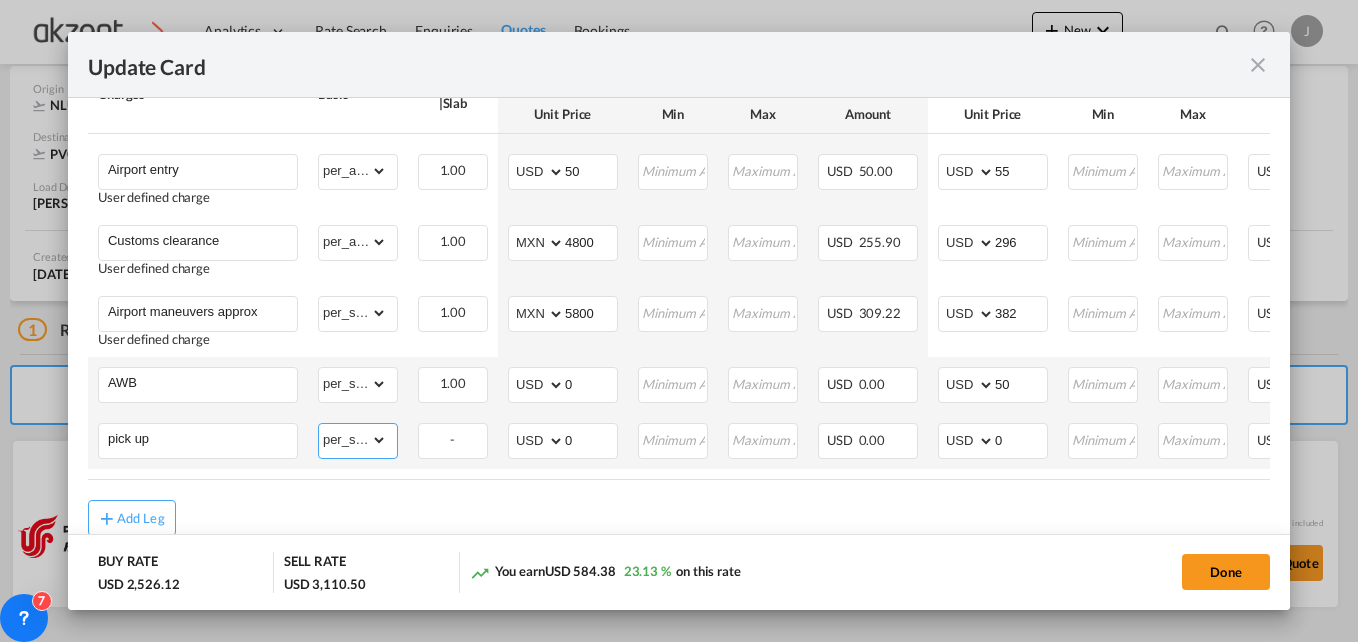 click on "gross_weight
volumetric_weight
per_shipment
per_bl
per_km
per_hawb
per_kg
per_pallet
per_carton
flat
chargeable_weight
per_ton
per_cbm
per_hbl
per_w/m
per_awb
per_sbl
per shipping bill
per_quintal
per_lbs
per_vehicle
per_shift
per_invoice
per_package
per_day
per_revalidation
per_declaration
per_document
per clearance" at bounding box center (353, 440) 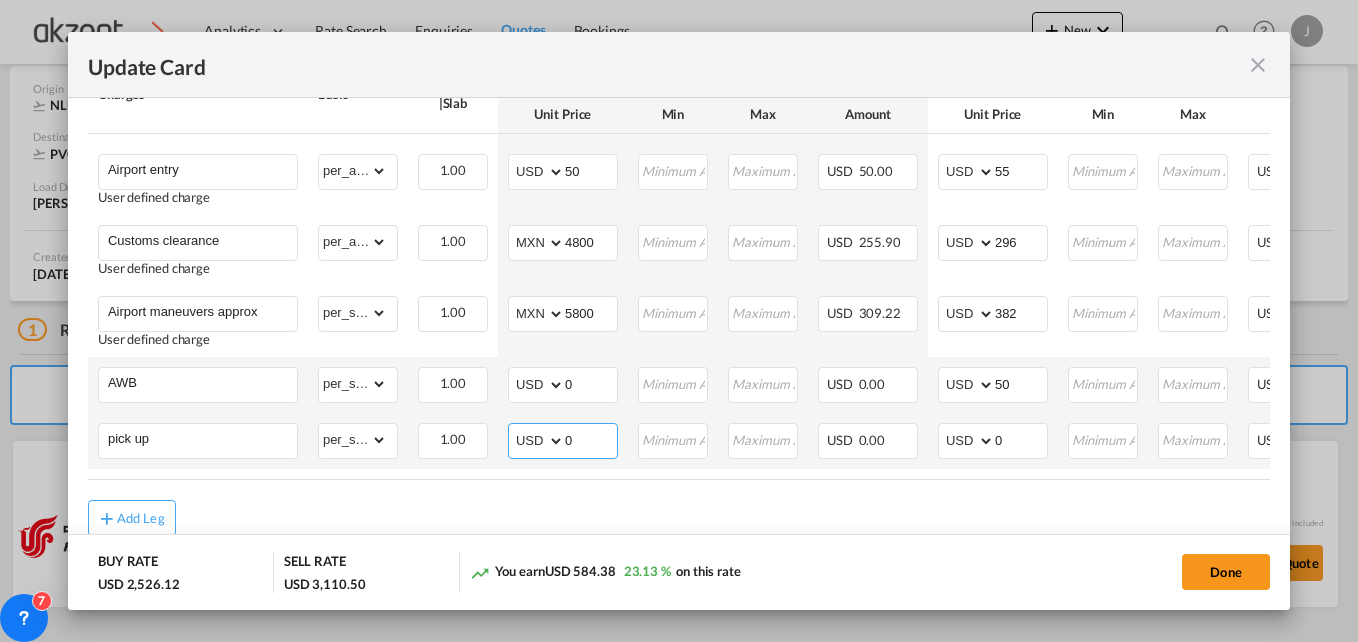 click on "AED AFN ALL AMD ANG AOA ARS AUD AWG AZN BAM BBD BDT BGN BHD BIF BMD BND BOB BRL BSD BTN BWP BYN BZD CAD CDF CHF CLP CNY COP CRC CUC CUP CVE CZK DJF DKK DOP DZD EGP ERN ETB EUR FJD FKP FOK GBP GEL GGP GHS GIP GMD GNF GTQ GYD HKD HNL HRK HTG HUF IDR ILS IMP INR IQD IRR ISK JMD JOD JPY KES KGS KHR KID KMF KRW KWD KYD KZT LAK LBP LKR LRD LSL LYD MAD MDL MGA MKD MMK MNT MOP MRU MUR MVR MWK MXN MYR MZN NAD NGN NIO NOK NPR NZD OMR PAB PEN PGK PHP PKR PLN PYG QAR RON RSD RUB RWF SAR SBD SCR SDG SEK SGD SHP SLL SOS SRD SSP STN SYP SZL THB TJS TMT TND TOP TRY TTD TVD TWD TZS UAH UGX USD UYU UZS VES VND VUV WST XAF XCD XDR XOF XPF YER ZAR ZMW" at bounding box center (538, 441) 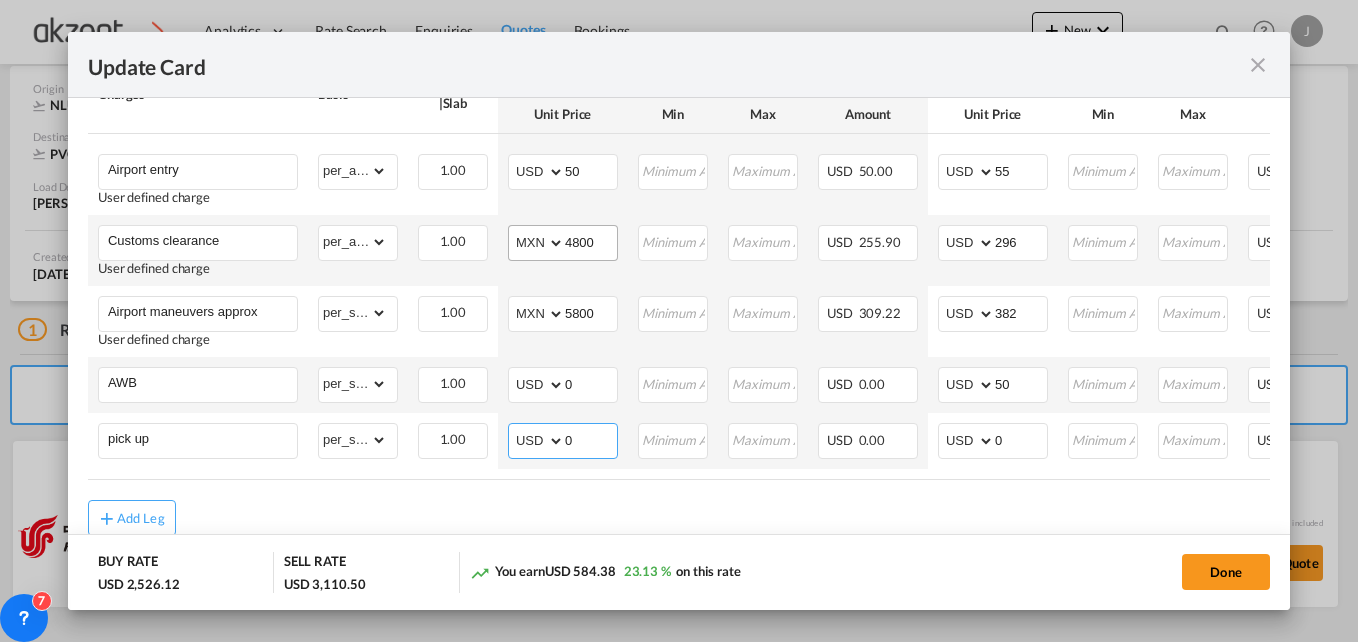 select on "string:MXN" 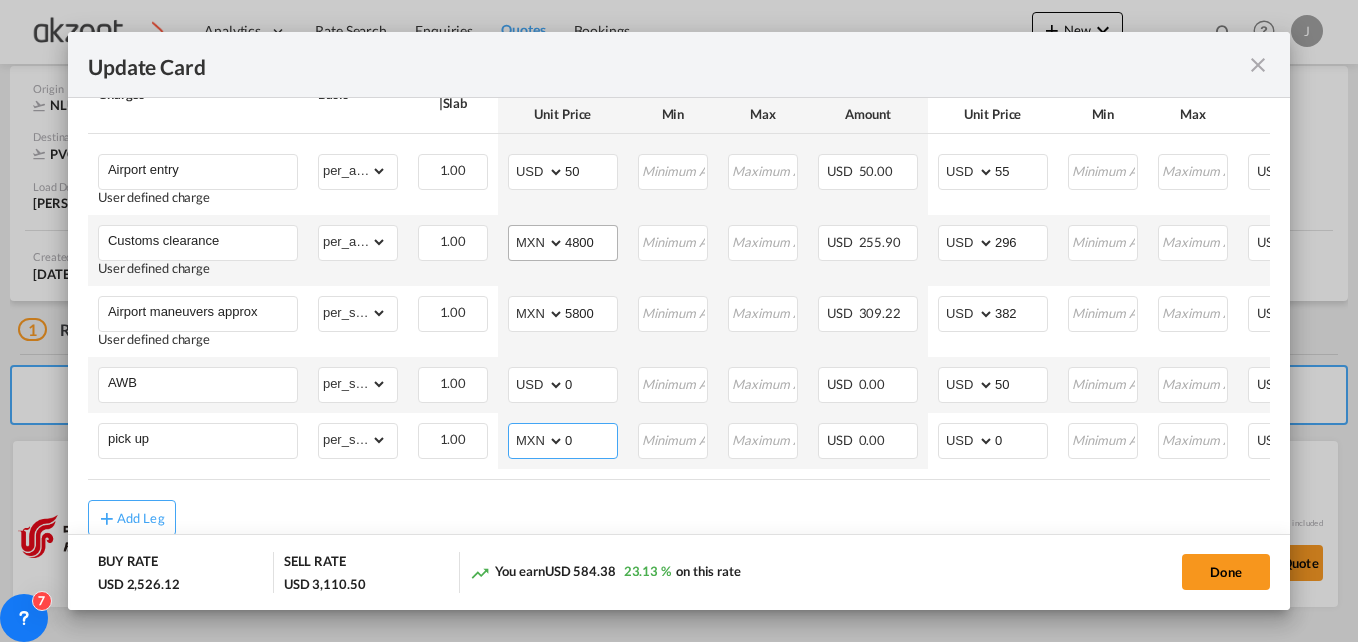 click on "AED AFN ALL AMD ANG AOA ARS AUD AWG AZN BAM BBD BDT BGN BHD BIF BMD BND BOB BRL BSD BTN BWP BYN BZD CAD CDF CHF CLP CNY COP CRC CUC CUP CVE CZK DJF DKK DOP DZD EGP ERN ETB EUR FJD FKP FOK GBP GEL GGP GHS GIP GMD GNF GTQ GYD HKD HNL HRK HTG HUF IDR ILS IMP INR IQD IRR ISK JMD JOD JPY KES KGS KHR KID KMF KRW KWD KYD KZT LAK LBP LKR LRD LSL LYD MAD MDL MGA MKD MMK MNT MOP MRU MUR MVR MWK MXN MYR MZN NAD NGN NIO NOK NPR NZD OMR PAB PEN PGK PHP PKR PLN PYG QAR RON RSD RUB RWF SAR SBD SCR SDG SEK SGD SHP SLL SOS SRD SSP STN SYP SZL THB TJS TMT TND TOP TRY TTD TVD TWD TZS UAH UGX USD UYU UZS VES VND VUV WST XAF XCD XDR XOF XPF YER ZAR ZMW" at bounding box center [538, 441] 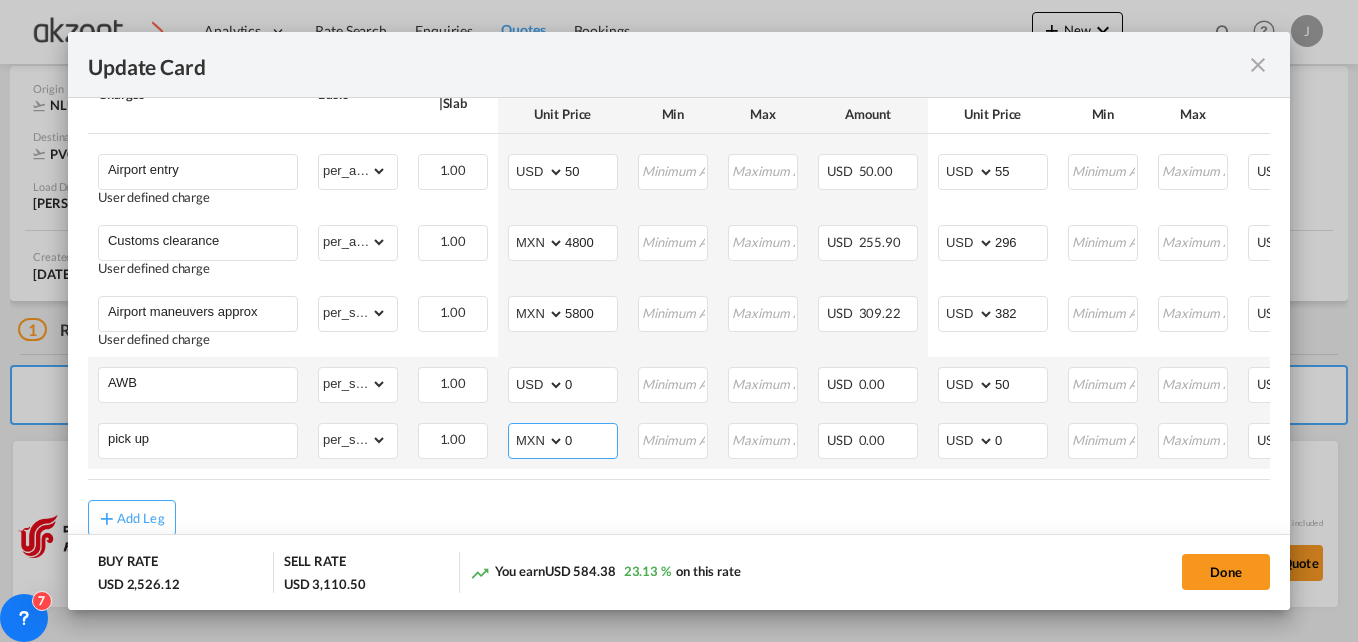 click on "0" at bounding box center [591, 439] 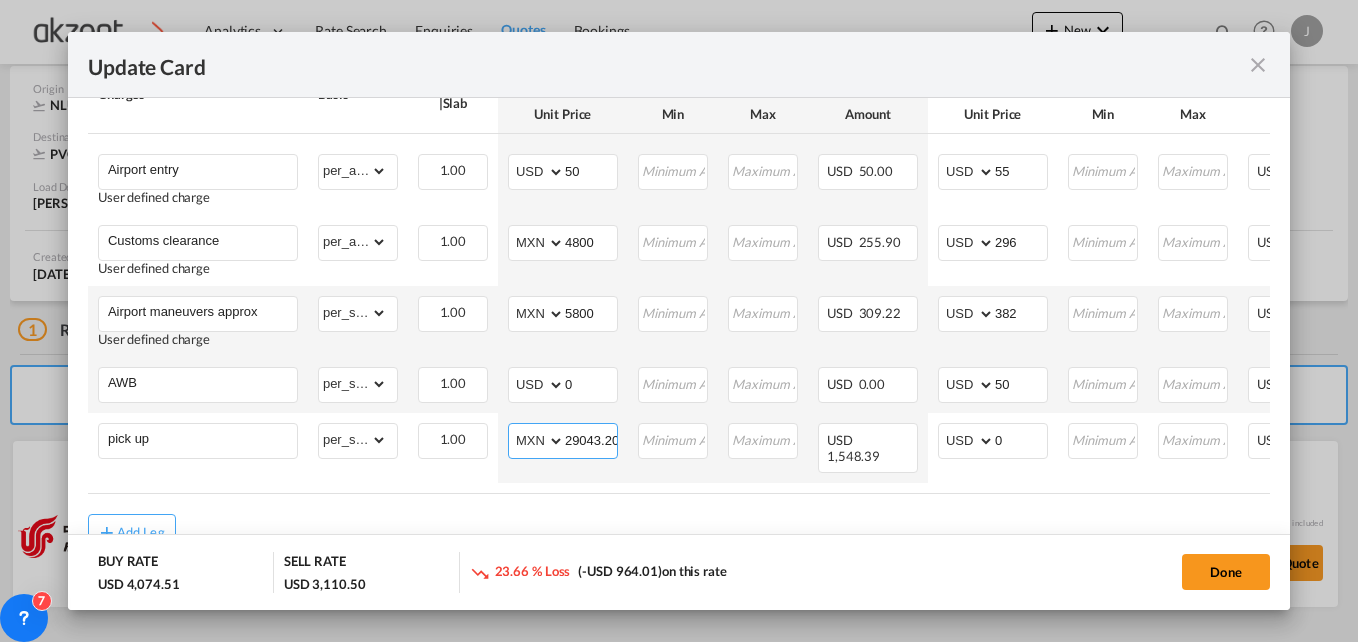 scroll, scrollTop: 0, scrollLeft: 2, axis: horizontal 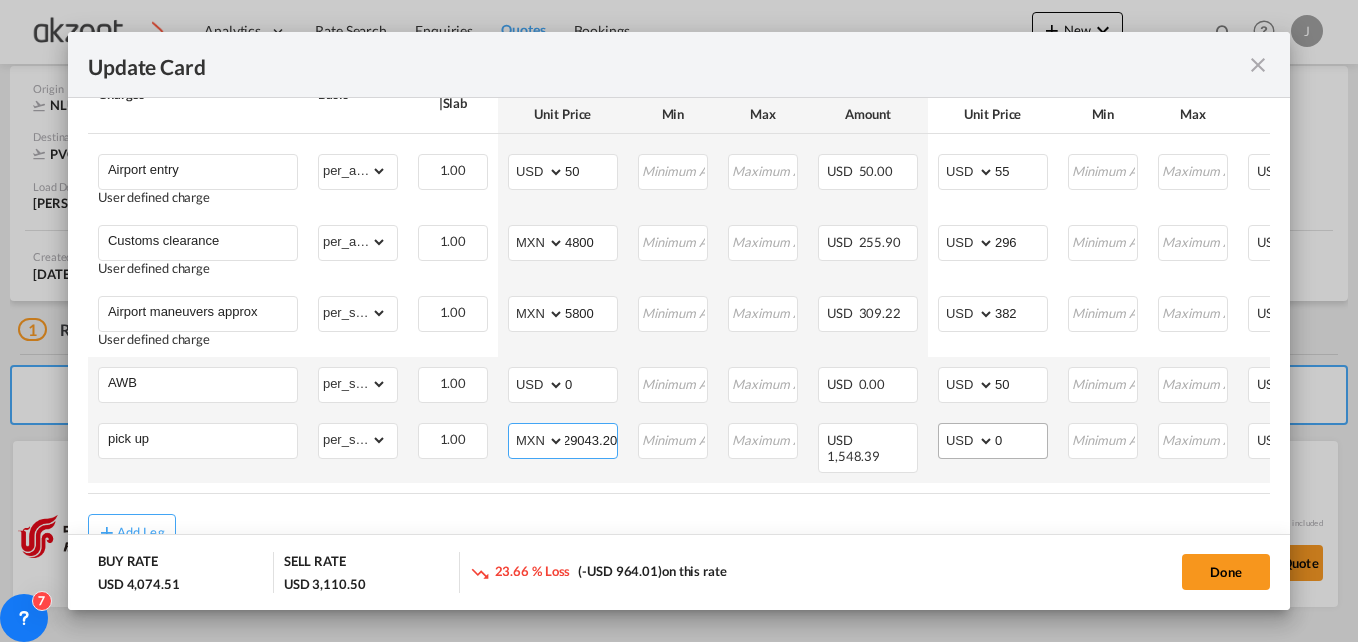type on "29043.20" 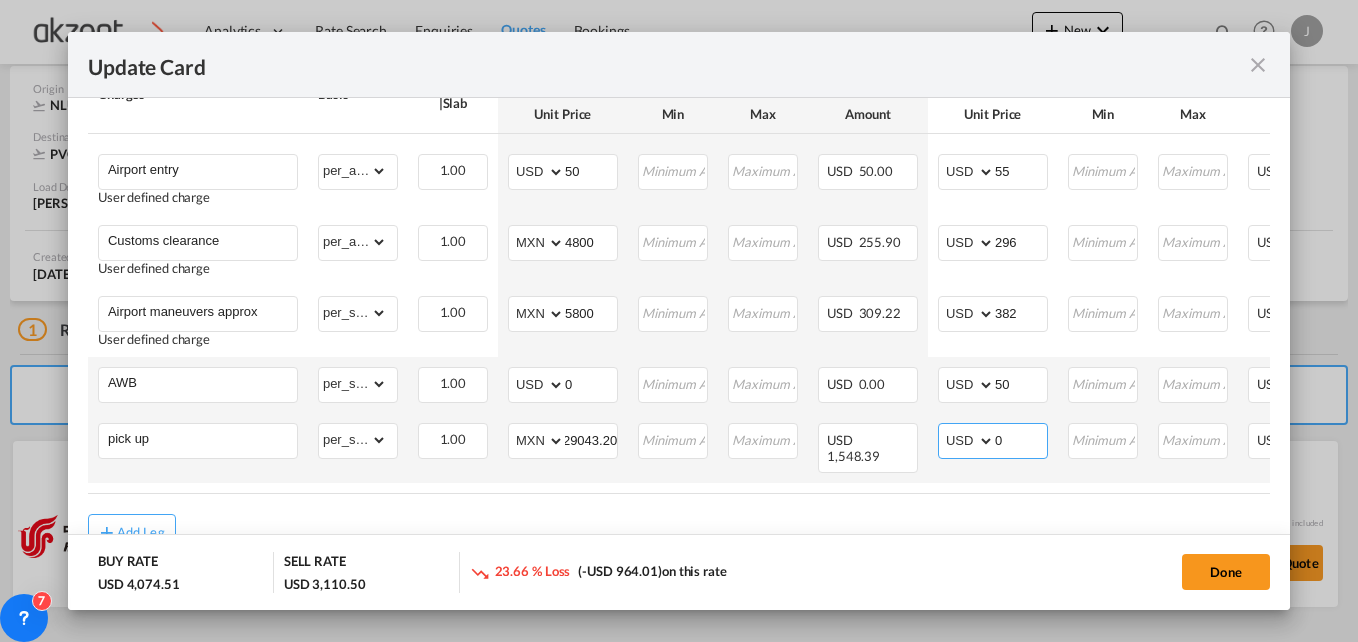 scroll, scrollTop: 0, scrollLeft: 0, axis: both 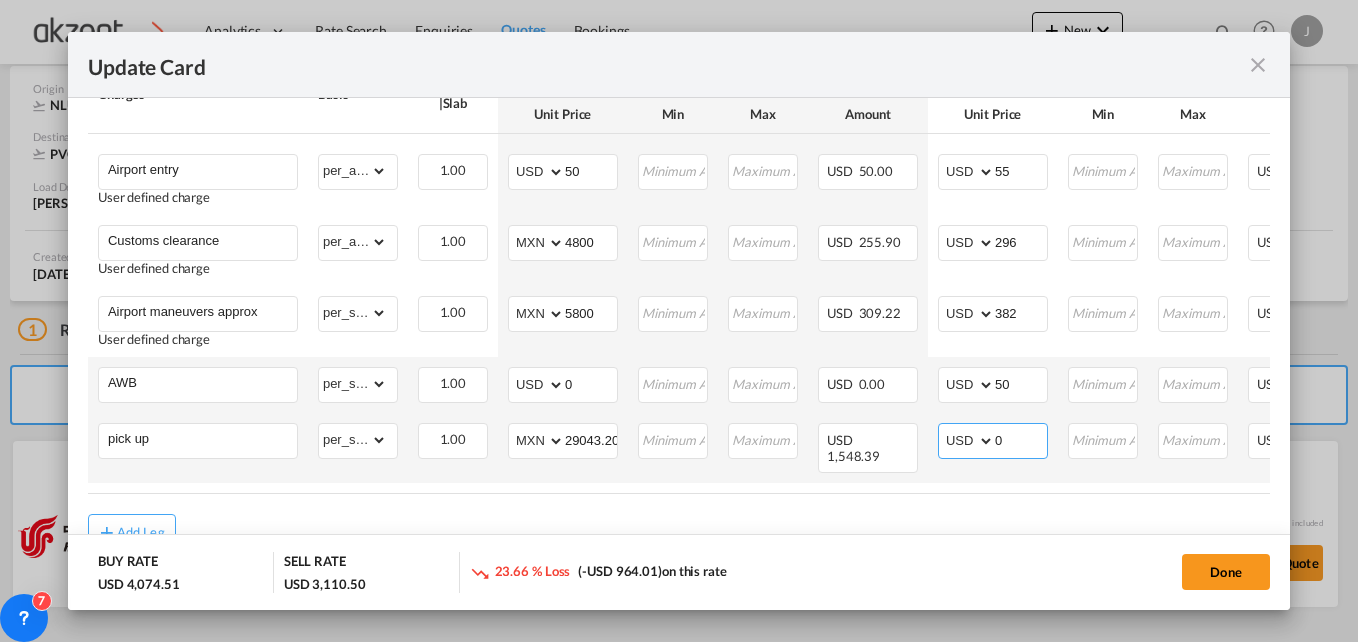 click on "0" at bounding box center [1021, 439] 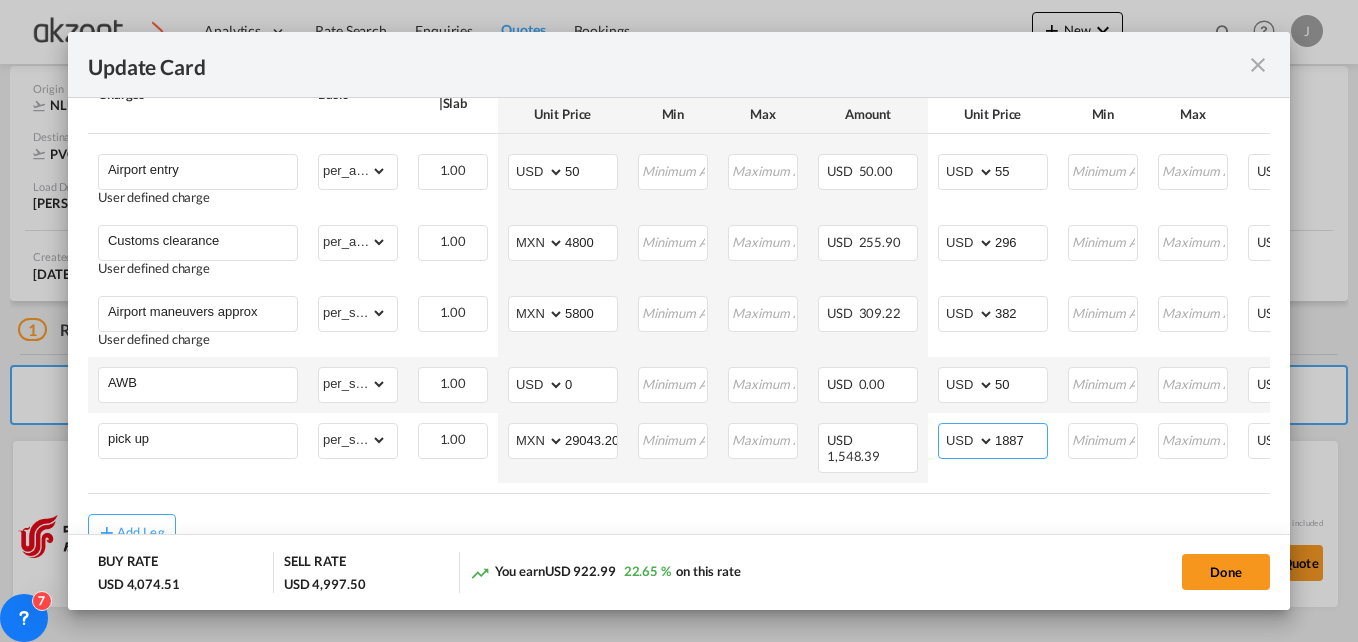 drag, startPoint x: 1017, startPoint y: 423, endPoint x: 1052, endPoint y: 527, distance: 109.73149 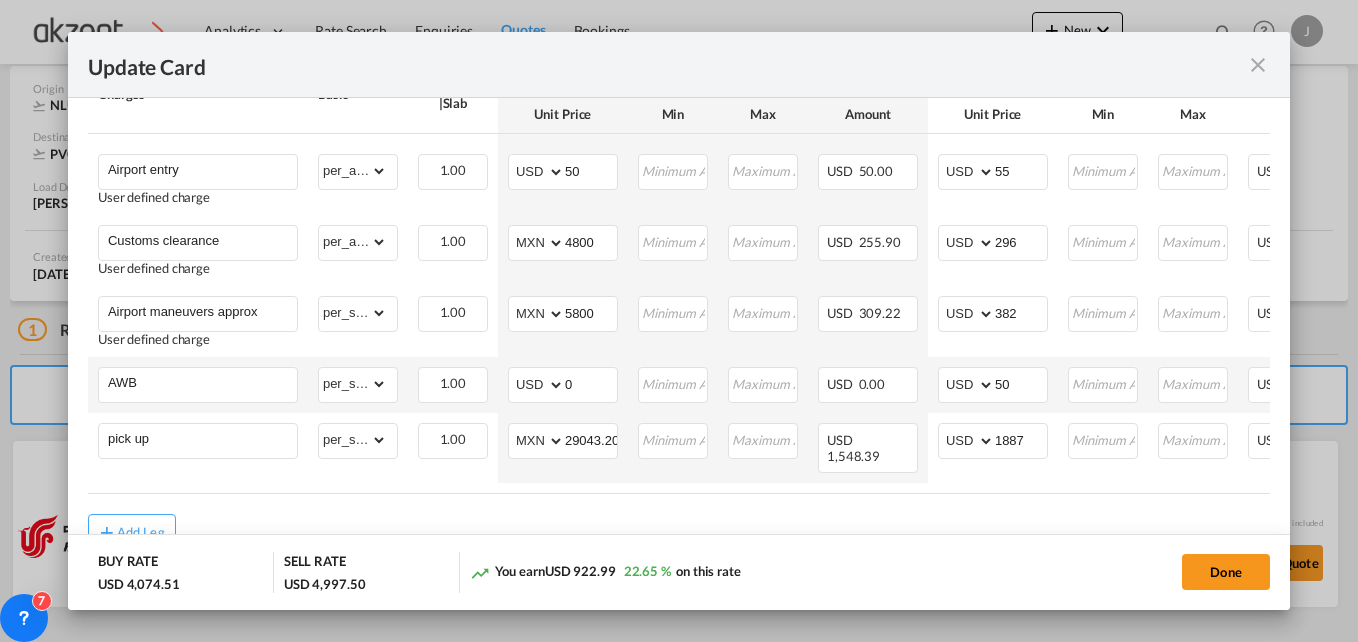 scroll, scrollTop: 0, scrollLeft: 250, axis: horizontal 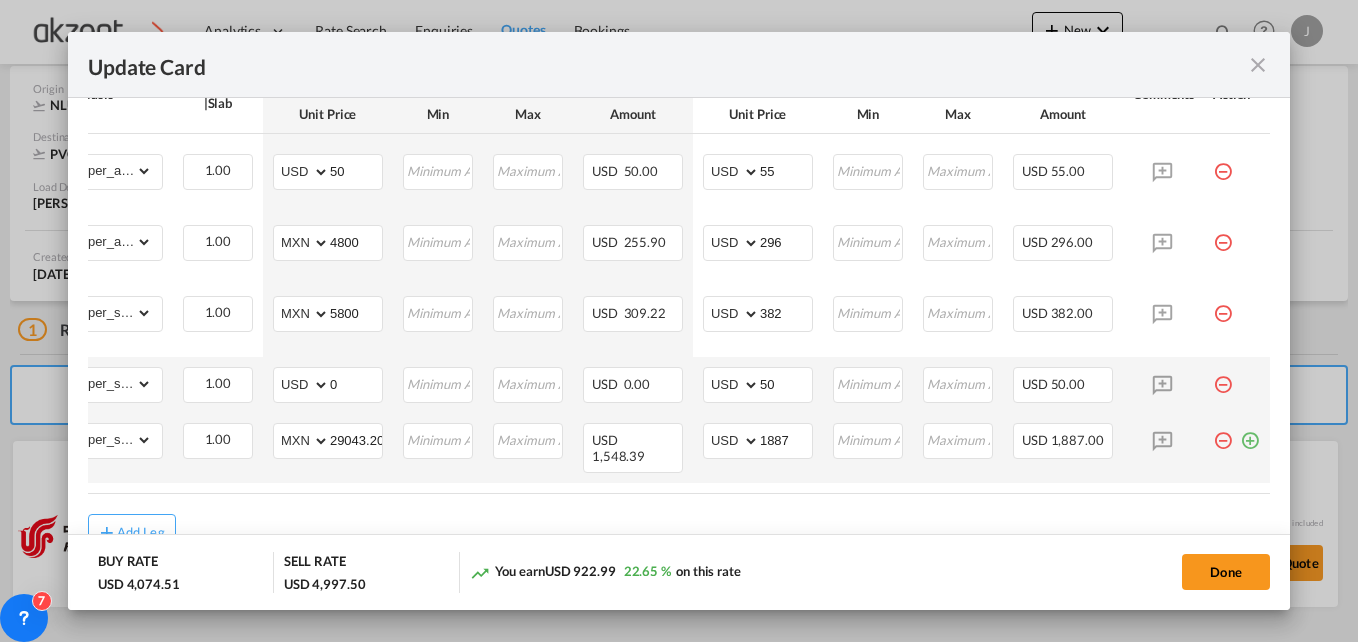 click at bounding box center (1250, 433) 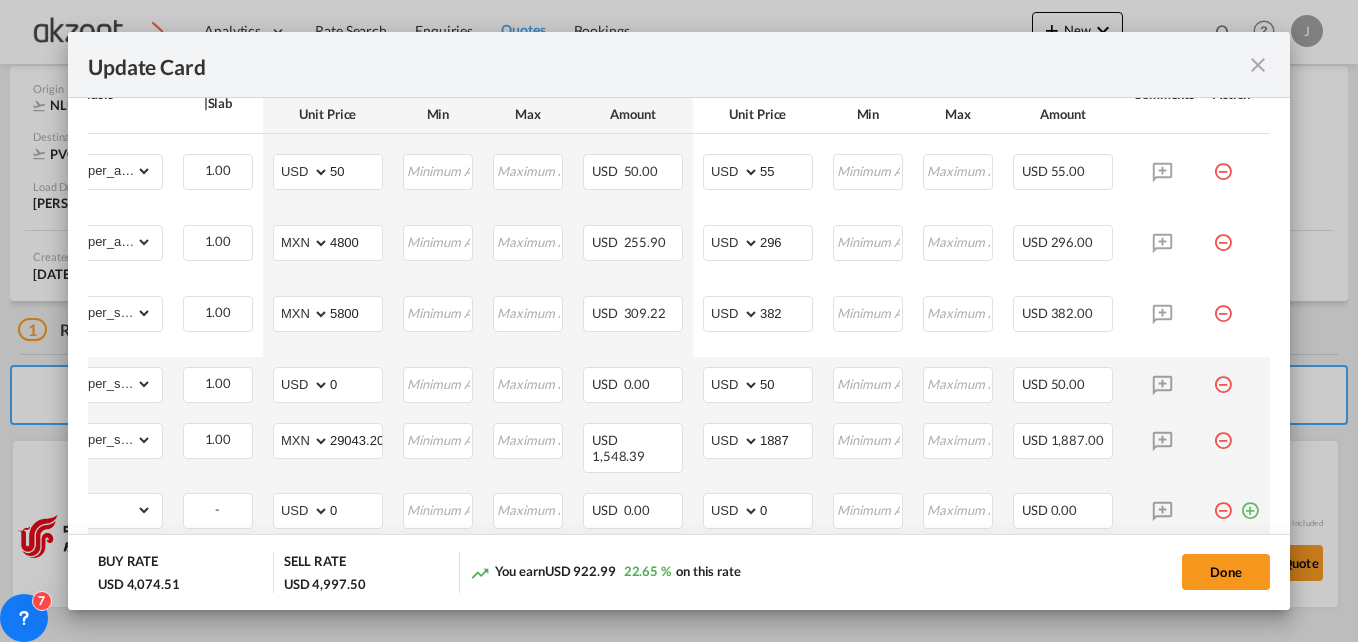 scroll, scrollTop: 0, scrollLeft: 0, axis: both 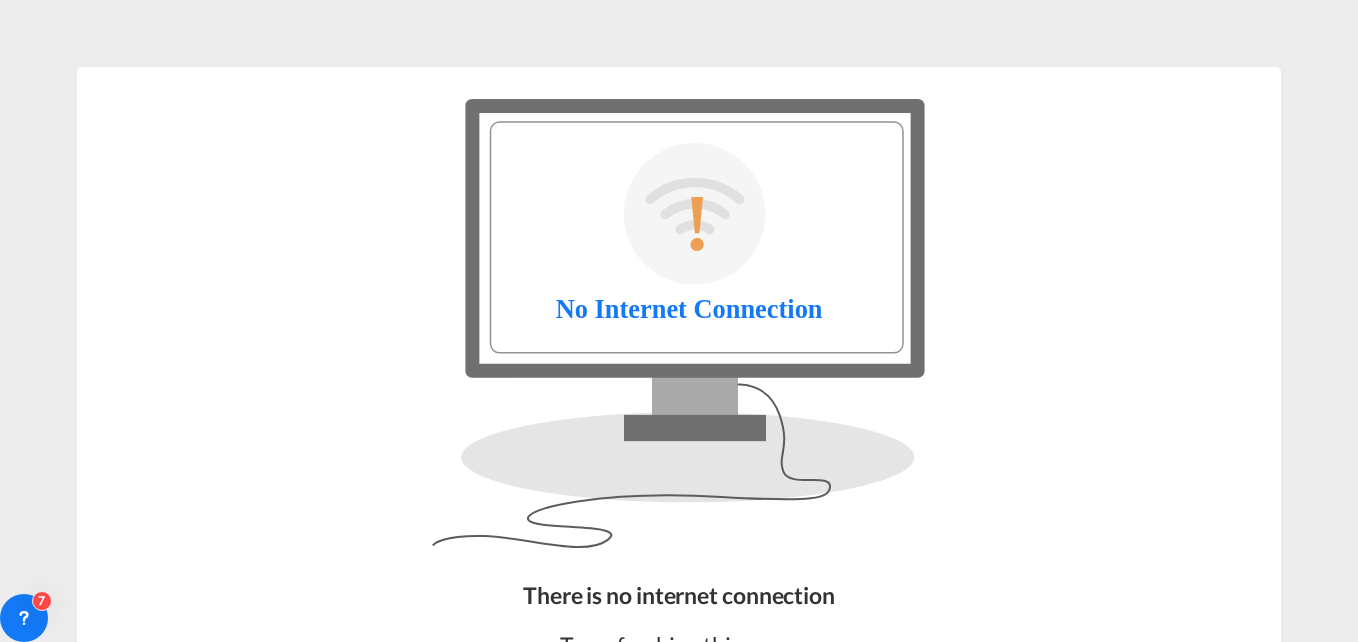 type on "profi" 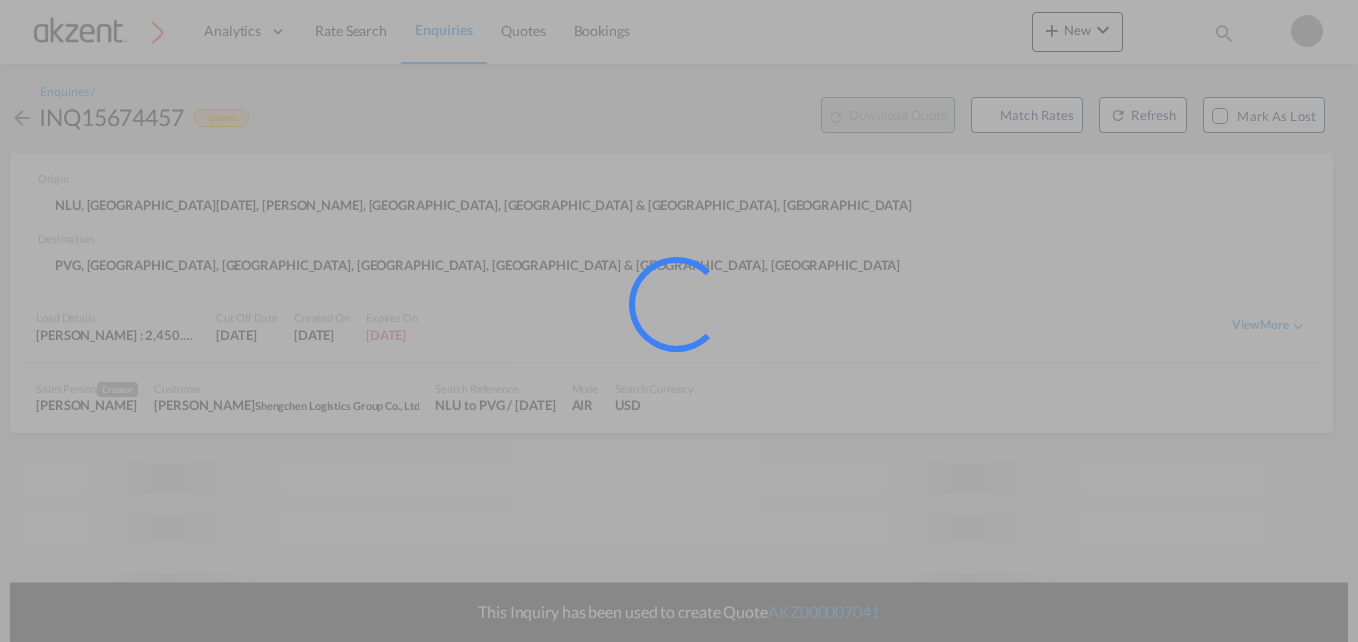 scroll, scrollTop: 0, scrollLeft: 0, axis: both 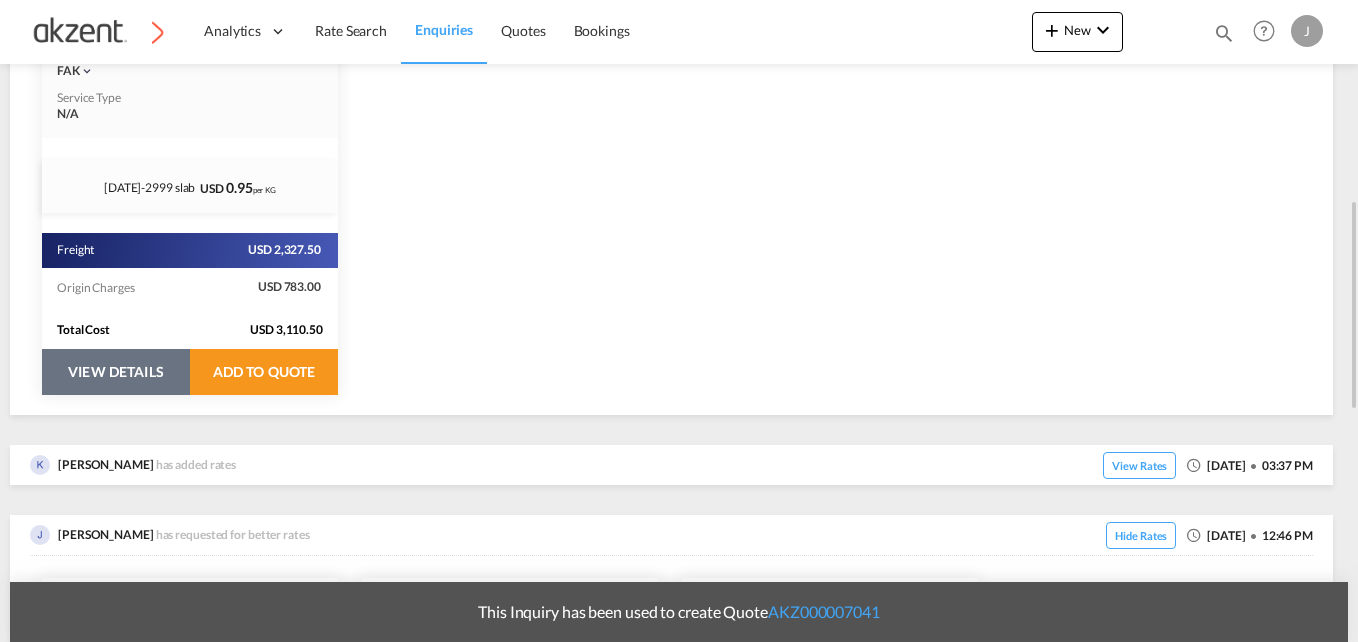 click on "VIEW DETAILS" at bounding box center [116, 372] 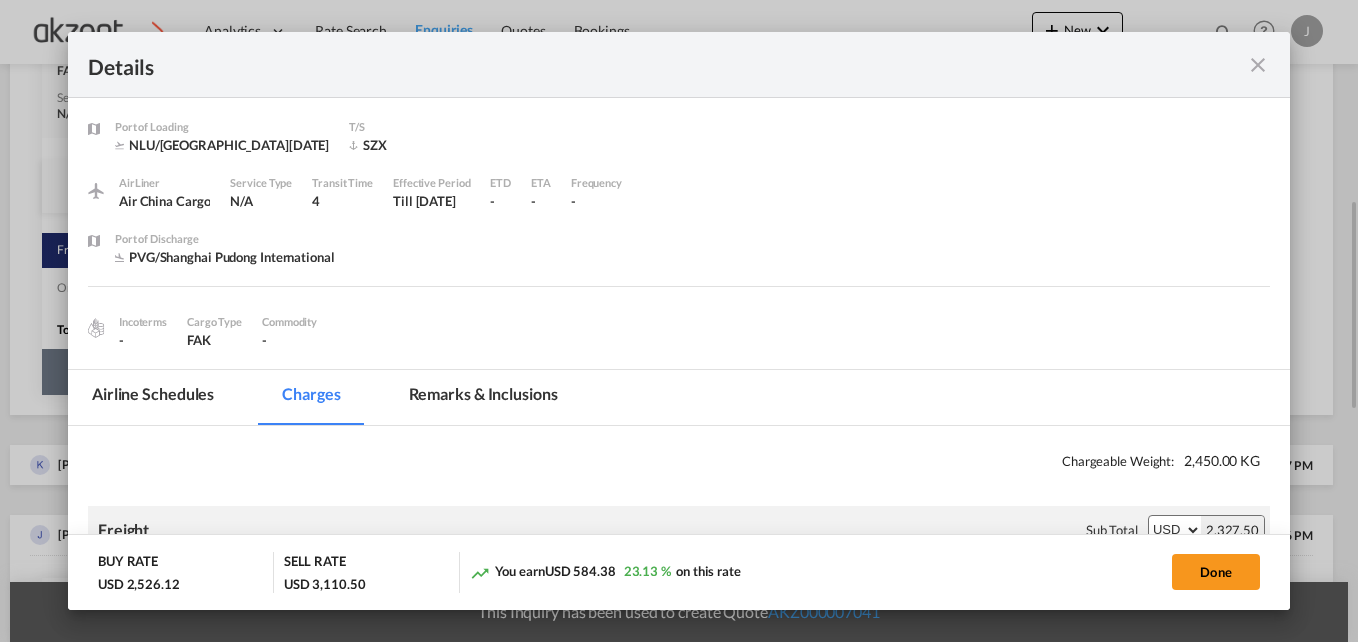 select on "per_awb" 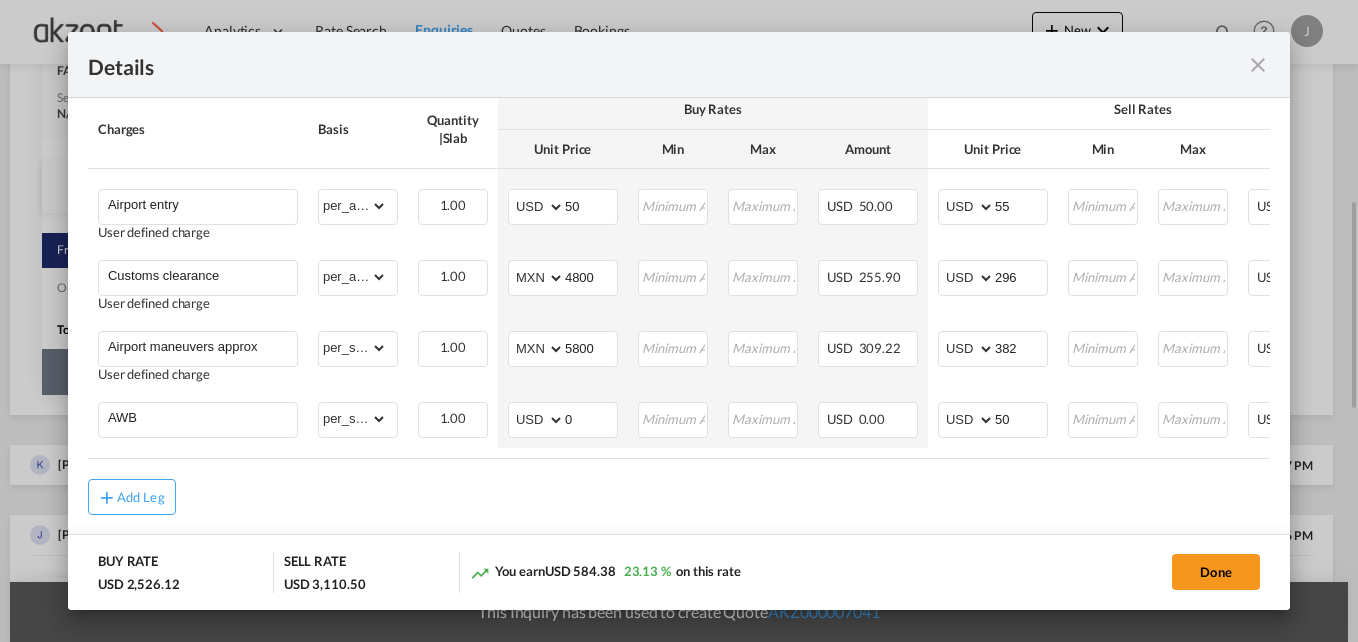 scroll, scrollTop: 718, scrollLeft: 0, axis: vertical 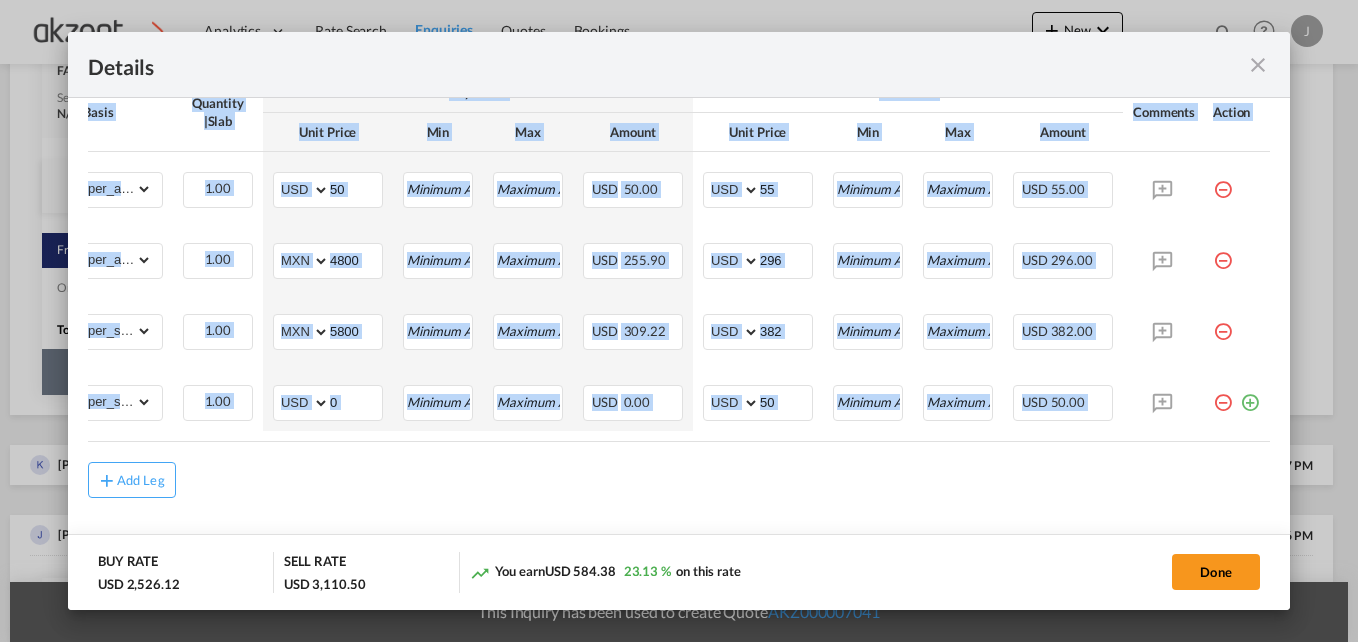 drag, startPoint x: 1044, startPoint y: 440, endPoint x: 1344, endPoint y: 417, distance: 300.88037 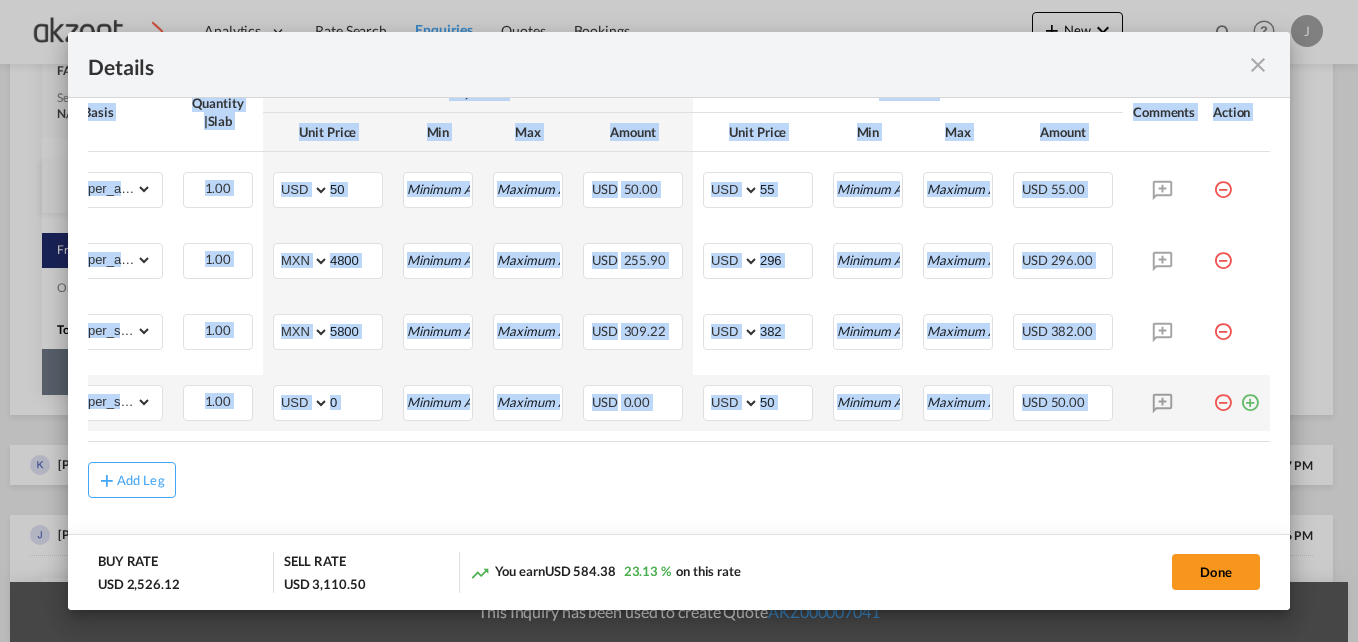 drag, startPoint x: 1344, startPoint y: 417, endPoint x: 1236, endPoint y: 398, distance: 109.65856 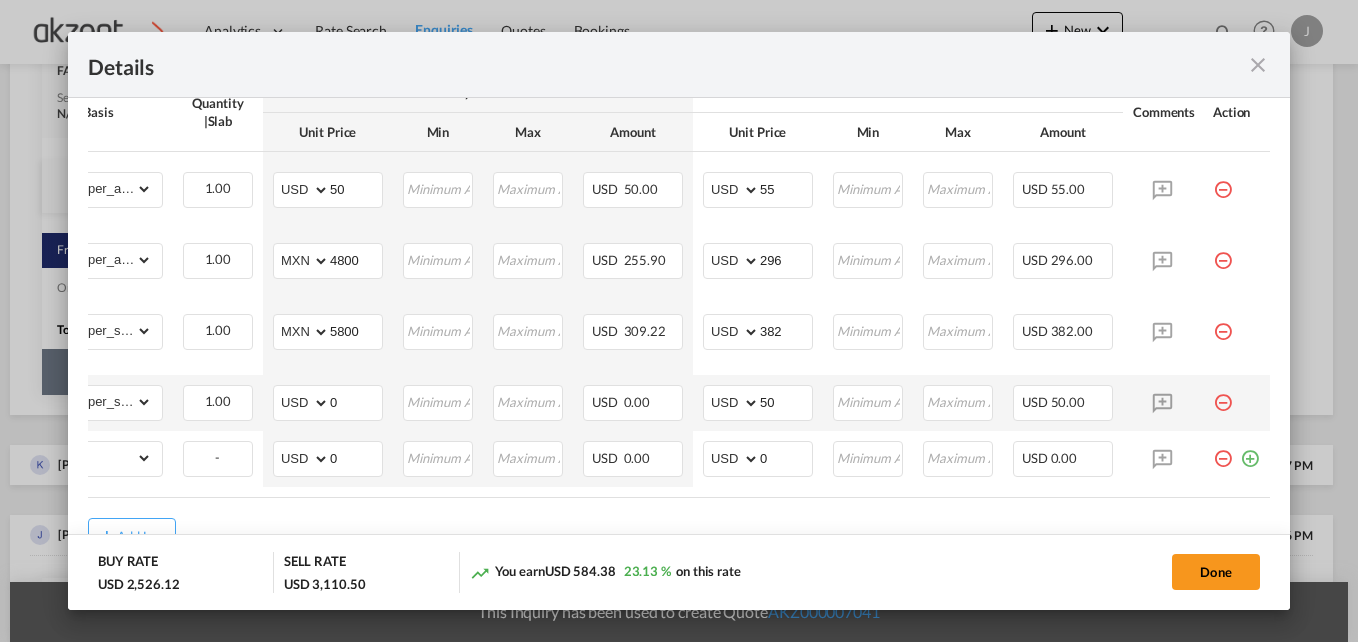 scroll, scrollTop: 0, scrollLeft: 0, axis: both 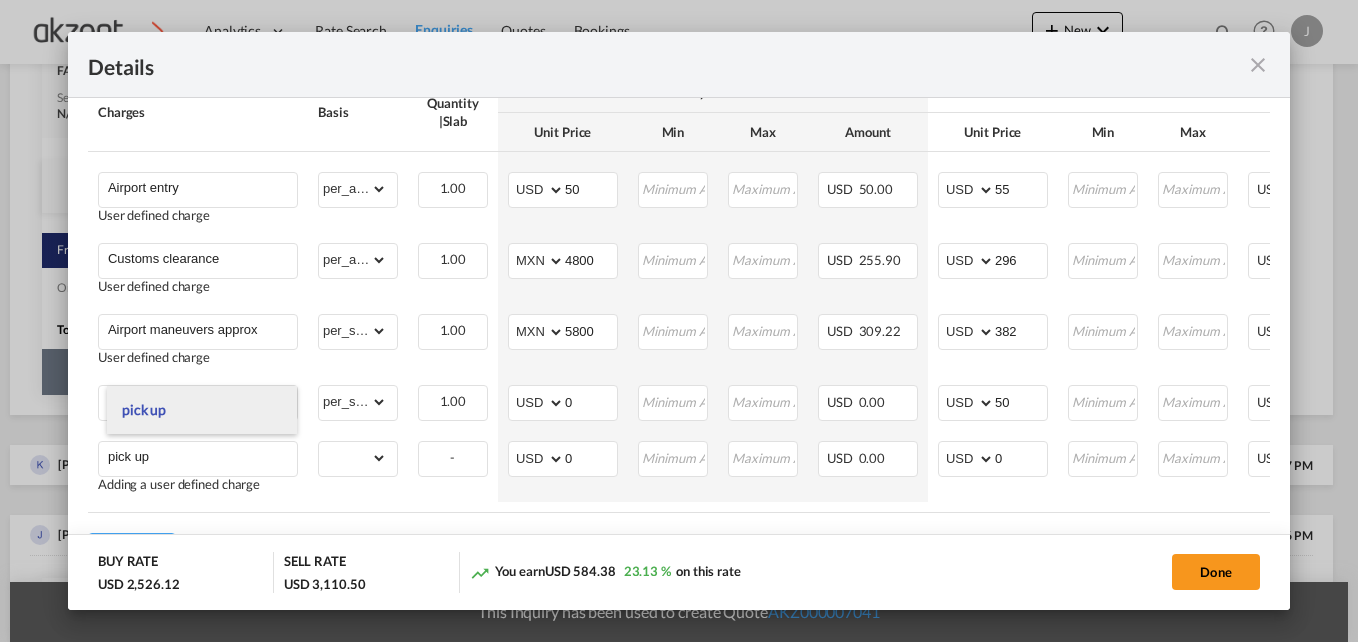 type on "pick up" 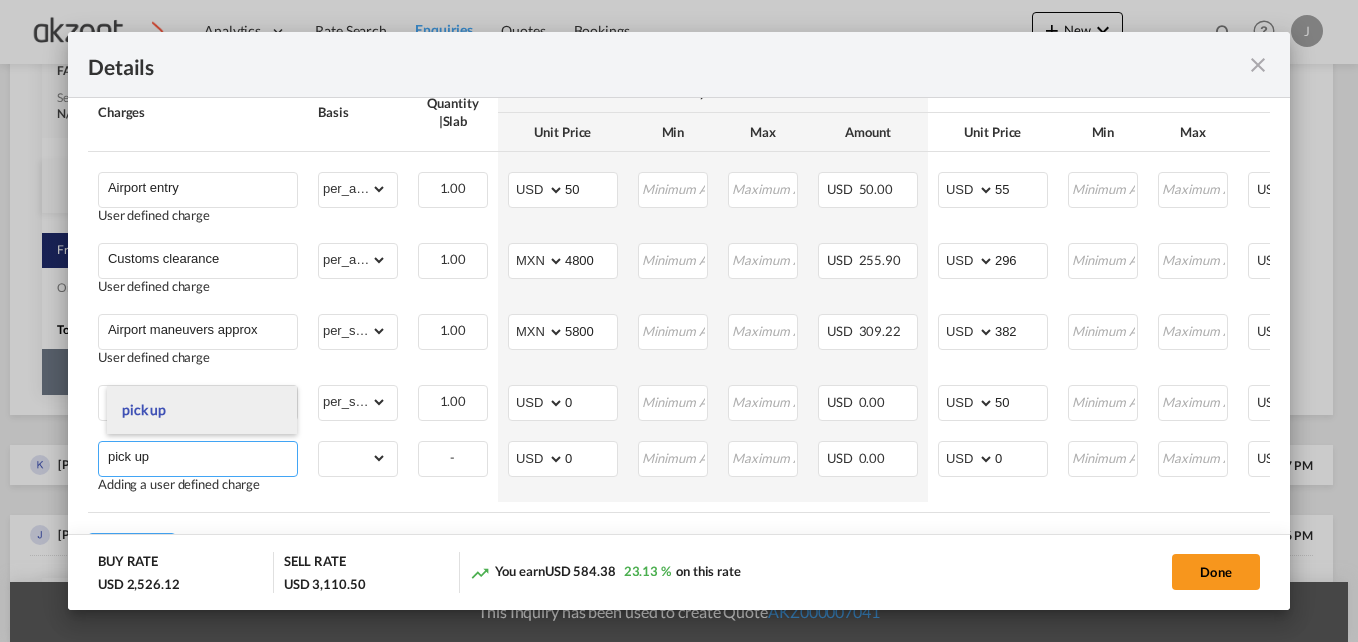 click on "pick up" at bounding box center [202, 410] 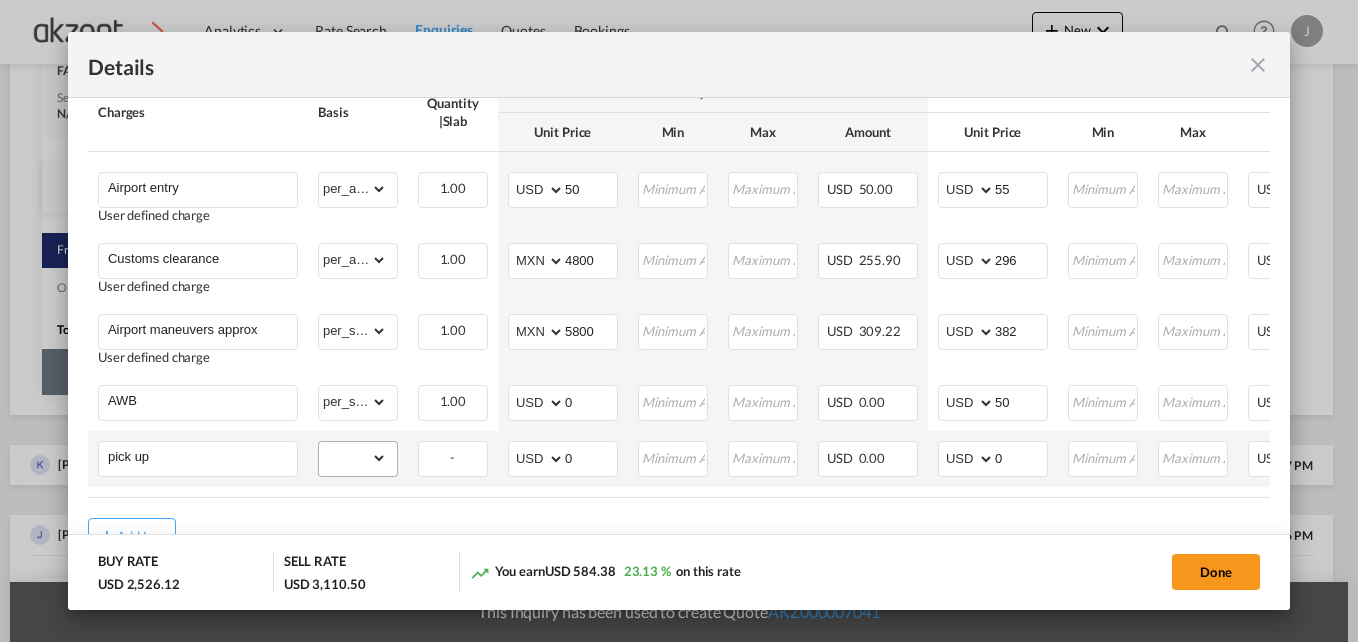 click on "gross_weight
volumetric_weight
per_shipment
per_bl
per_km
per_hawb
per_kg
per_pallet
per_carton
flat
chargeable_weight
per_ton
per_cbm
per_hbl
per_w/m
per_awb
per_sbl
per shipping bill
per_quintal
per_lbs
per_vehicle
per_shift
per_invoice
per_package
per_day
per_revalidation
per_declaration
per_document
per clearance" at bounding box center [358, 458] 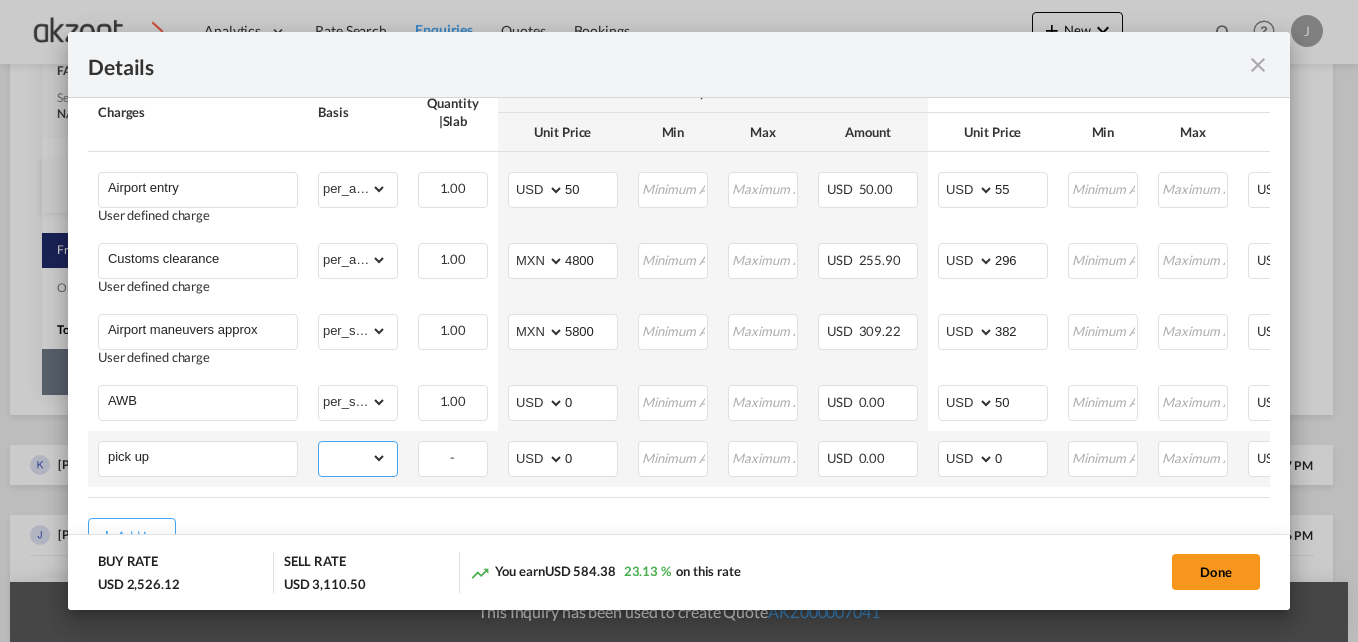 click on "gross_weight
volumetric_weight
per_shipment
per_bl
per_km
per_hawb
per_kg
per_pallet
per_carton
flat
chargeable_weight
per_ton
per_cbm
per_hbl
per_w/m
per_awb
per_sbl
per shipping bill
per_quintal
per_lbs
per_vehicle
per_shift
per_invoice
per_package
per_day
per_revalidation
per_declaration
per_document
per clearance" at bounding box center (353, 458) 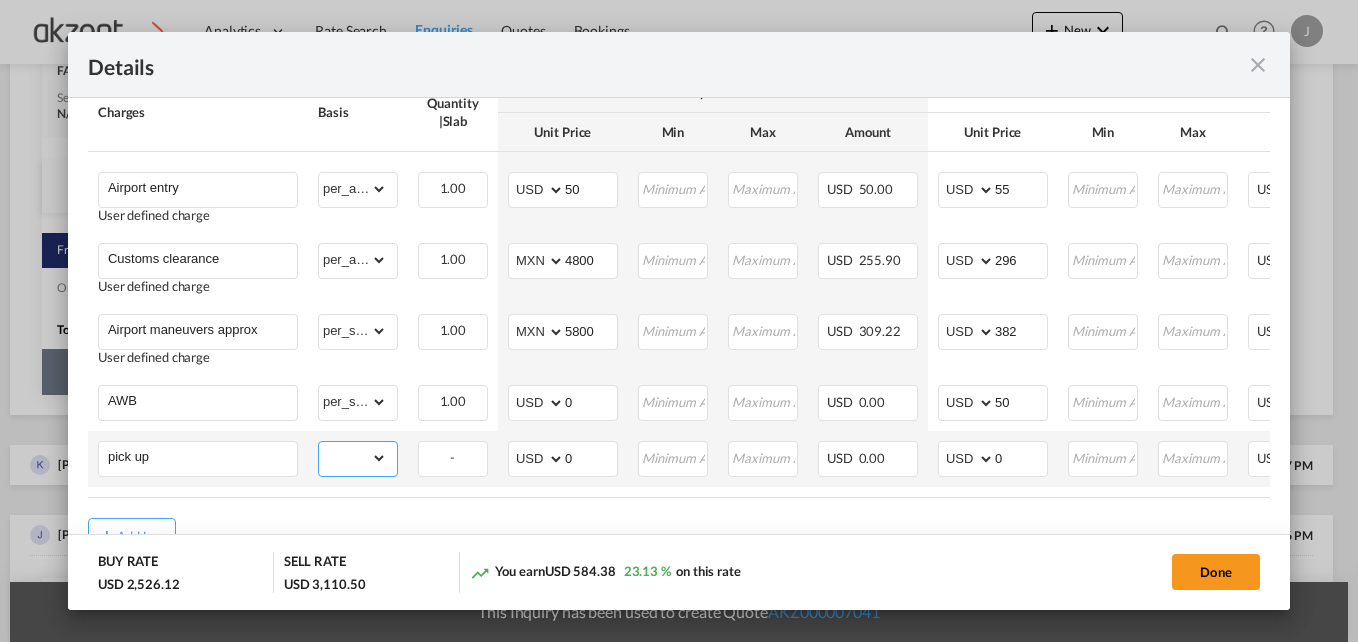 select on "per_shipment" 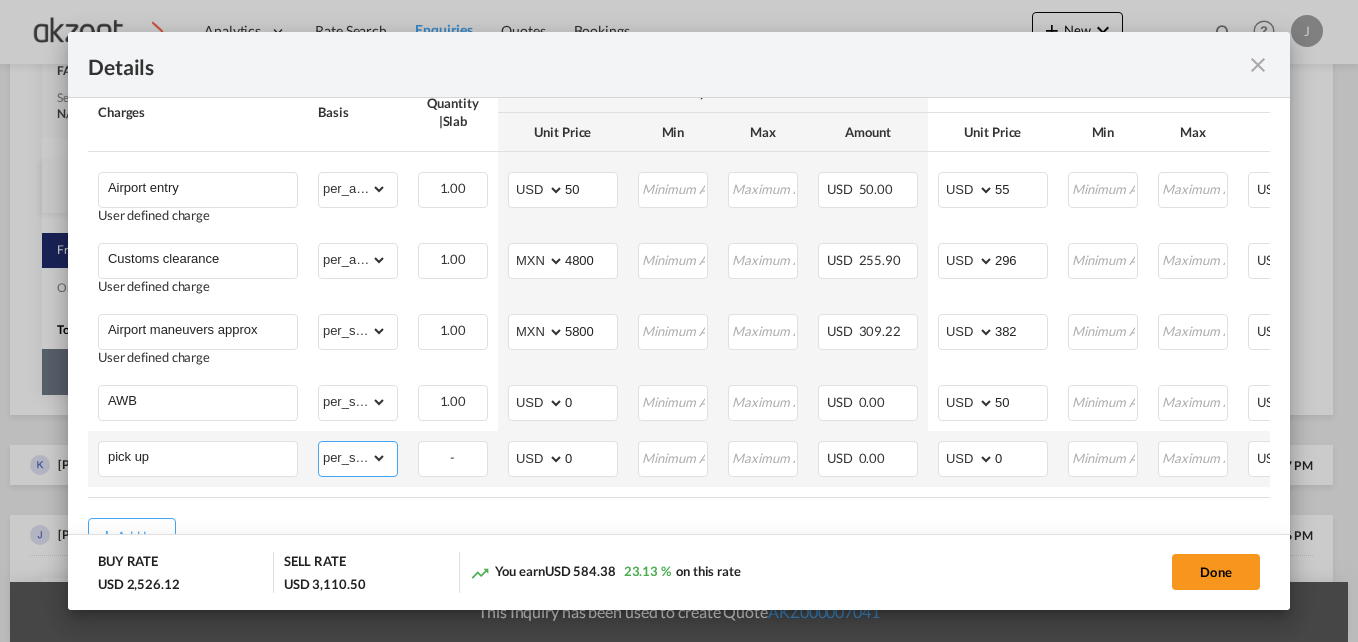 click on "gross_weight
volumetric_weight
per_shipment
per_bl
per_km
per_hawb
per_kg
per_pallet
per_carton
flat
chargeable_weight
per_ton
per_cbm
per_hbl
per_w/m
per_awb
per_sbl
per shipping bill
per_quintal
per_lbs
per_vehicle
per_shift
per_invoice
per_package
per_day
per_revalidation
per_declaration
per_document
per clearance" at bounding box center [353, 458] 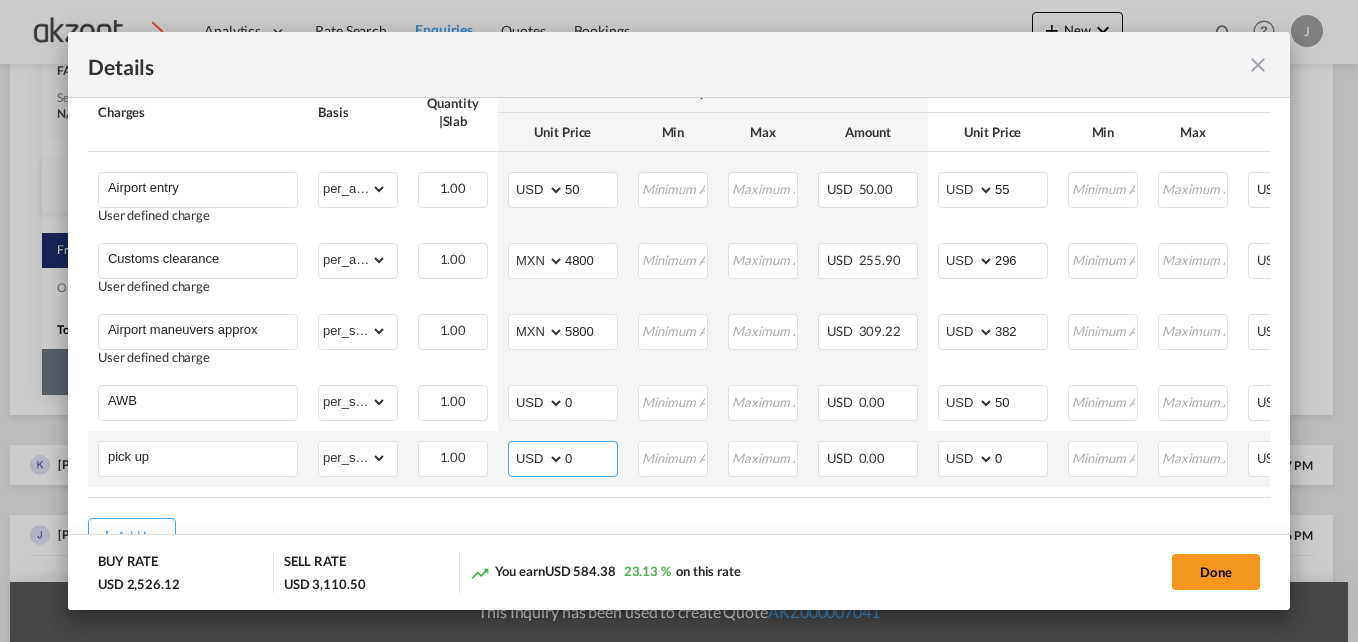 click on "AED AFN ALL AMD ANG AOA ARS AUD AWG AZN BAM BBD BDT BGN BHD BIF BMD BND BOB BRL BSD BTN BWP BYN BZD CAD CDF CHF CLP CNY COP CRC CUC CUP CVE CZK DJF DKK DOP DZD EGP ERN ETB EUR FJD FKP FOK GBP GEL GGP GHS GIP GMD GNF GTQ GYD HKD HNL HRK HTG HUF IDR ILS IMP INR IQD IRR ISK JMD JOD JPY KES KGS KHR KID KMF KRW KWD KYD KZT LAK LBP LKR LRD LSL LYD MAD MDL MGA MKD MMK MNT MOP MRU MUR MVR MWK MXN MYR MZN NAD NGN NIO NOK NPR NZD OMR PAB PEN PGK PHP PKR PLN PYG QAR RON RSD RUB RWF SAR SBD SCR SDG SEK SGD SHP SLL SOS SRD SSP STN SYP SZL THB TJS TMT TND TOP TRY TTD TVD TWD TZS UAH UGX USD UYU UZS VES VND VUV WST XAF XCD XDR XOF XPF YER ZAR ZMW" at bounding box center (538, 459) 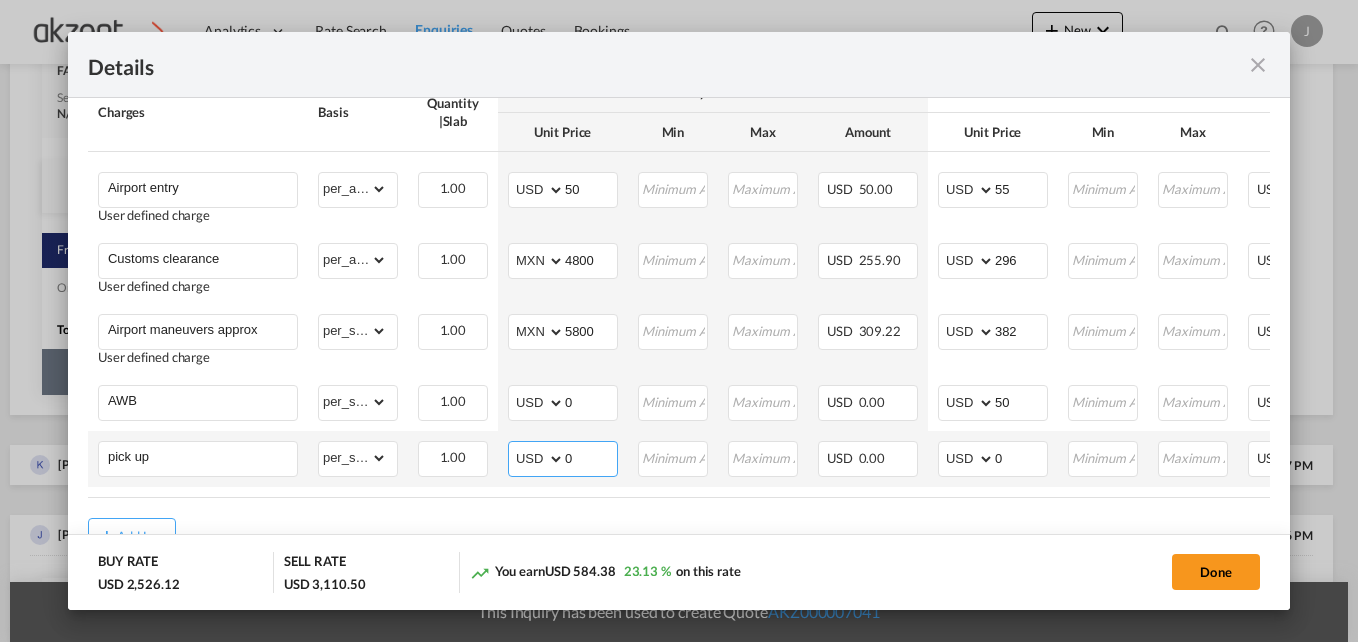 select on "string:MXN" 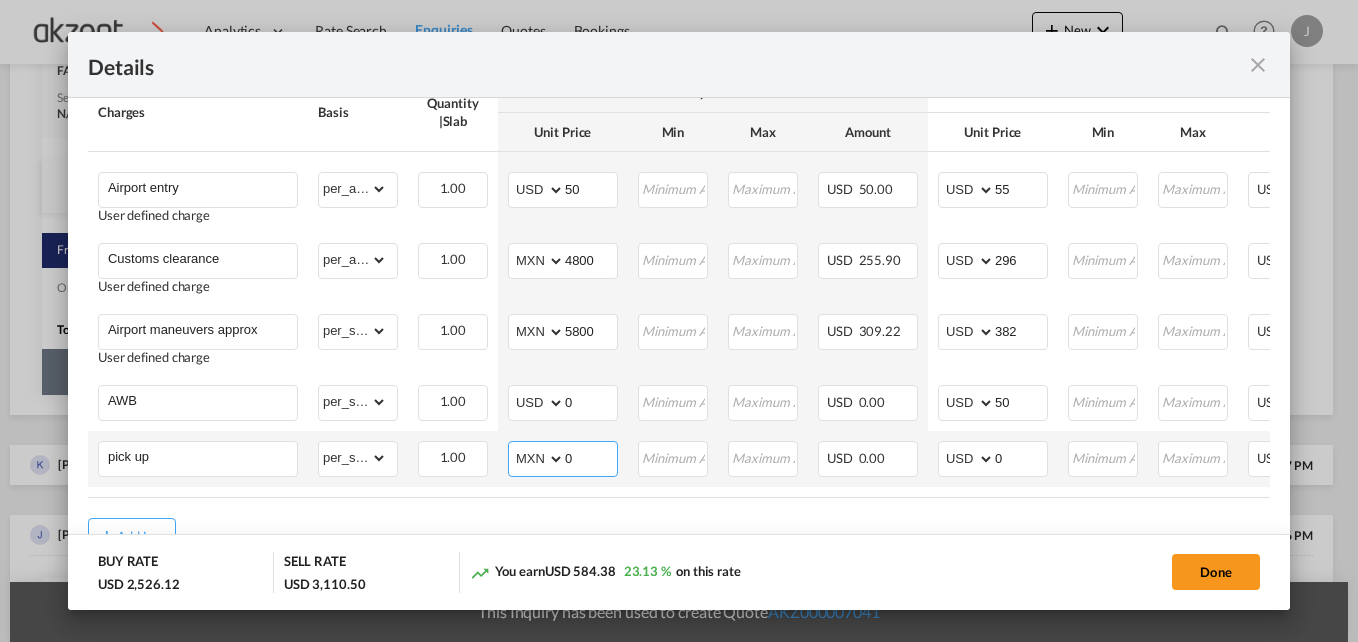 click on "AED AFN ALL AMD ANG AOA ARS AUD AWG AZN BAM BBD BDT BGN BHD BIF BMD BND BOB BRL BSD BTN BWP BYN BZD CAD CDF CHF CLP CNY COP CRC CUC CUP CVE CZK DJF DKK DOP DZD EGP ERN ETB EUR FJD FKP FOK GBP GEL GGP GHS GIP GMD GNF GTQ GYD HKD HNL HRK HTG HUF IDR ILS IMP INR IQD IRR ISK JMD JOD JPY KES KGS KHR KID KMF KRW KWD KYD KZT LAK LBP LKR LRD LSL LYD MAD MDL MGA MKD MMK MNT MOP MRU MUR MVR MWK MXN MYR MZN NAD NGN NIO NOK NPR NZD OMR PAB PEN PGK PHP PKR PLN PYG QAR RON RSD RUB RWF SAR SBD SCR SDG SEK SGD SHP SLL SOS SRD SSP STN SYP SZL THB TJS TMT TND TOP TRY TTD TVD TWD TZS UAH UGX USD UYU UZS VES VND VUV WST XAF XCD XDR XOF XPF YER ZAR ZMW" at bounding box center [538, 459] 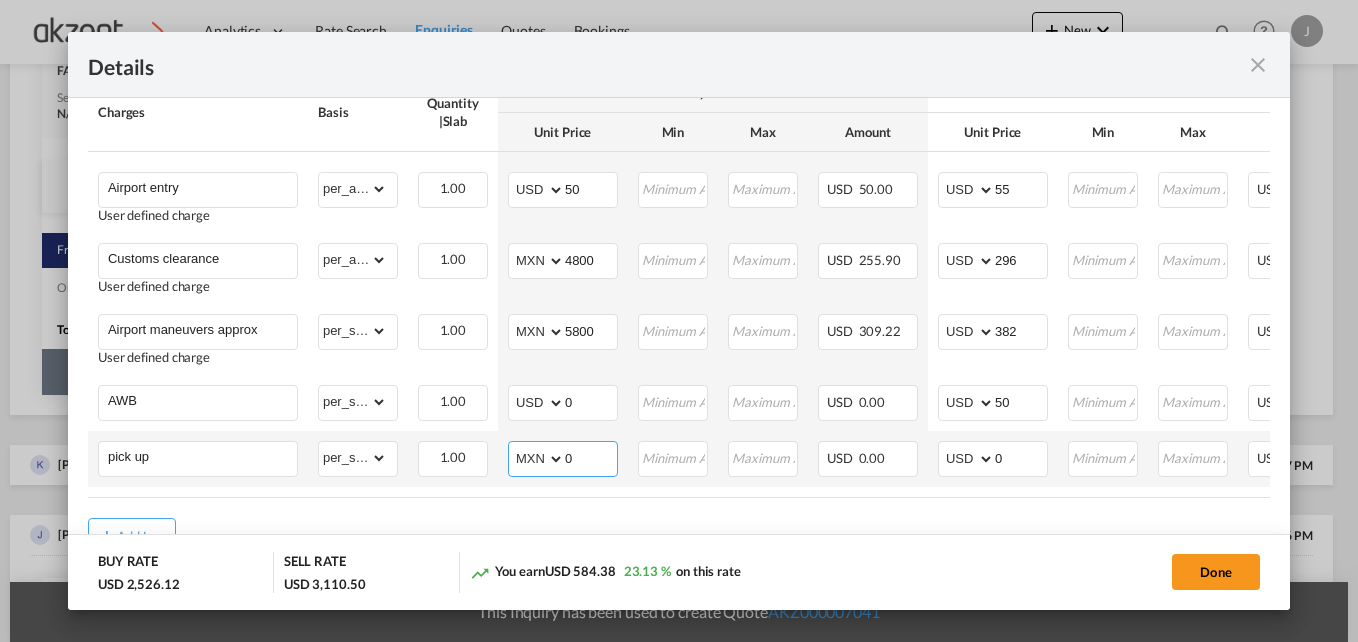 click on "0" at bounding box center (591, 457) 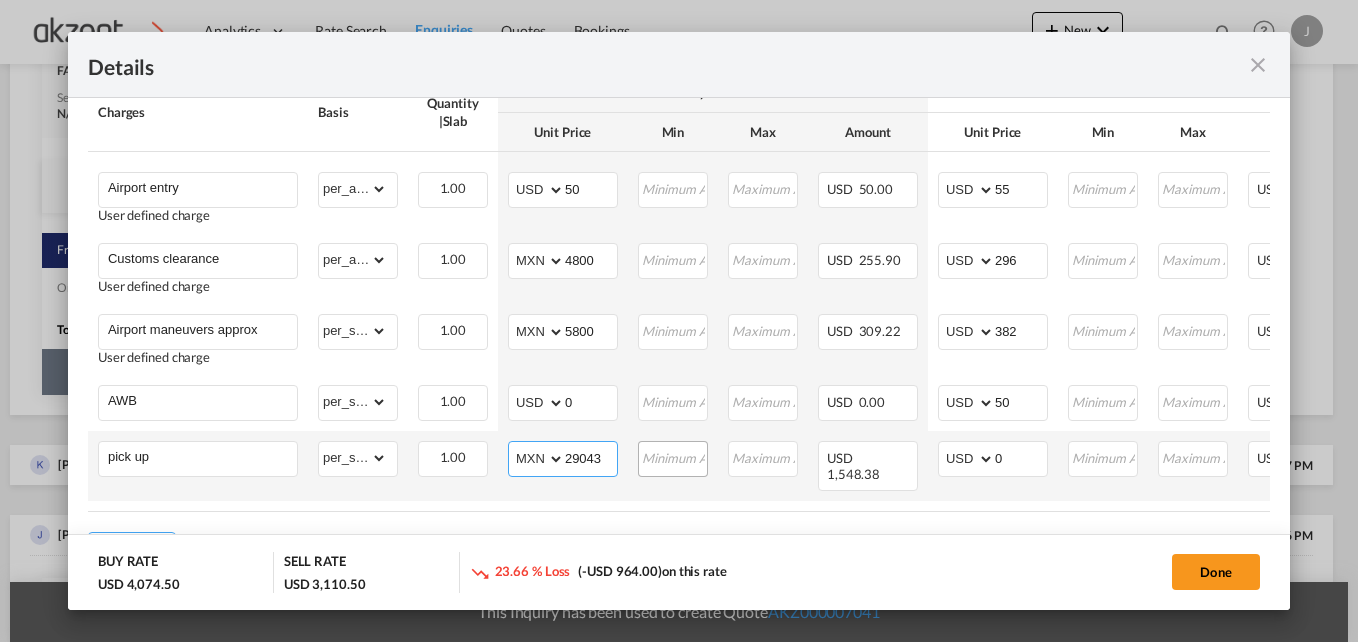 type on "29043.20" 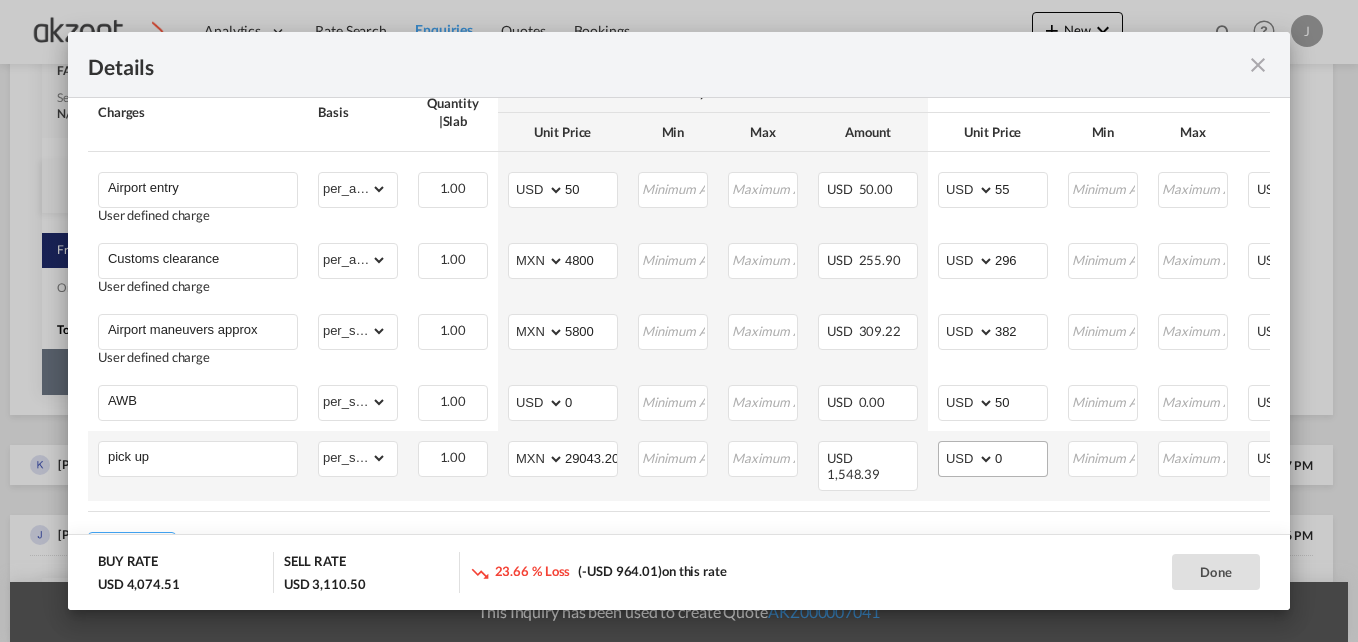 click on "0" at bounding box center (1021, 457) 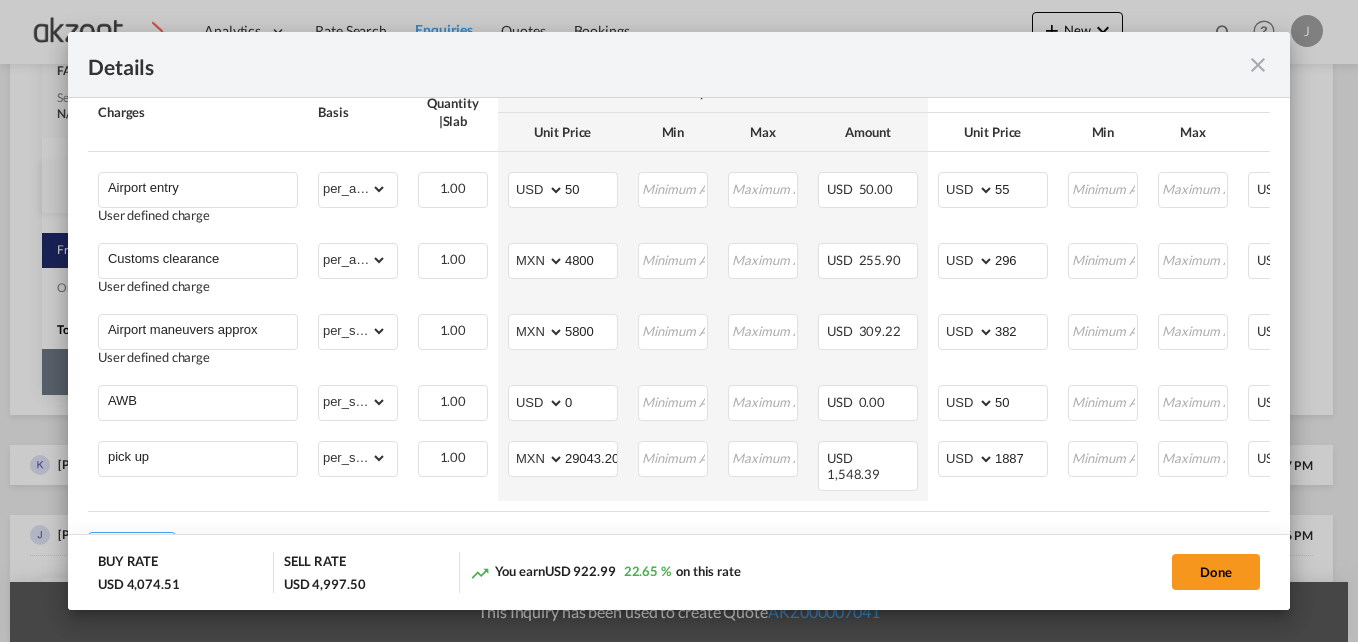 type on "1887" 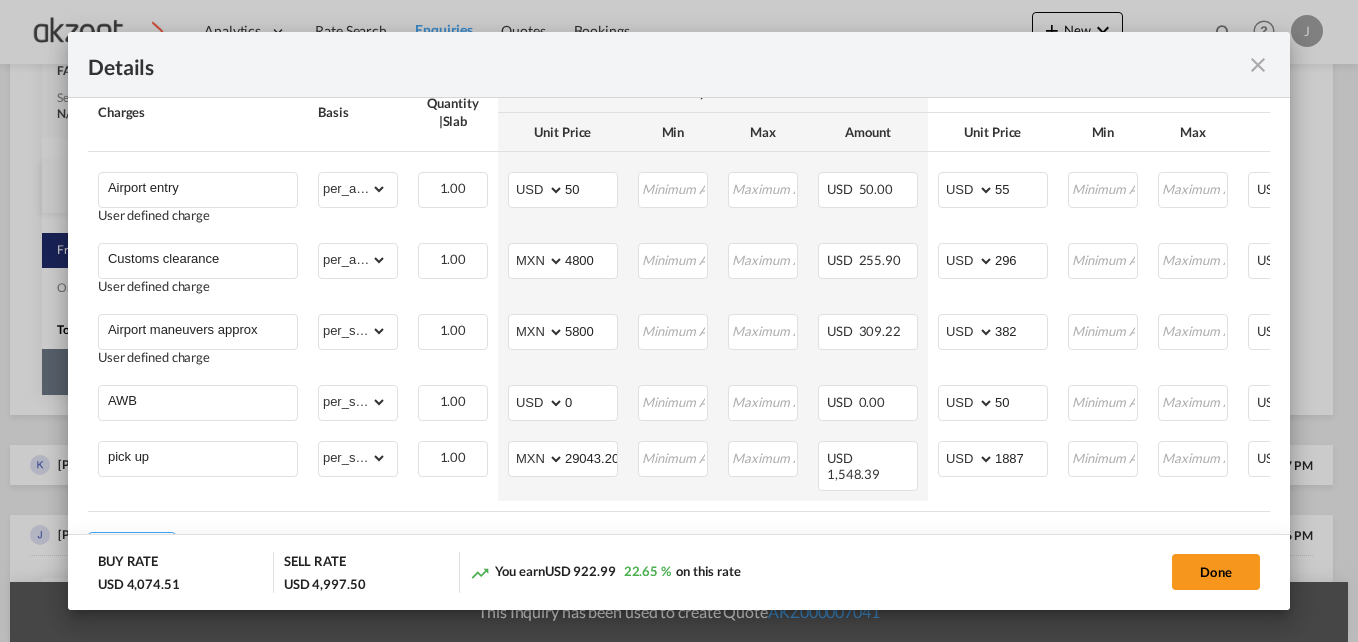 drag, startPoint x: 1026, startPoint y: 557, endPoint x: 1036, endPoint y: 490, distance: 67.74216 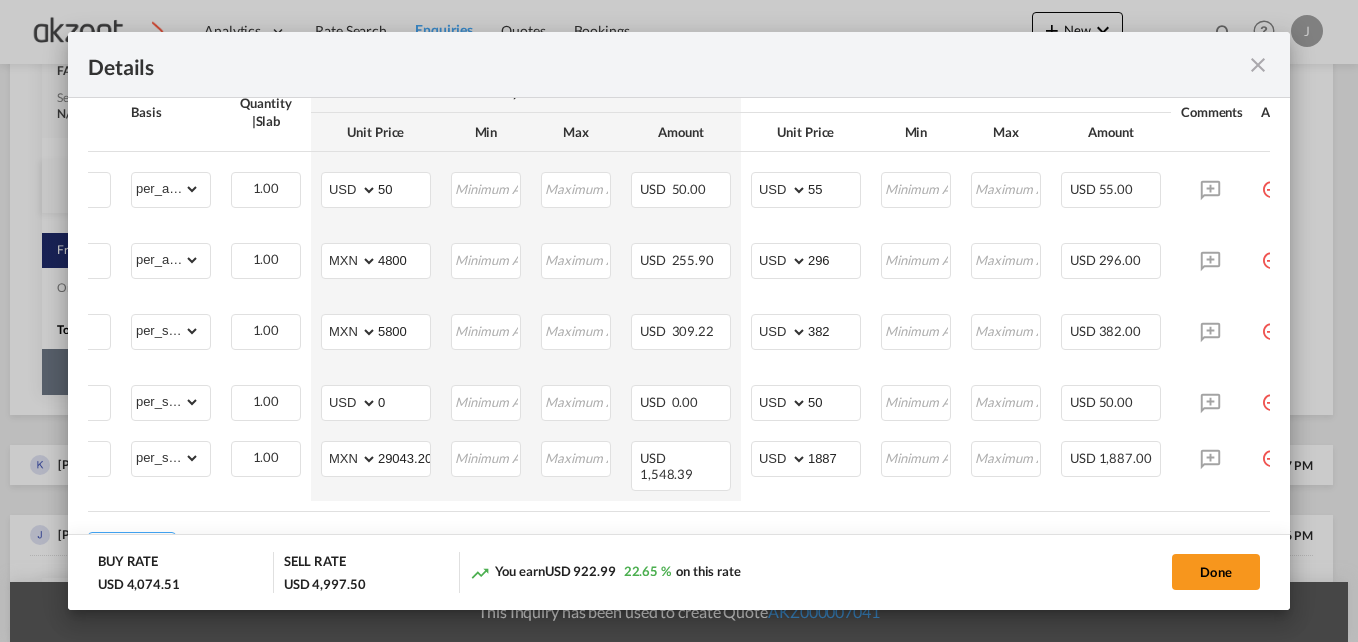 scroll, scrollTop: 0, scrollLeft: 235, axis: horizontal 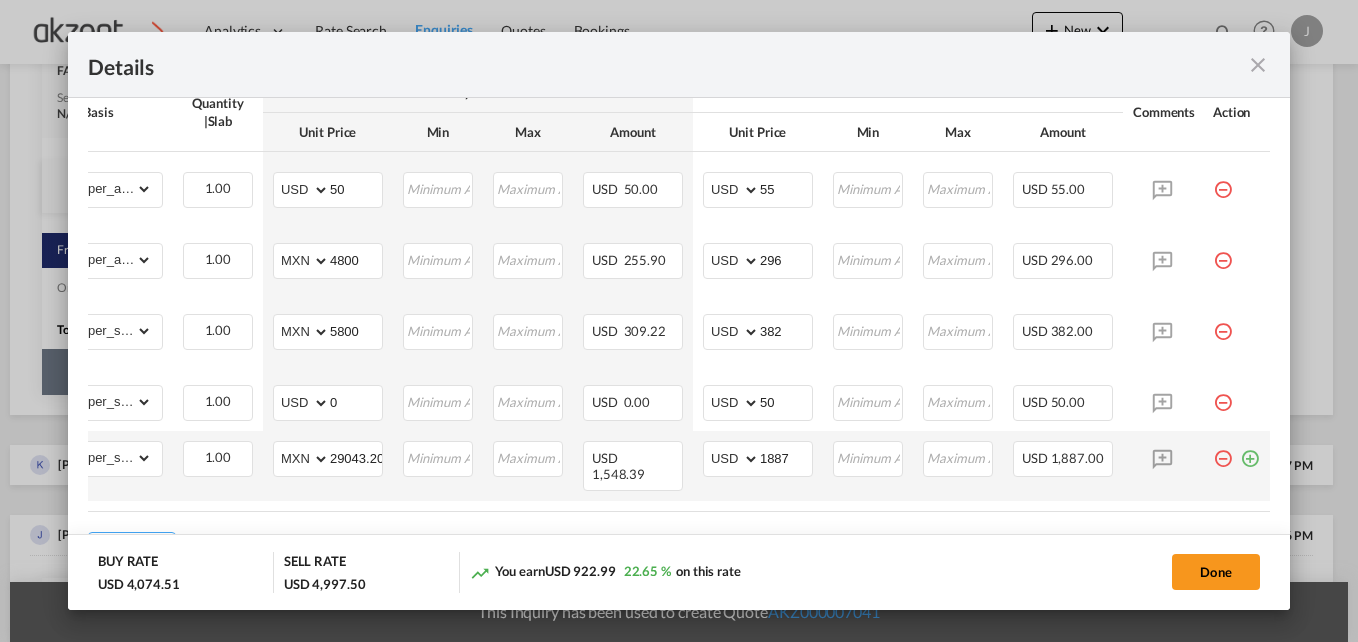 click at bounding box center [1250, 451] 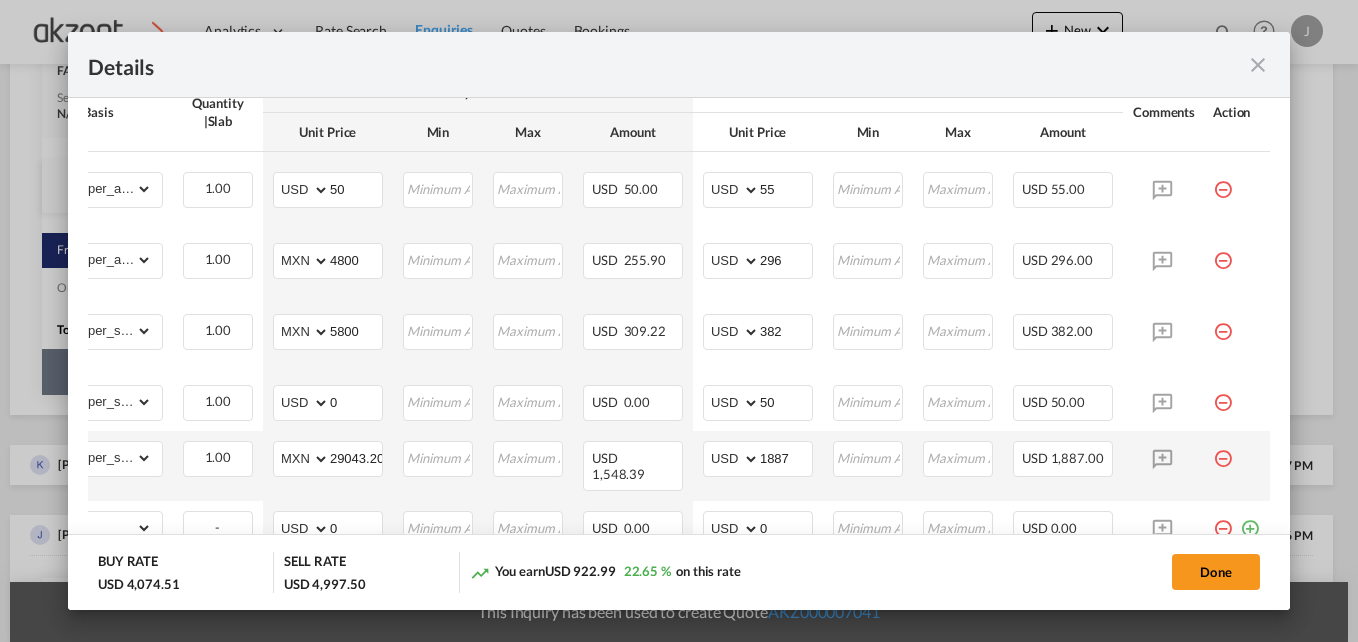 scroll, scrollTop: 0, scrollLeft: 0, axis: both 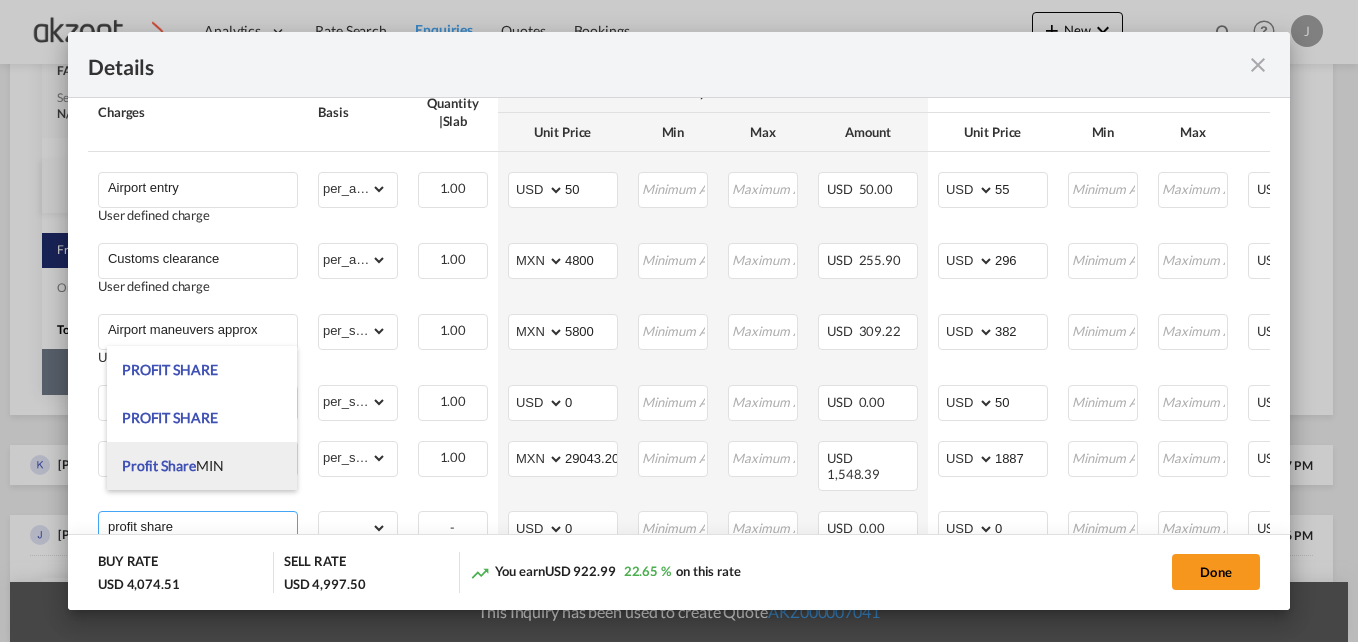 click on "Profit Share  MIN" at bounding box center (202, 466) 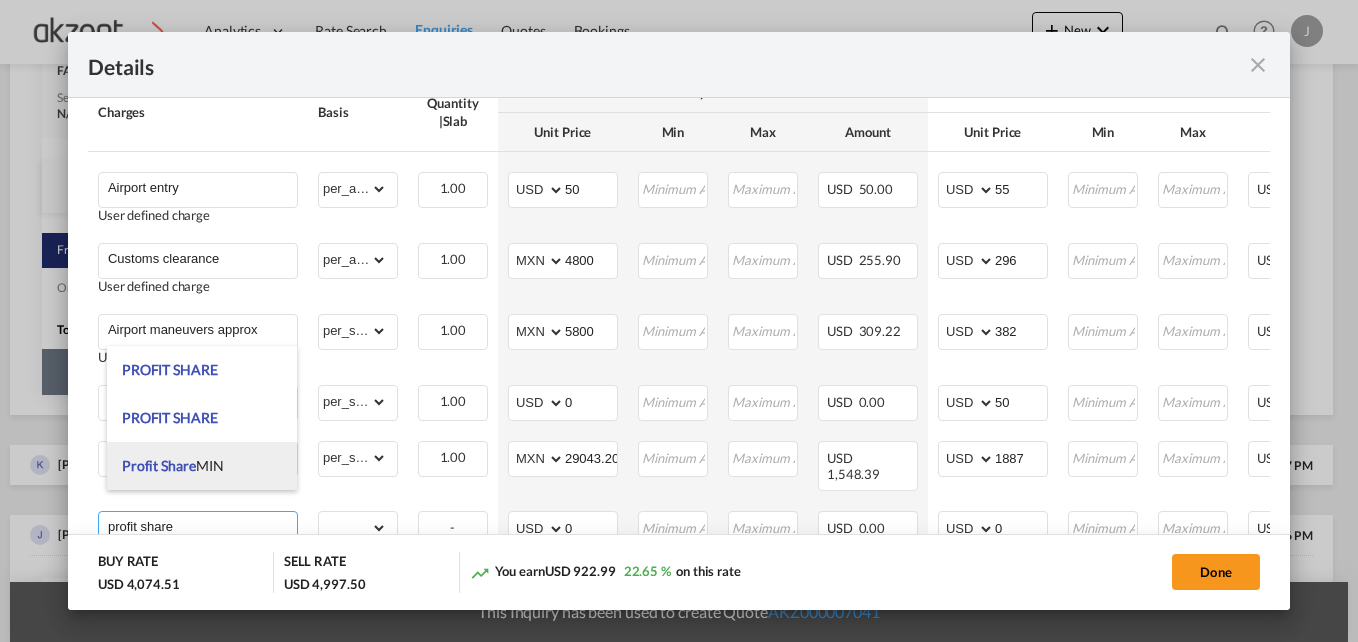 type on "Profit Share MIN" 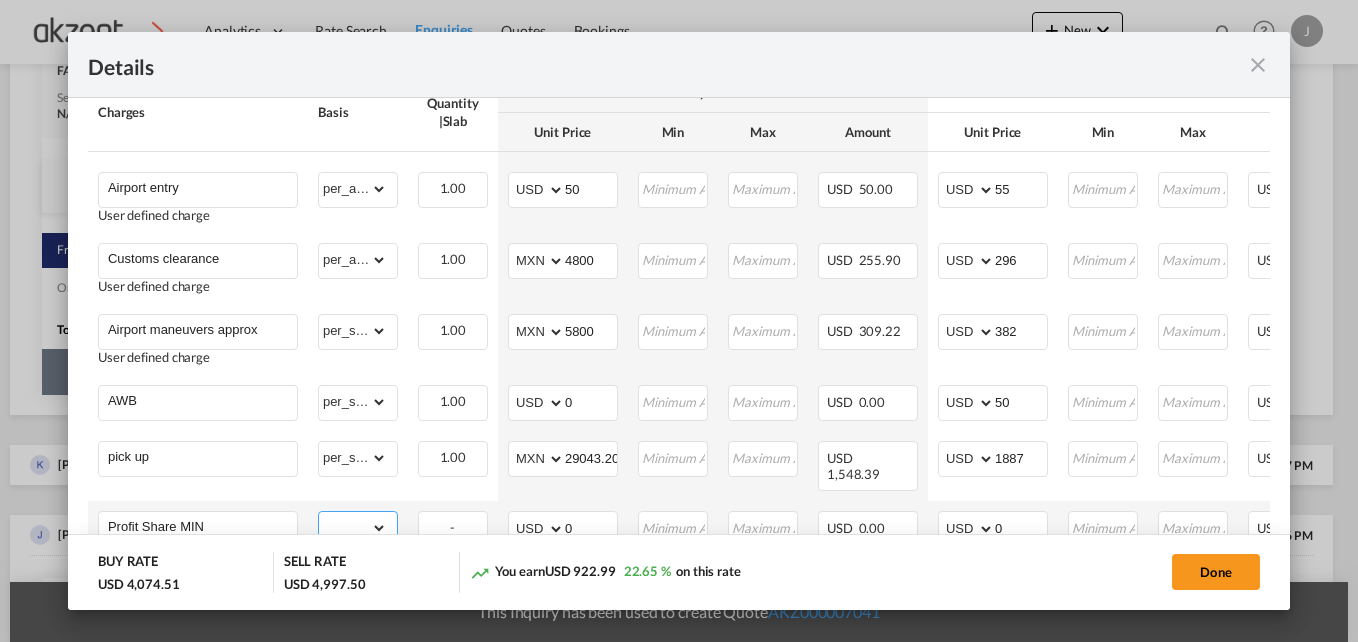 click on "gross_weight
volumetric_weight
per_shipment
per_bl
per_km
per_hawb
per_kg
per_pallet
per_carton
flat
chargeable_weight
per_ton
per_cbm
per_hbl
per_w/m
per_awb
per_sbl
per shipping bill
per_quintal
per_lbs
per_vehicle
per_shift
per_invoice
per_package
per_day
per_revalidation
per_declaration
per_document
per clearance" at bounding box center [353, 528] 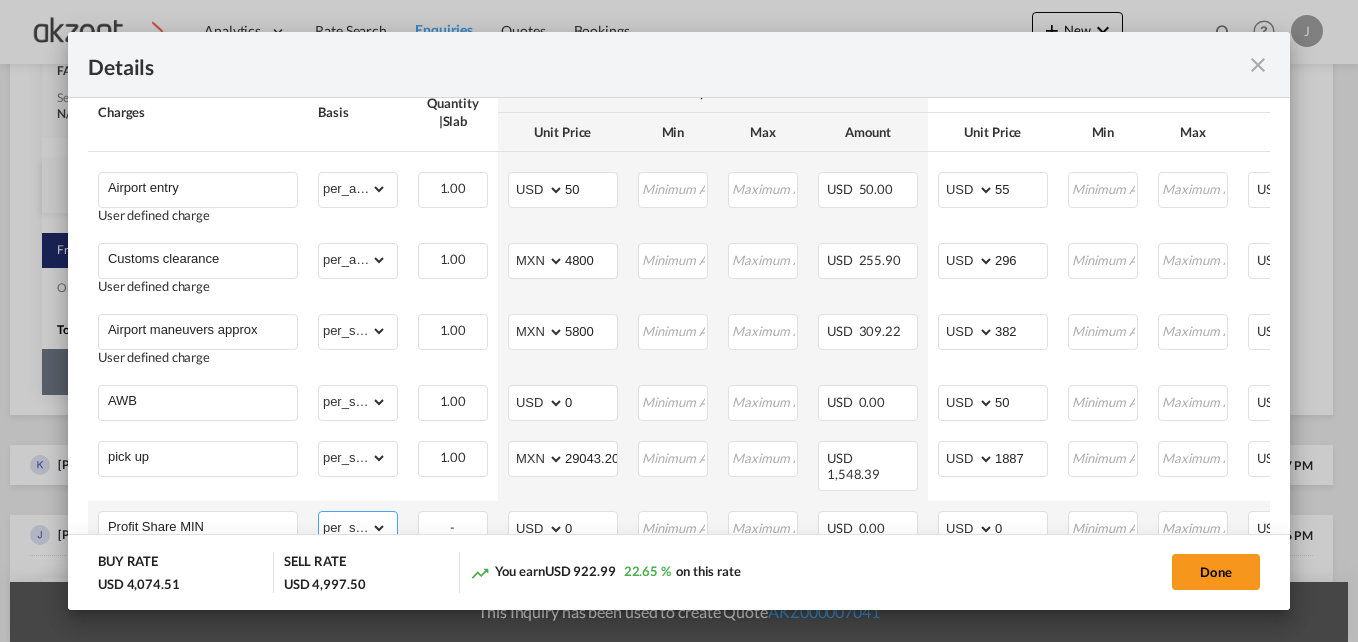 click on "gross_weight
volumetric_weight
per_shipment
per_bl
per_km
per_hawb
per_kg
per_pallet
per_carton
flat
chargeable_weight
per_ton
per_cbm
per_hbl
per_w/m
per_awb
per_sbl
per shipping bill
per_quintal
per_lbs
per_vehicle
per_shift
per_invoice
per_package
per_day
per_revalidation
per_declaration
per_document
per clearance" at bounding box center (353, 528) 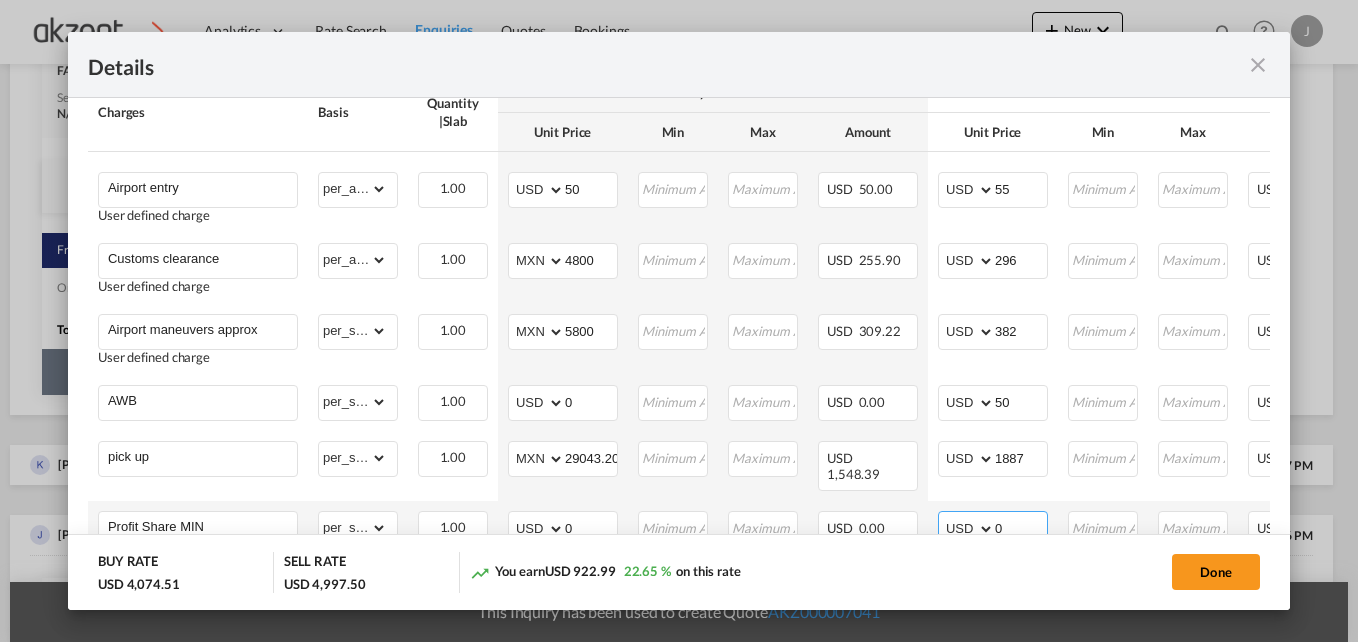 click on "0" at bounding box center (1021, 527) 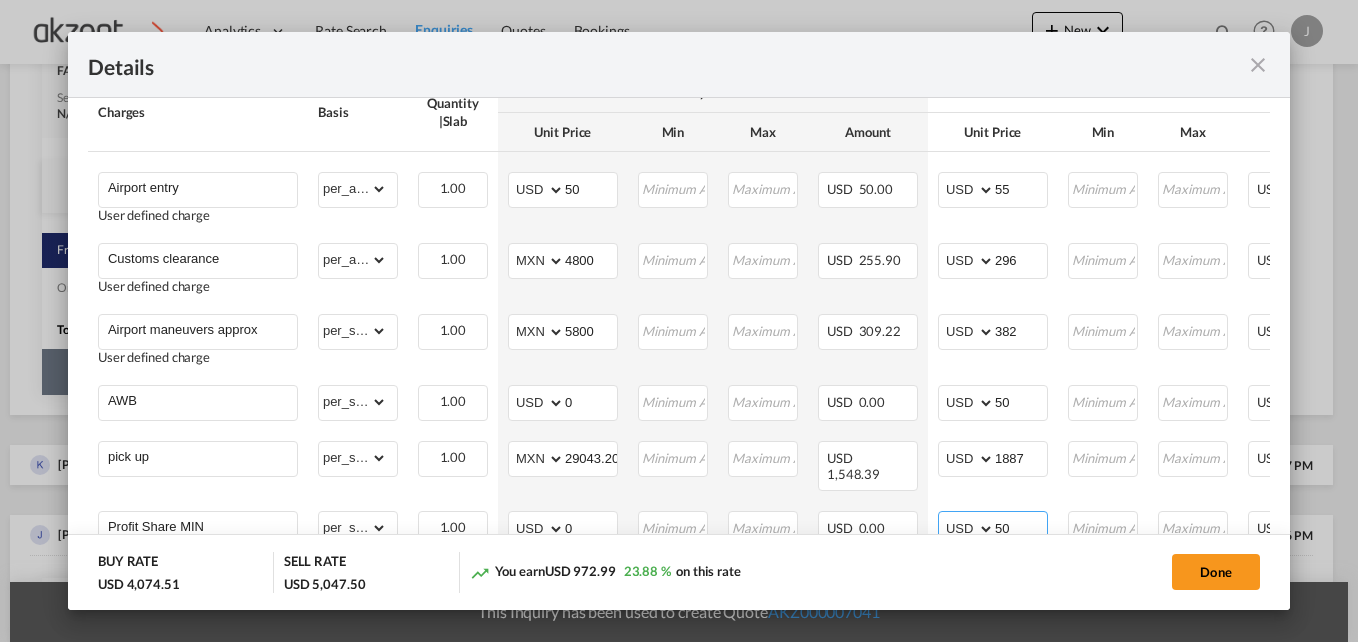 type on "50" 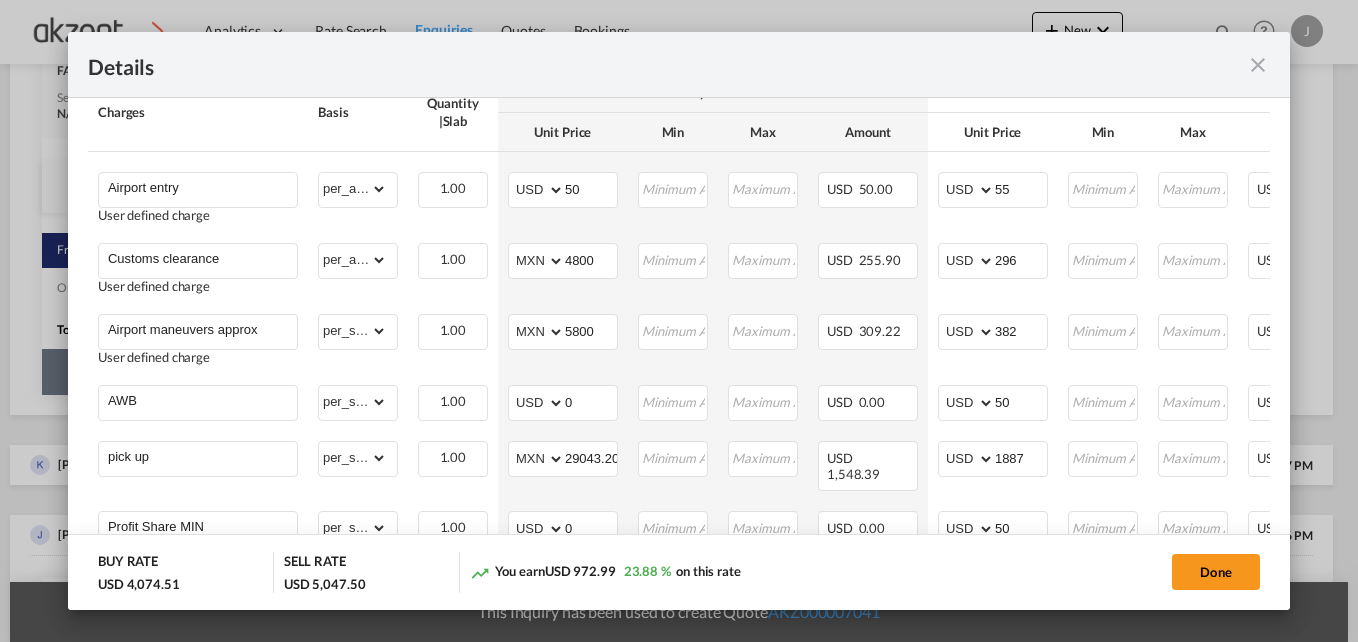 click on "Done" 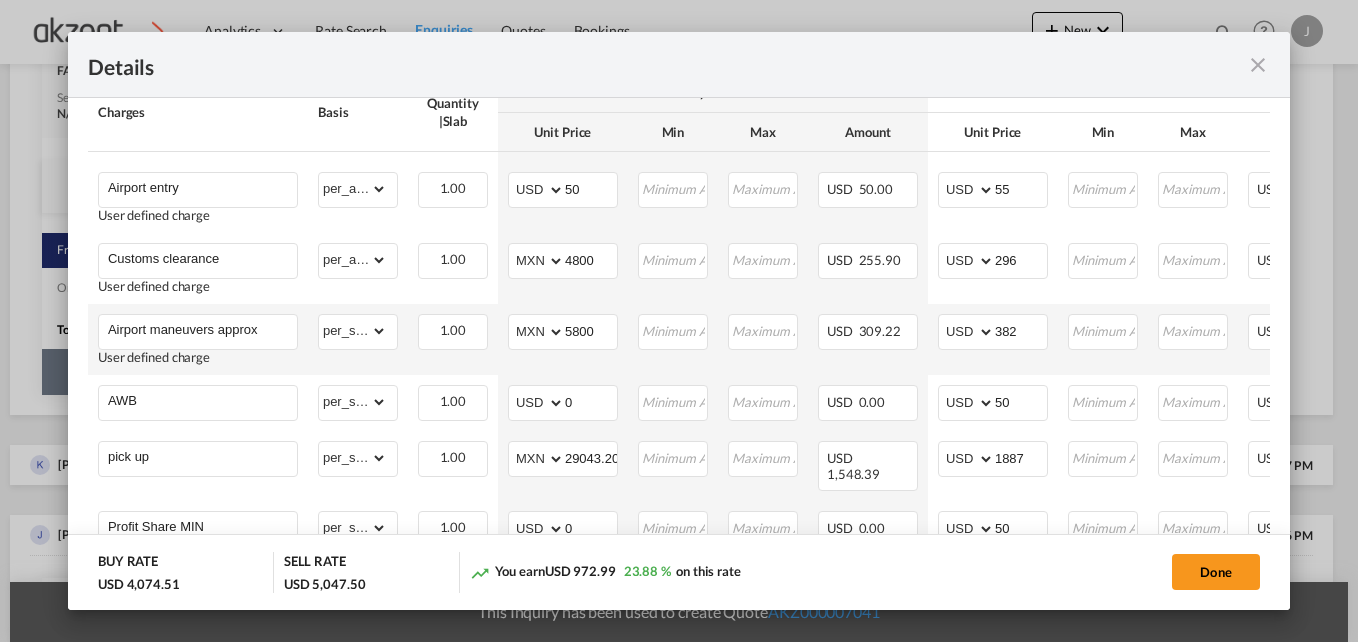 scroll, scrollTop: 830, scrollLeft: 0, axis: vertical 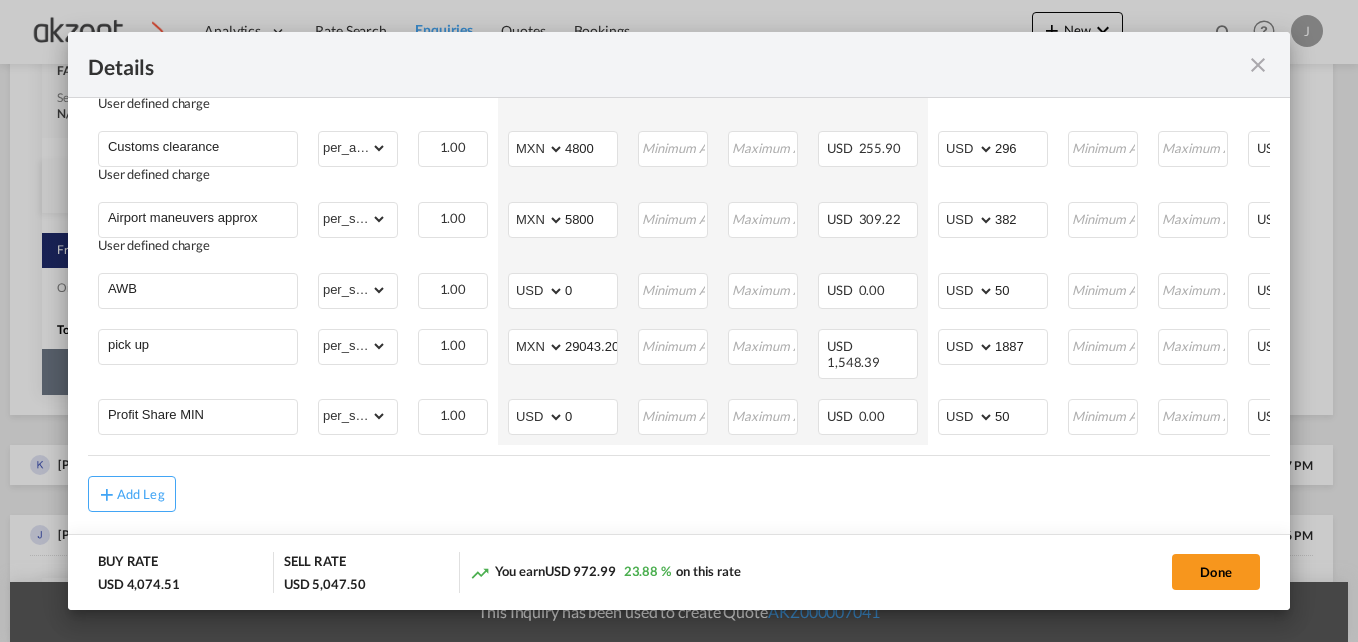 click on "Add Leg" at bounding box center [679, 494] 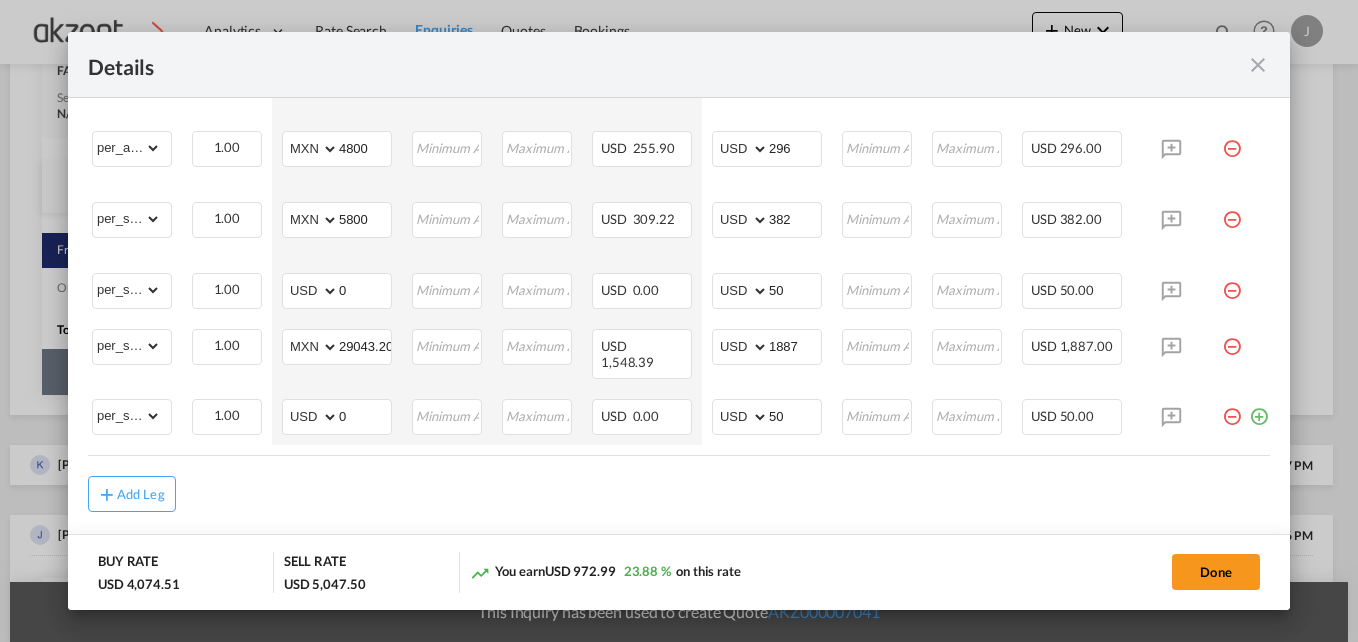scroll, scrollTop: 0, scrollLeft: 0, axis: both 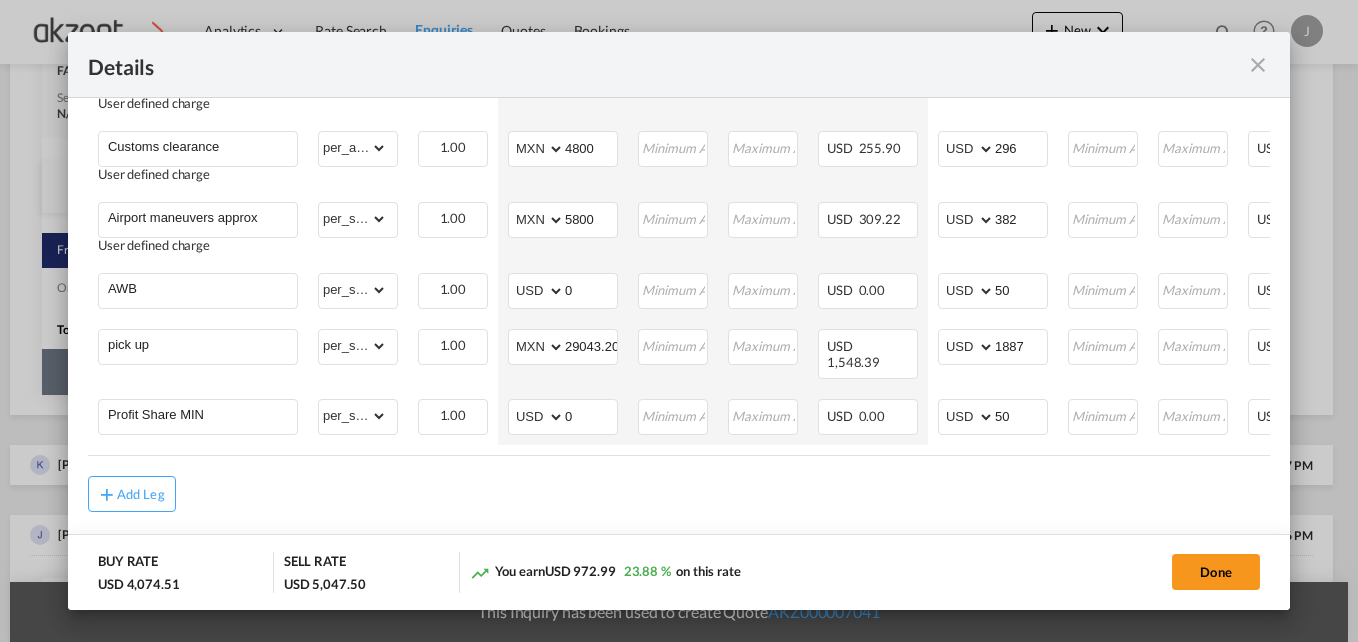 click on "Chargeable Weight:  2,450.00 KG
Freight Please enter leg name
Leg Name Already Exists
Sub Total AED AFN ALL AMD ANG AOA ARS AUD AWG AZN BAM BBD BDT BGN BHD BIF BMD BND BOB BRL BSD BTN BWP BYN BZD CAD CDF CHF CLP CNY COP CRC CUC CUP CVE CZK DJF DKK DOP DZD EGP ERN ETB EUR FJD FKP FOK GBP GEL GGP GHS GIP GMD GNF GTQ GYD HKD HNL HRK HTG HUF IDR ILS IMP INR IQD IRR ISK JMD JOD JPY KES KGS KHR KID KMF KRW KWD KYD KZT LAK LBP LKR LRD LSL LYD MAD MDL MGA MKD MMK MNT MOP MRU MUR MVR MWK MXN MYR MZN NAD NGN NIO NOK NPR NZD OMR PAB PEN PGK PHP PKR PLN PYG QAR RON RSD RUB RWF SAR SBD SCR SDG SEK SGD SHP SLL SOS SRD SSP STN SYP SZL THB TJS TMT TND TOP TRY TTD TVD TWD TZS UAH UGX USD UYU UZS VES VND VUV WST XAF XCD XDR XOF XPF YER ZAR ZMW 2,327.50 Charges Basis Quantity
|  Slab
Buy Rates Sell Rates Comments
Action Unit Price Min Max Amount Unit Price Min Max Amount
Air Freight
Please Enter
Already Exists
chargeable_weight chargeable_weight can not applied for this charge.   Please Select" at bounding box center [679, 96] 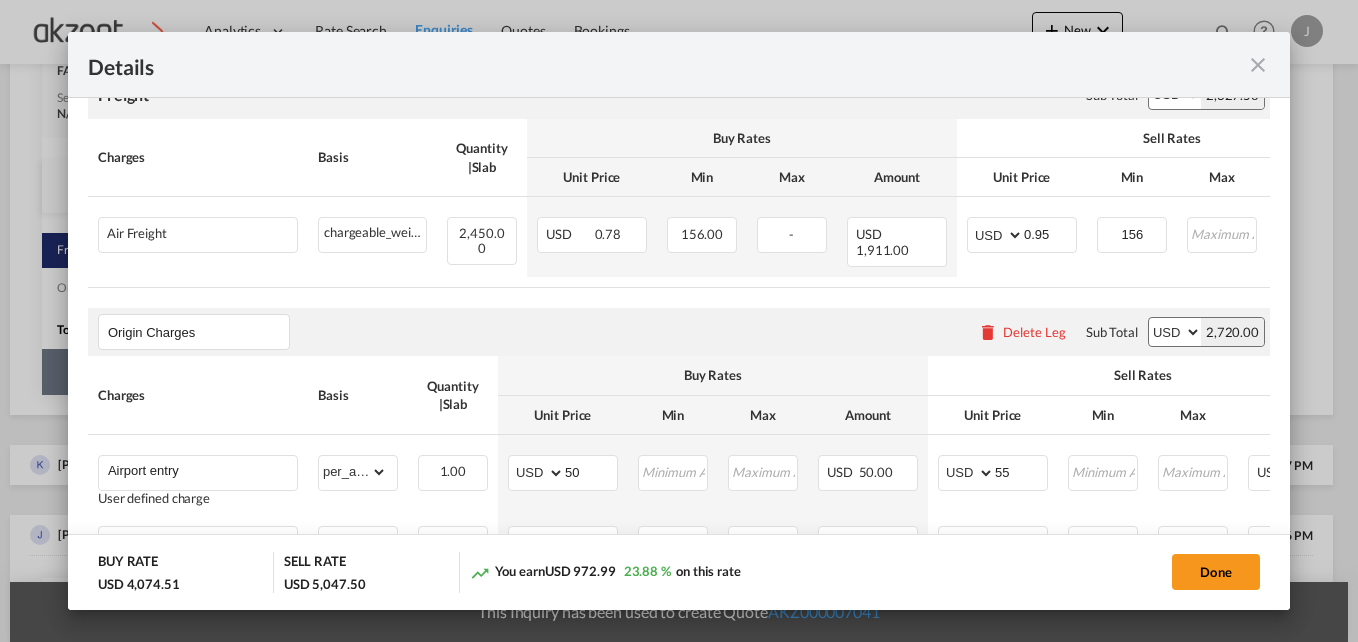 scroll, scrollTop: 434, scrollLeft: 0, axis: vertical 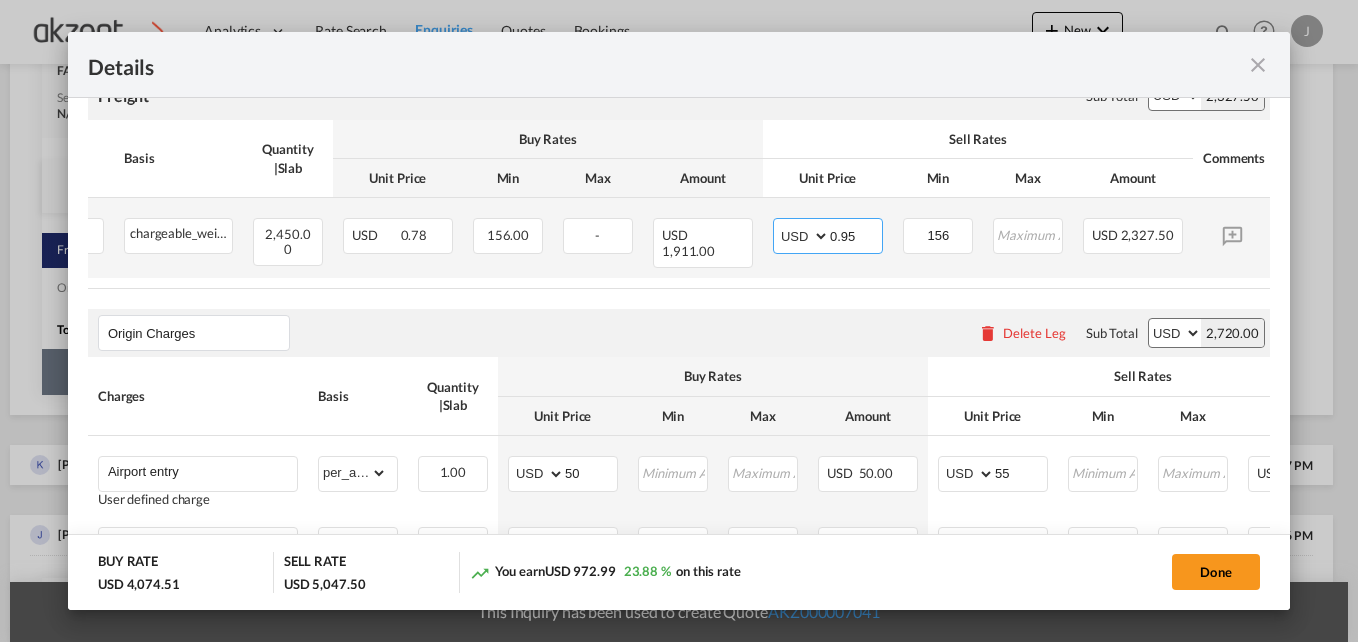 click on "0.95" at bounding box center (856, 234) 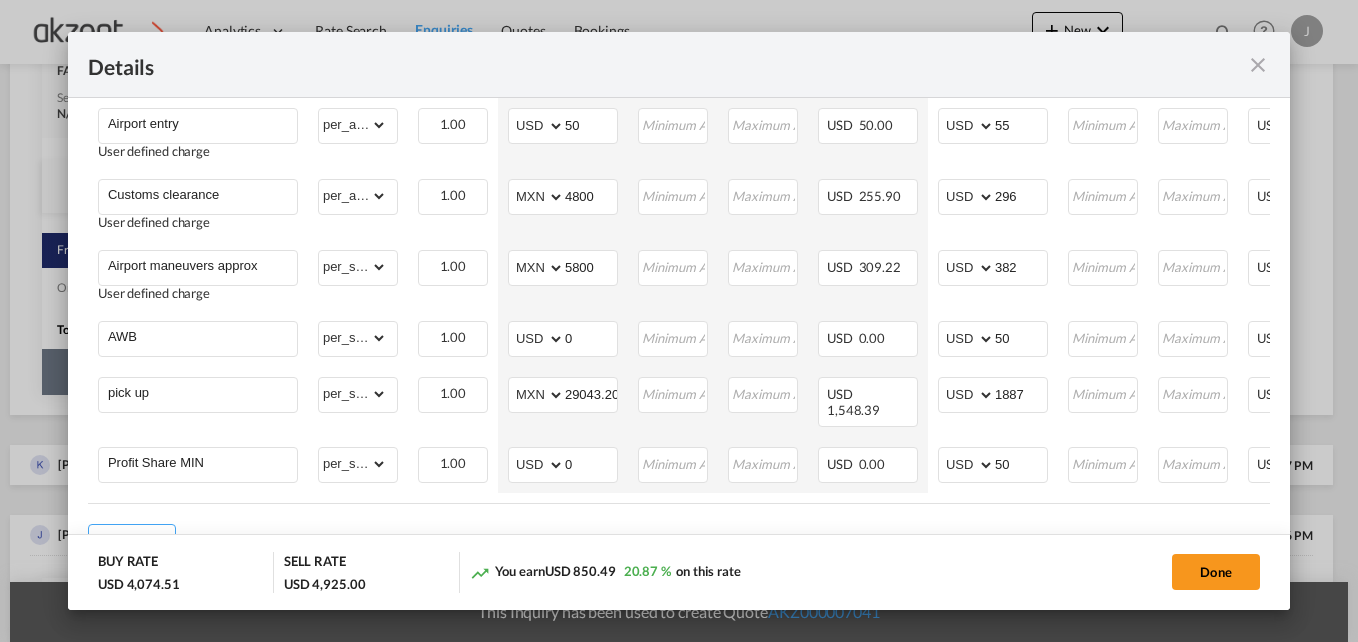 scroll, scrollTop: 783, scrollLeft: 0, axis: vertical 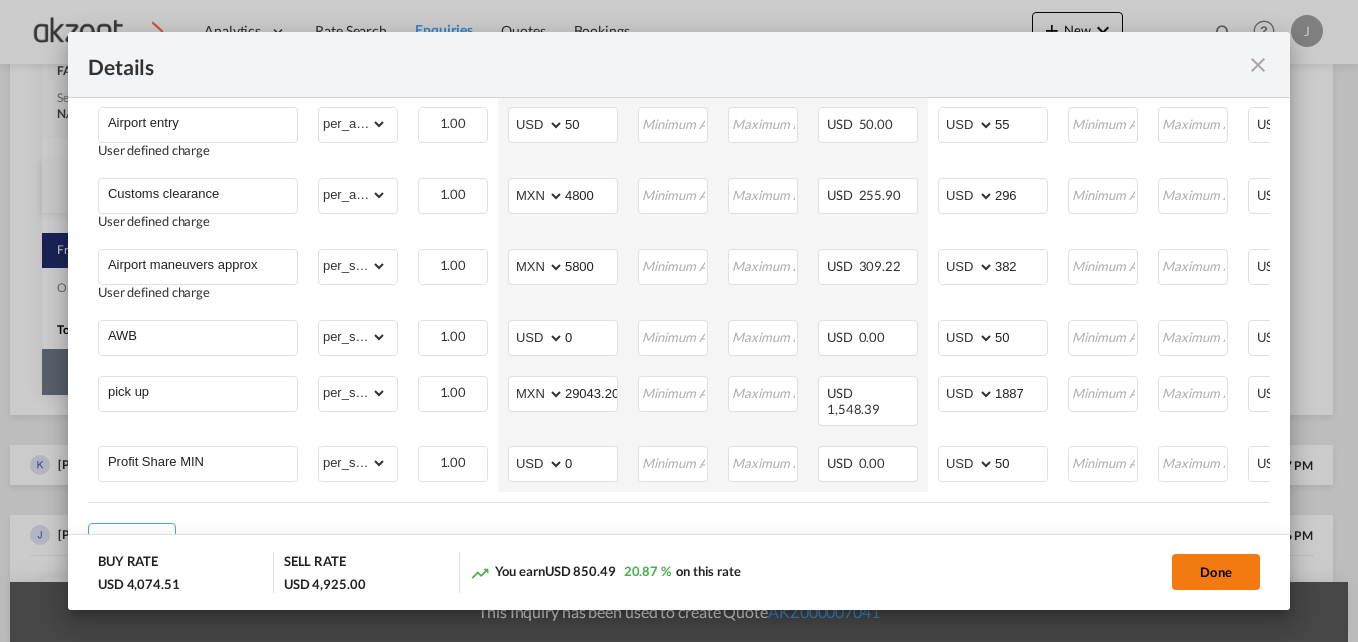 click on "Done" 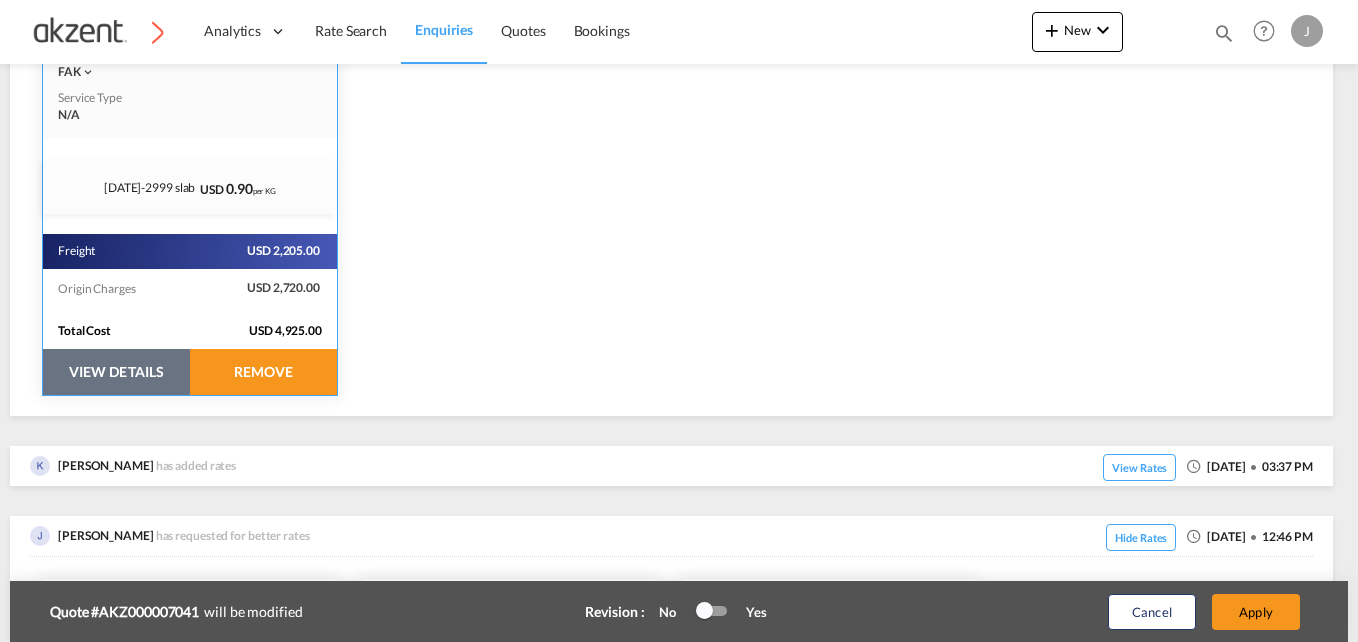 scroll, scrollTop: 619, scrollLeft: 0, axis: vertical 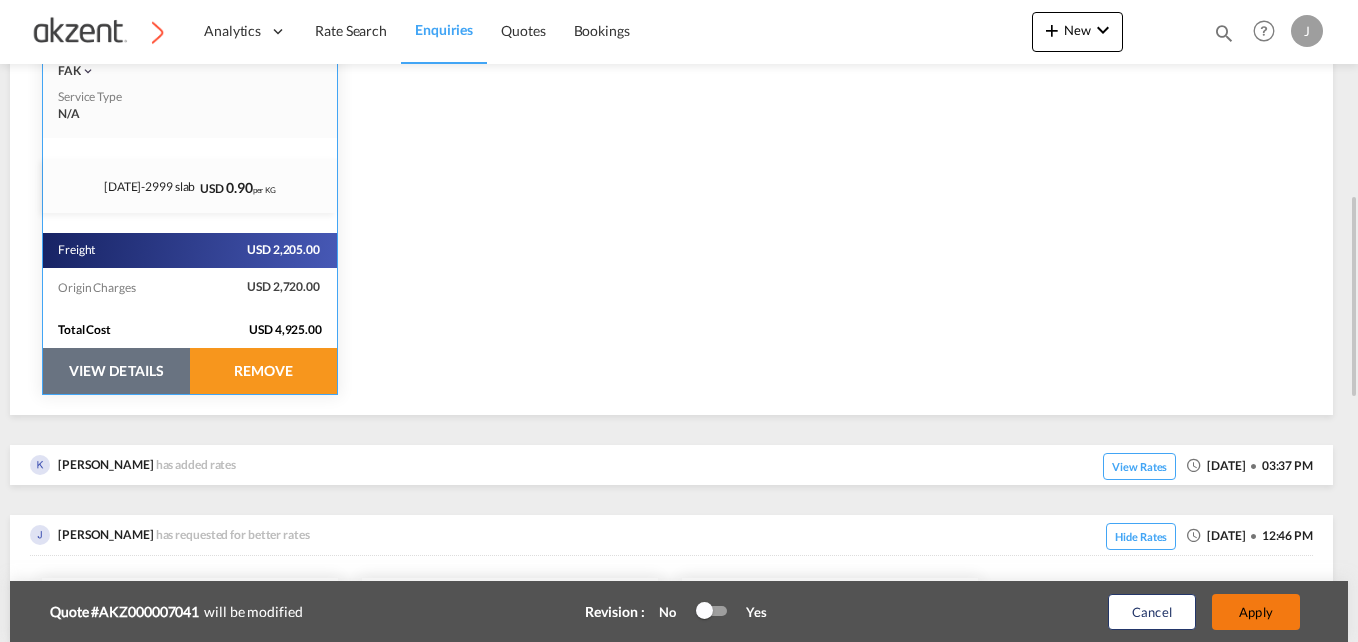 click on "Apply" at bounding box center [1256, 612] 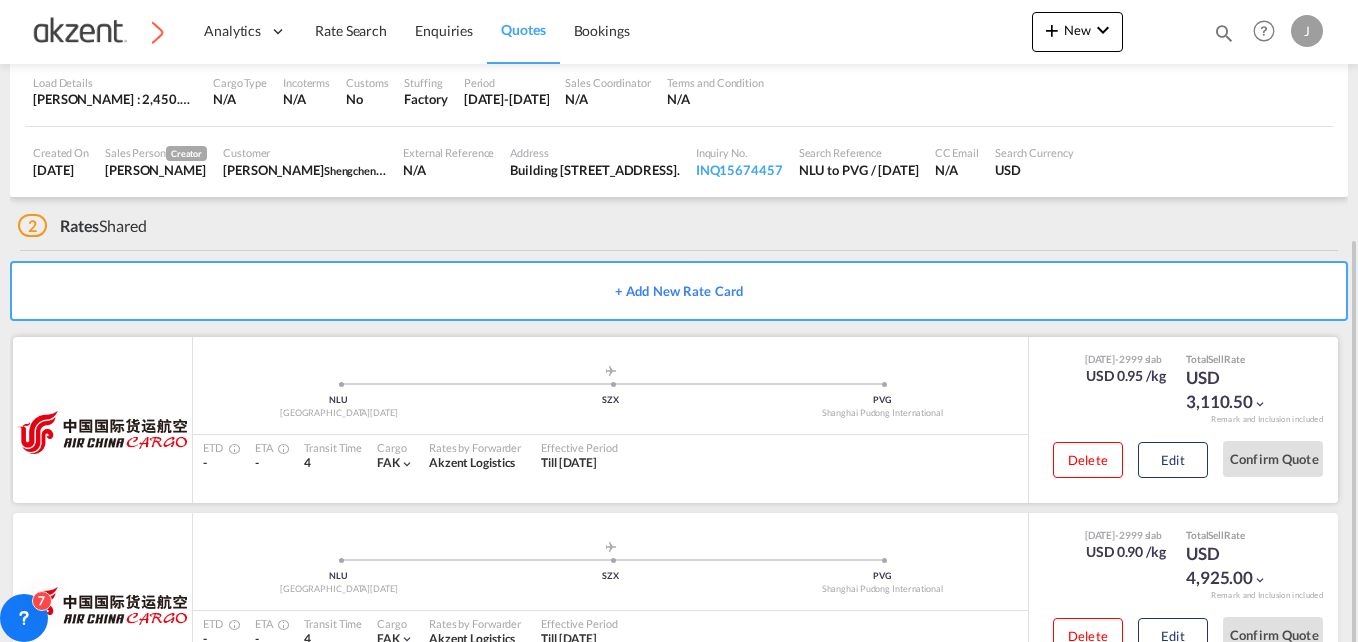scroll, scrollTop: 262, scrollLeft: 0, axis: vertical 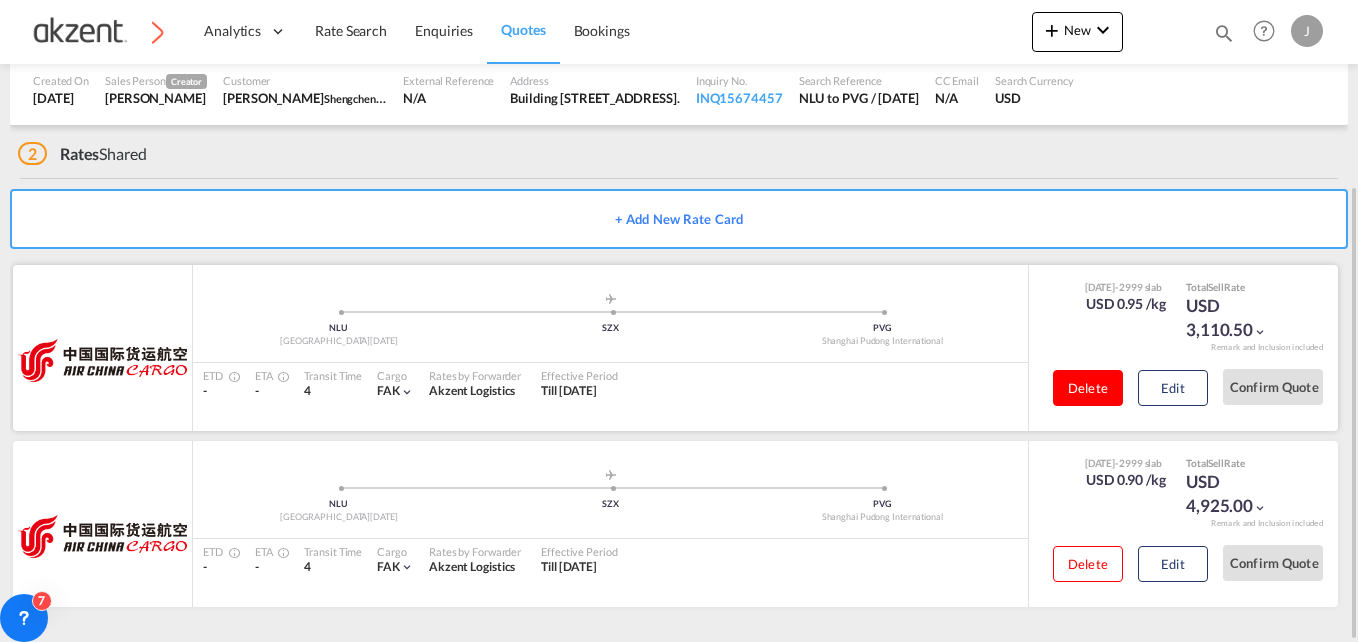 click on "Delete" at bounding box center [1088, 388] 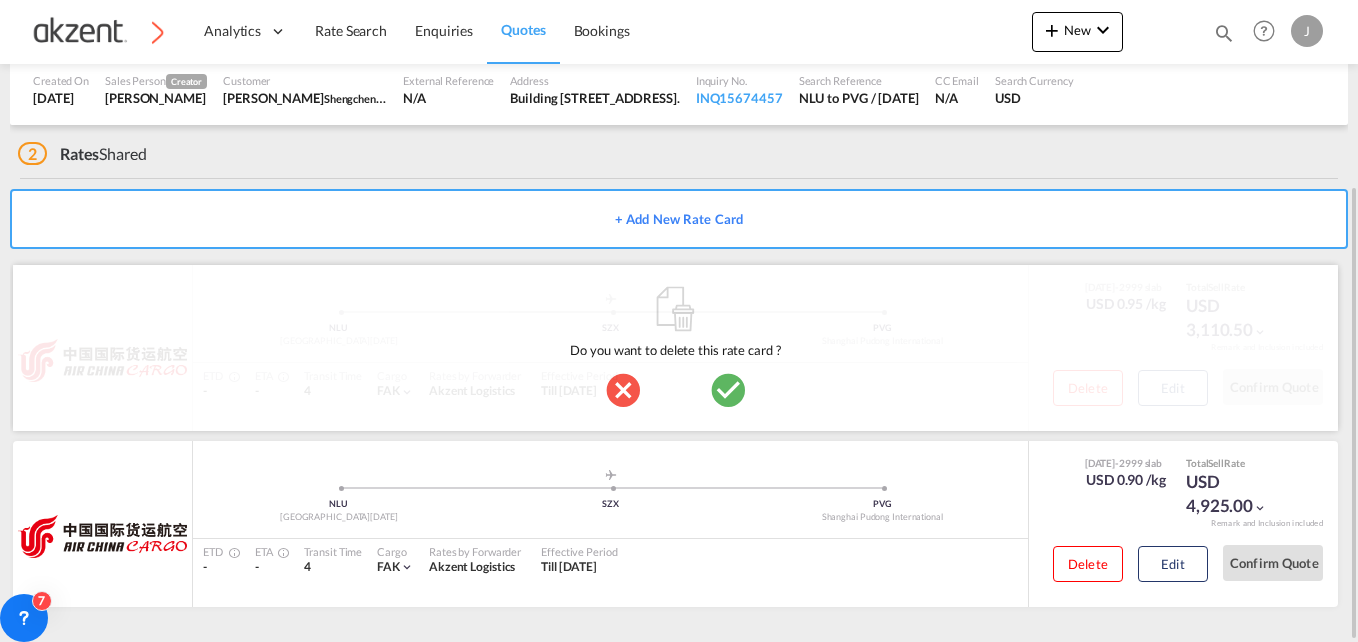 click at bounding box center [728, 390] 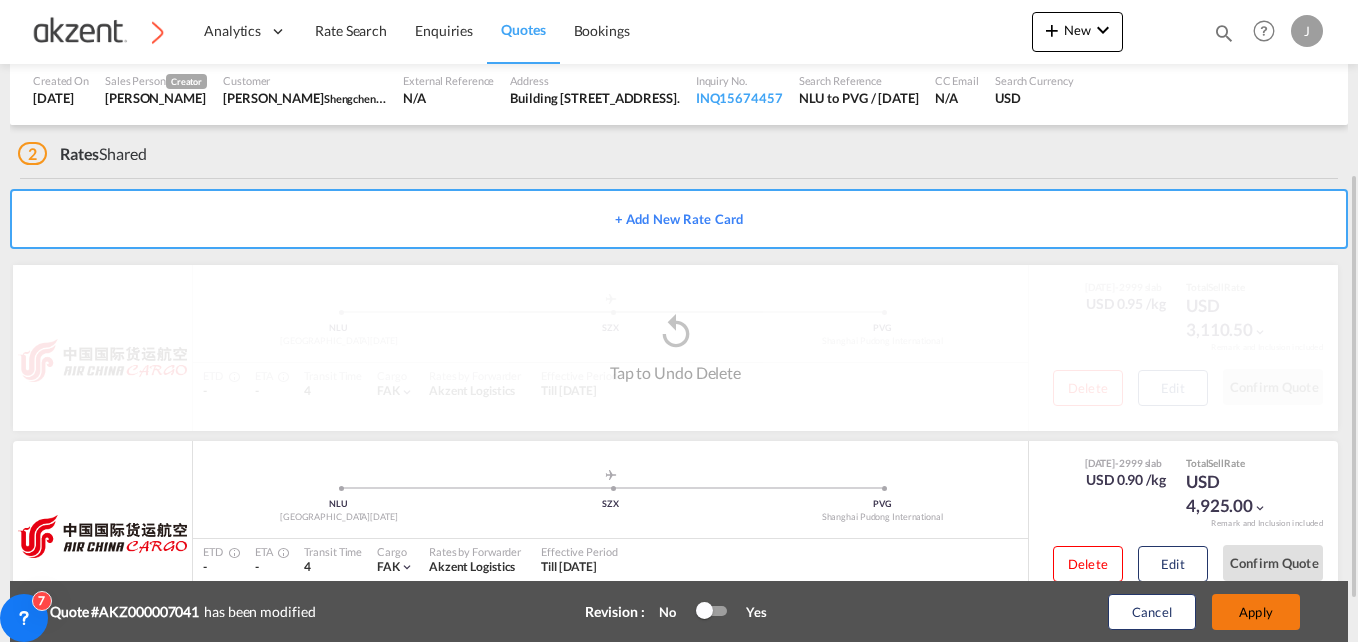 click on "Apply" at bounding box center [1256, 612] 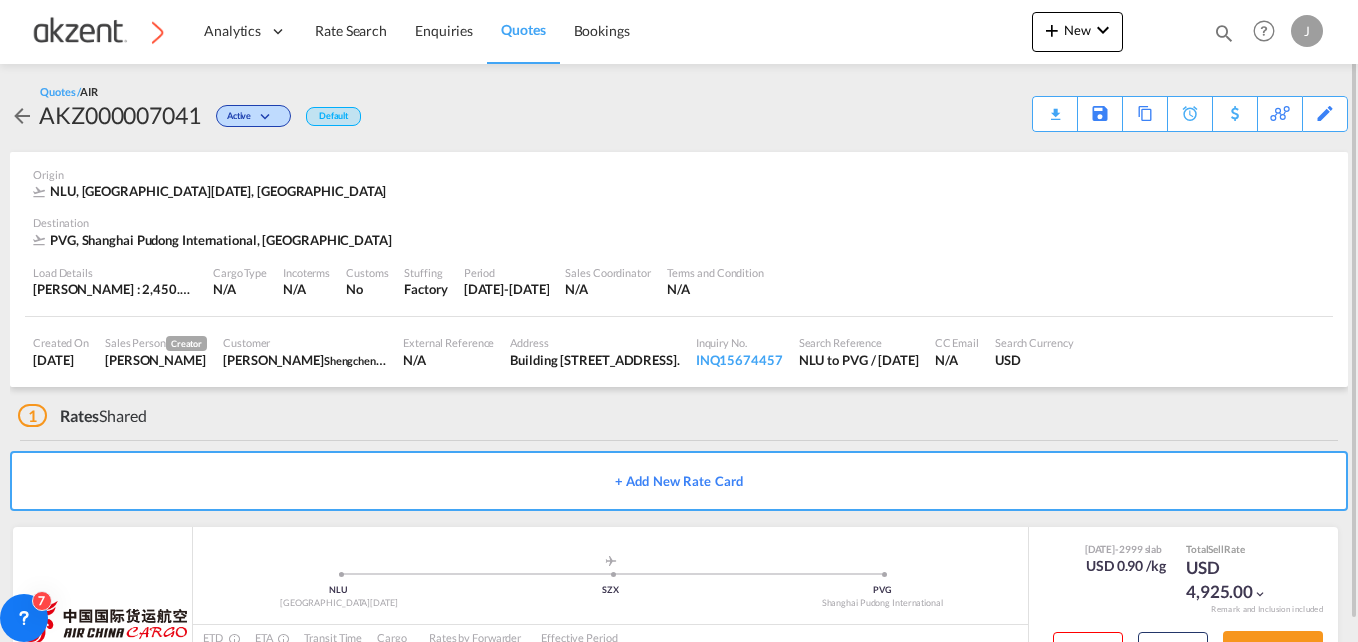 scroll, scrollTop: 29, scrollLeft: 0, axis: vertical 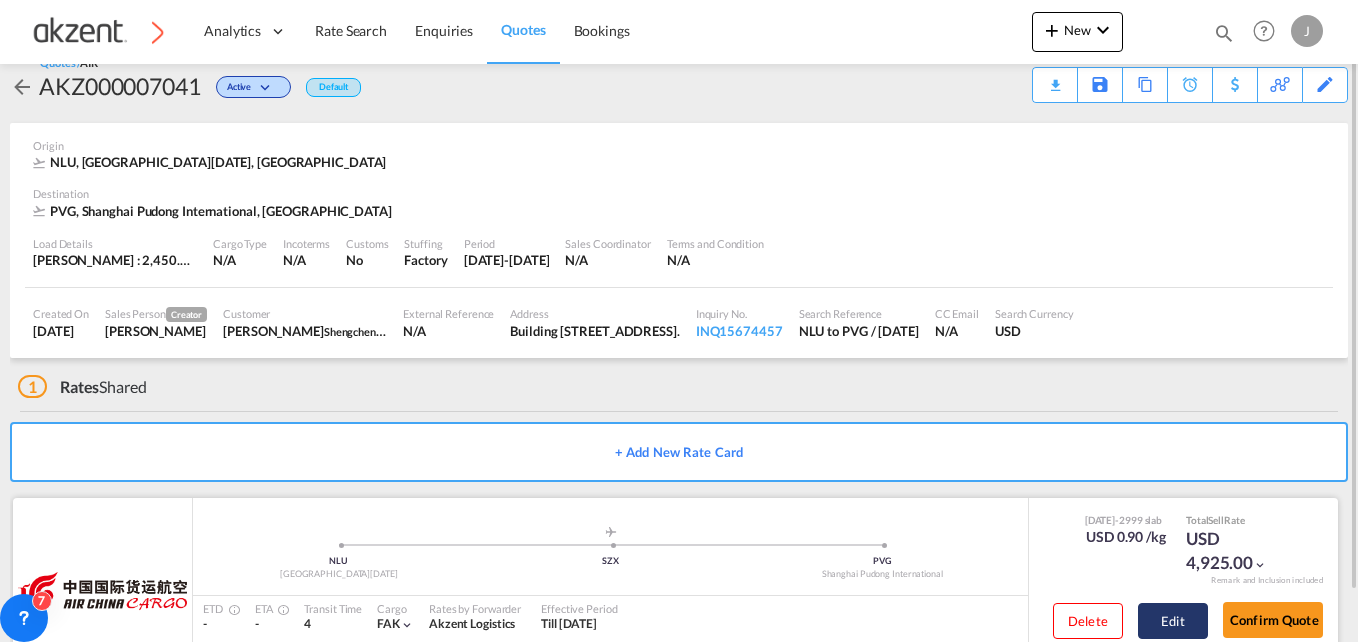 click on "Edit" at bounding box center [1173, 621] 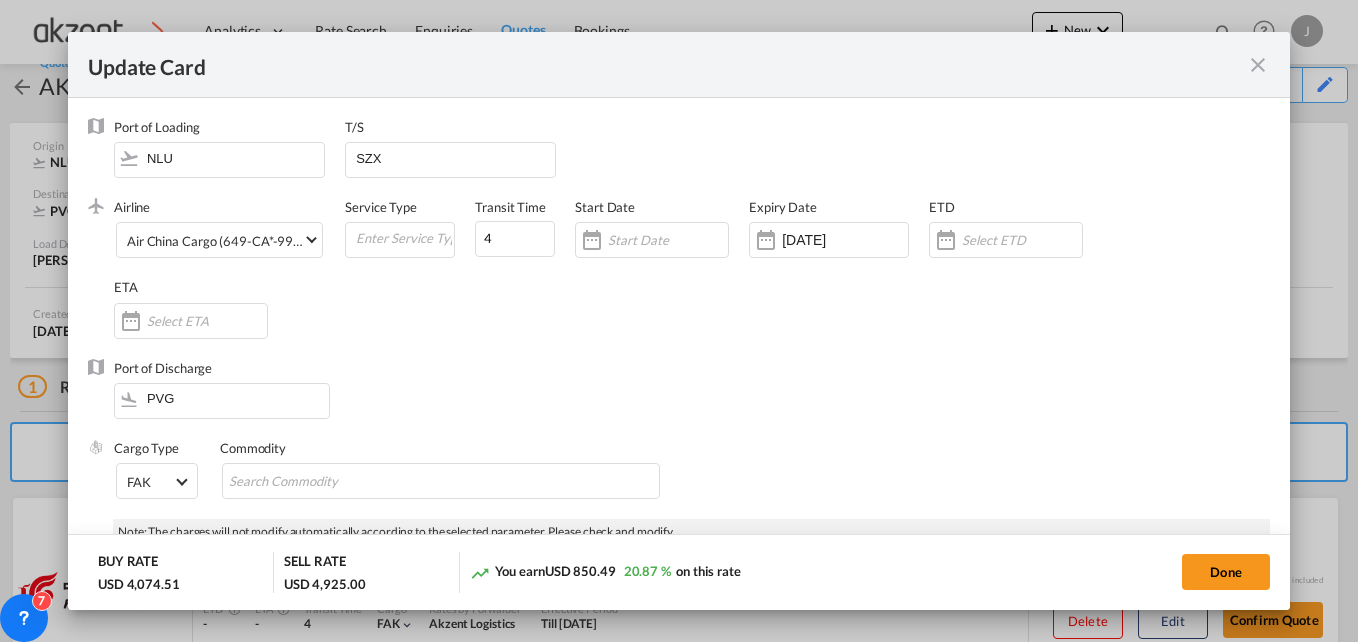 click on "Port of Discharge
PVG" at bounding box center (679, 399) 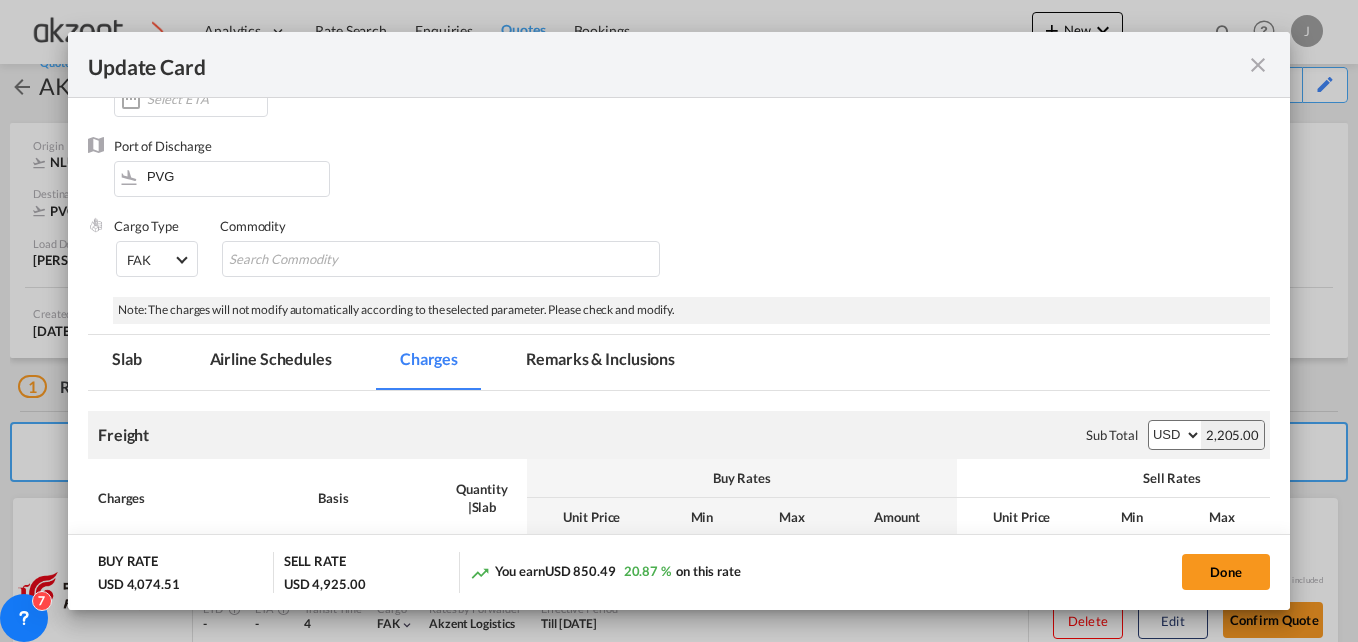 scroll, scrollTop: 223, scrollLeft: 0, axis: vertical 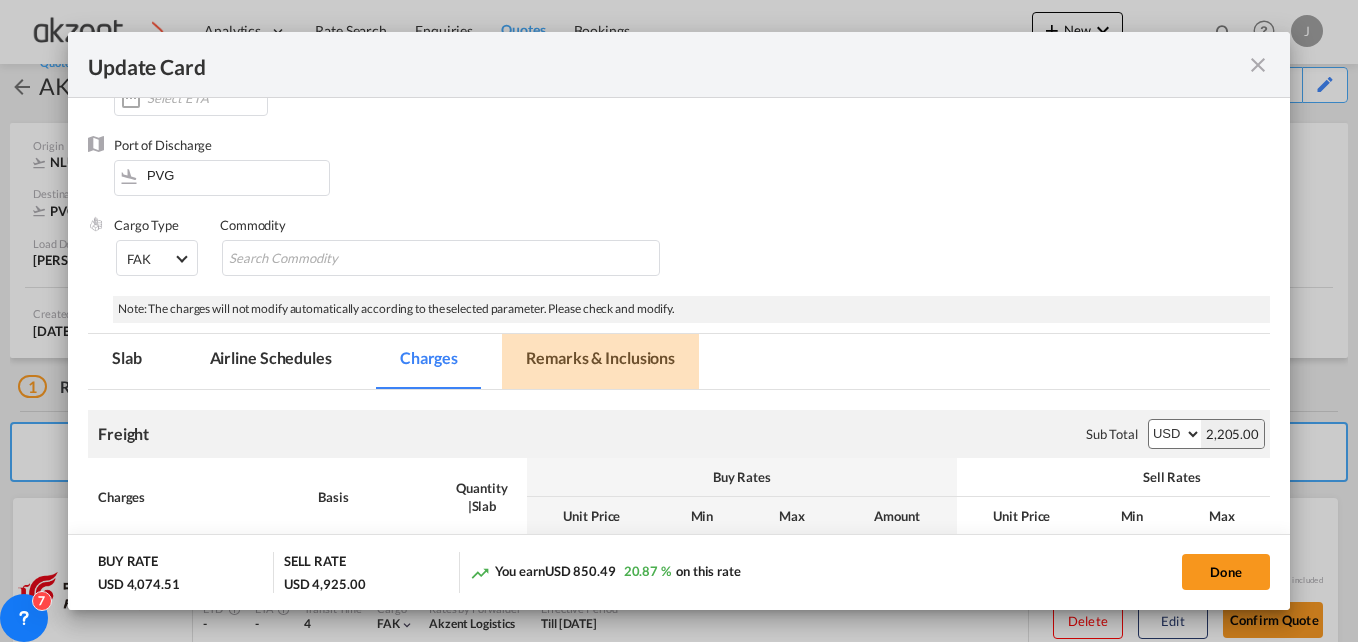 click on "Remarks & Inclusions" at bounding box center [600, 361] 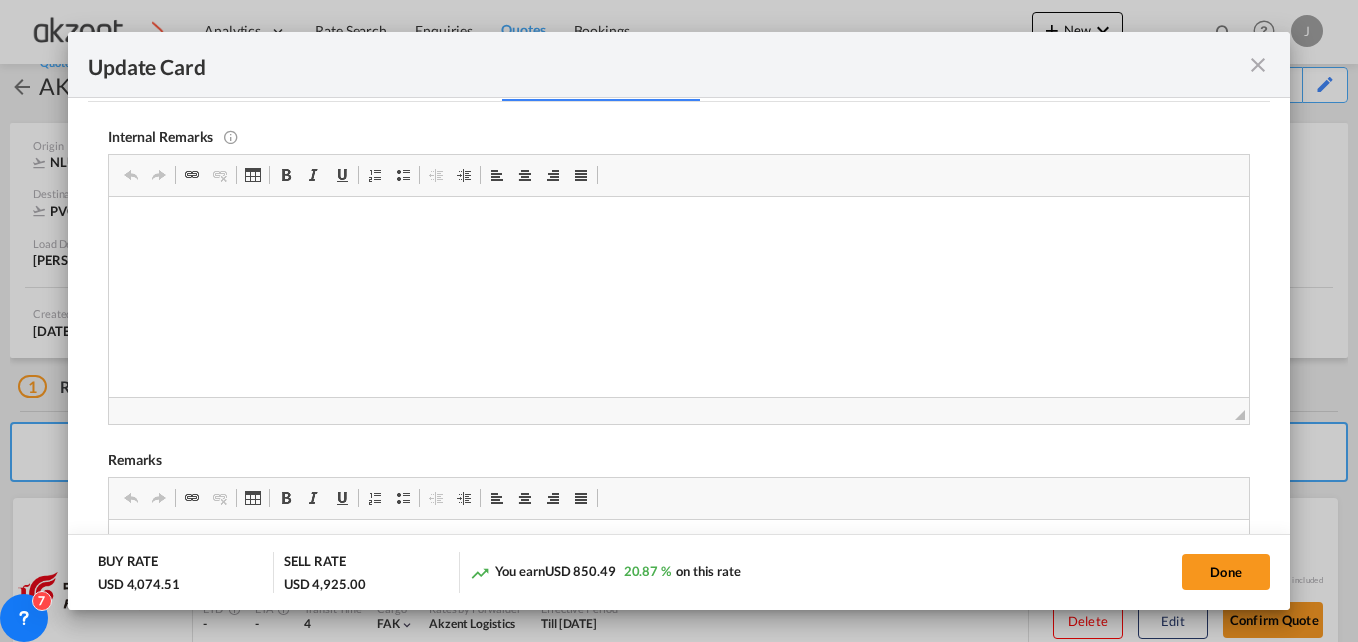 scroll, scrollTop: 516, scrollLeft: 0, axis: vertical 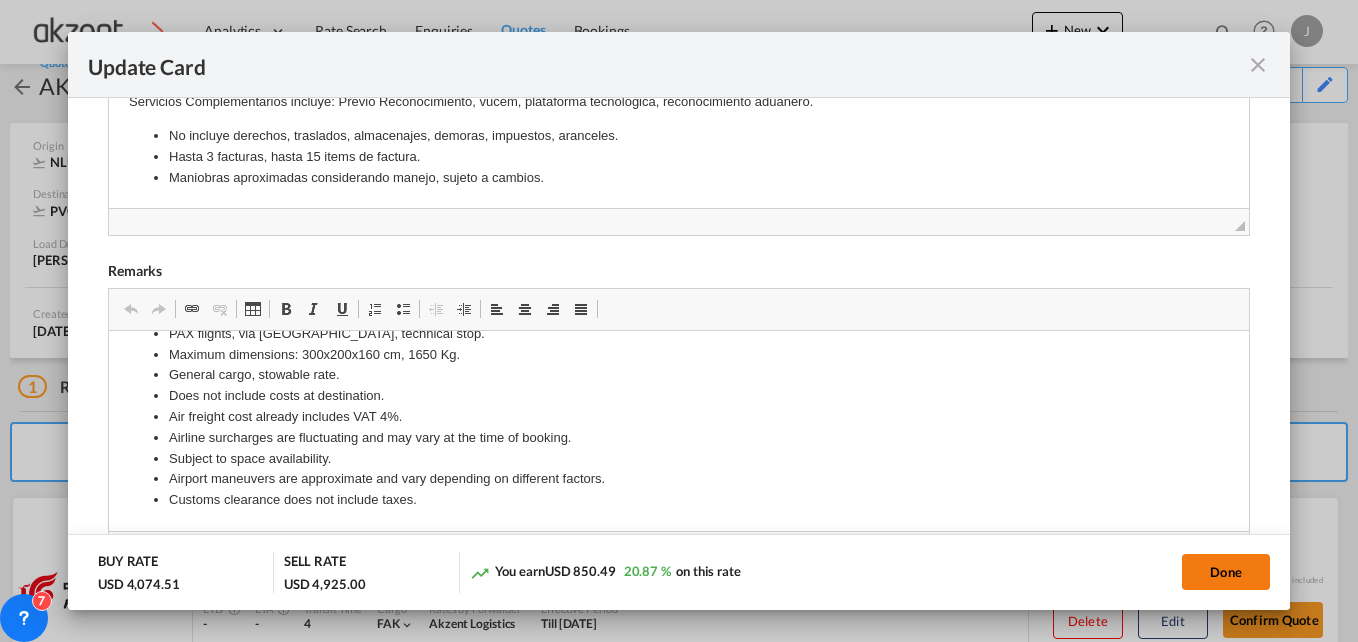 click on "Done" 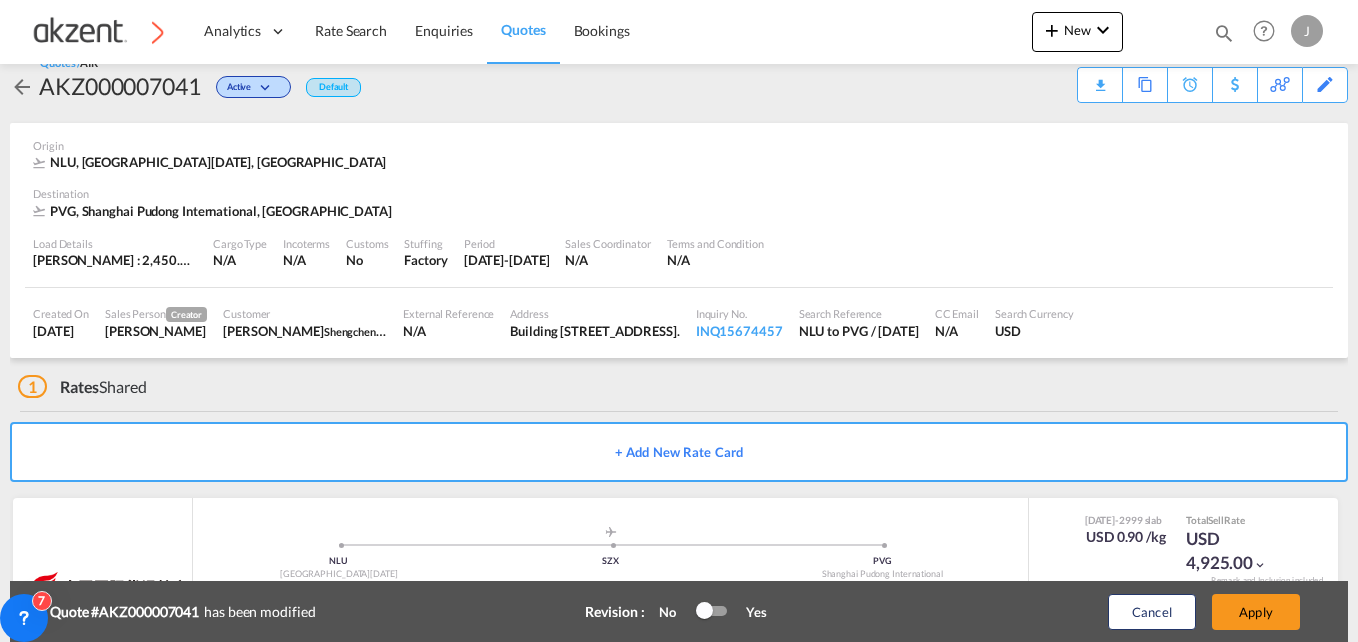 scroll, scrollTop: 468, scrollLeft: 0, axis: vertical 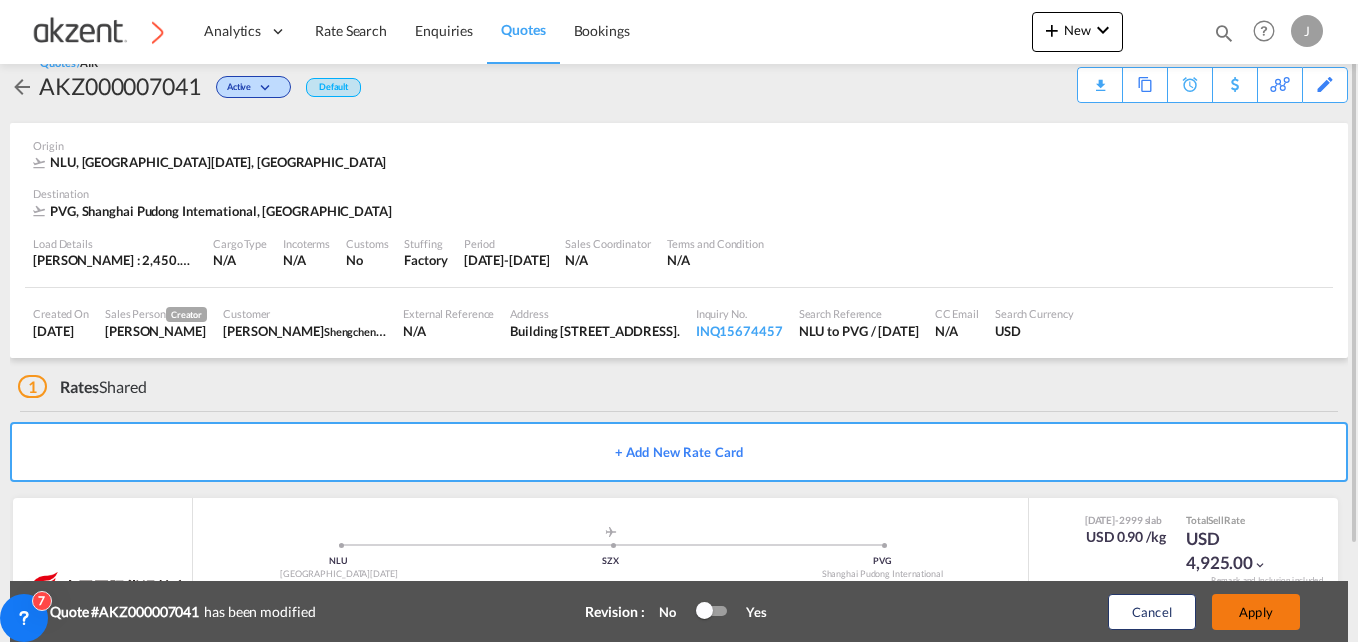 click on "Apply" at bounding box center [1256, 612] 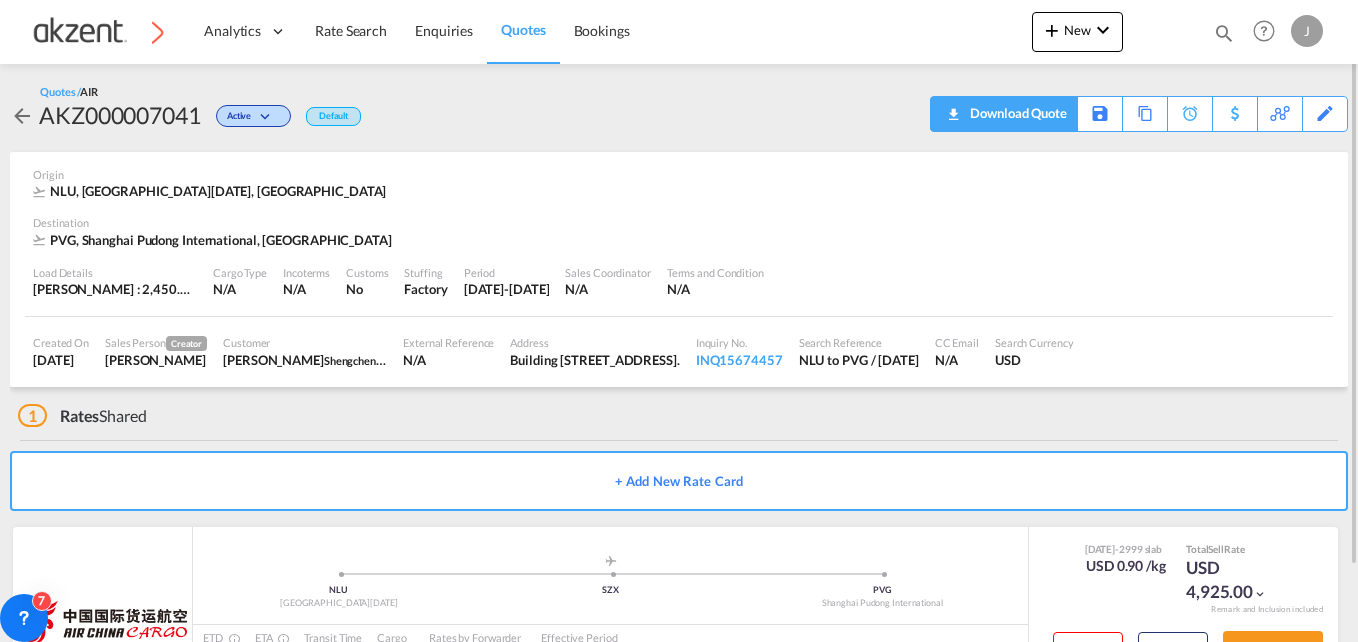 click on "Download Quote" at bounding box center (1016, 113) 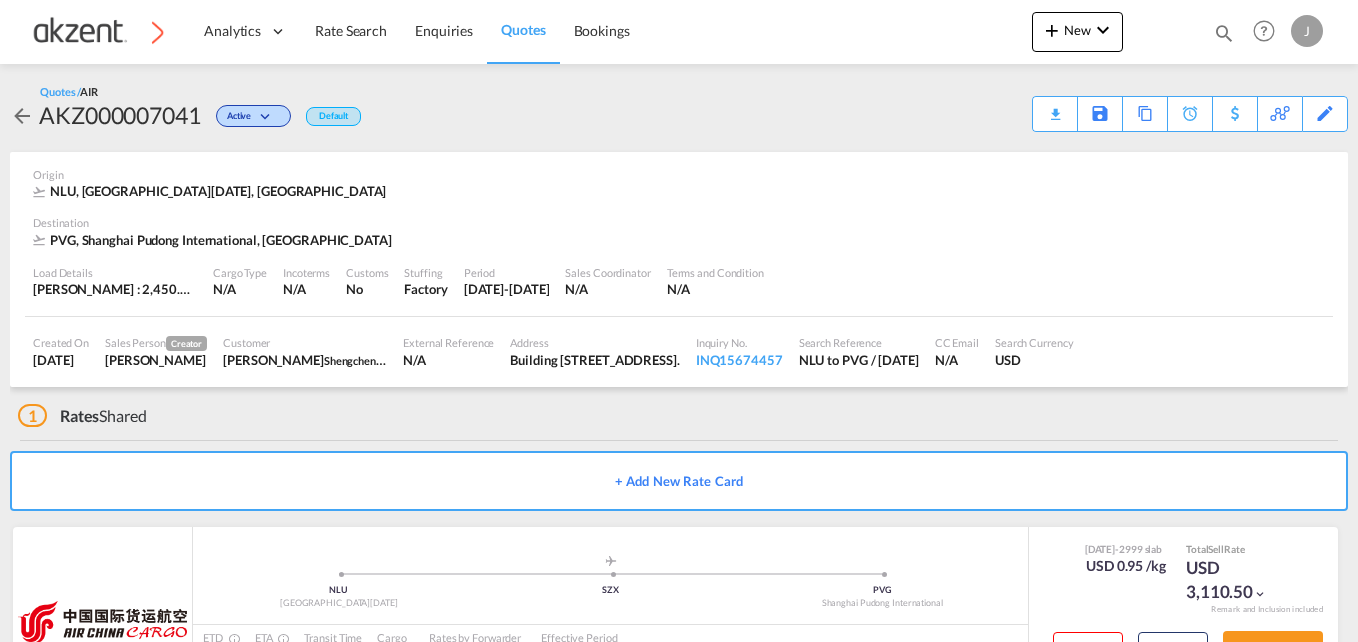 scroll, scrollTop: 0, scrollLeft: 0, axis: both 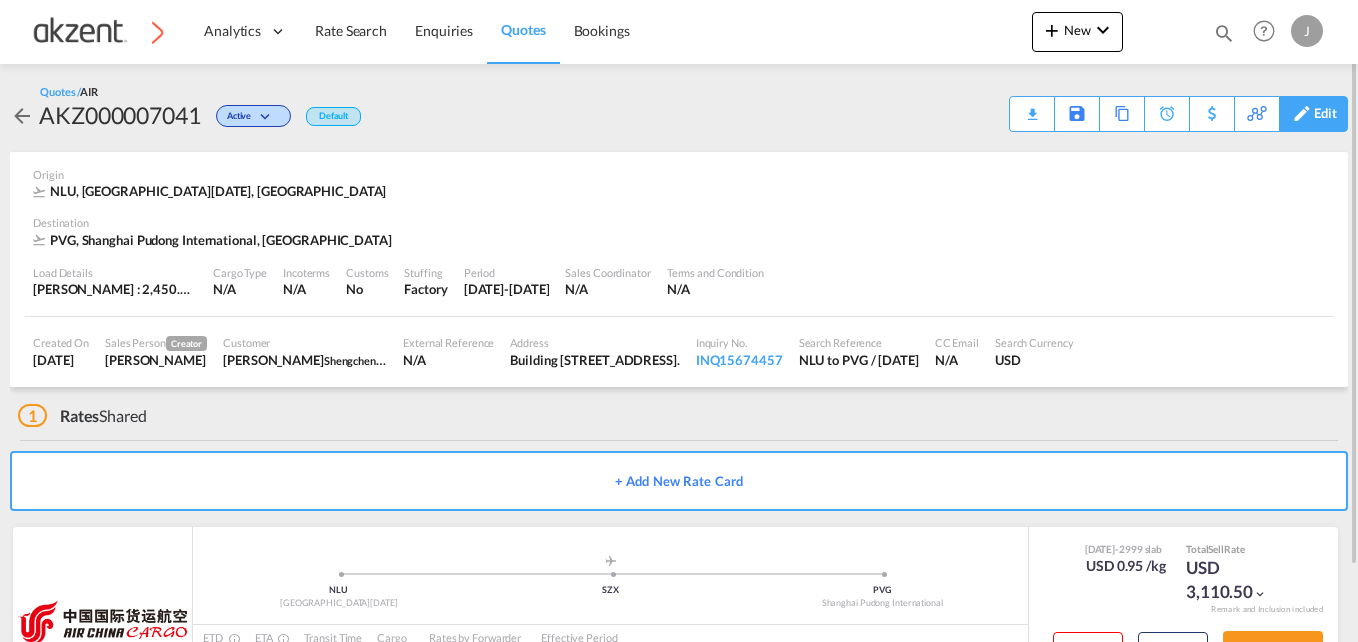 click on "Edit" at bounding box center (1325, 114) 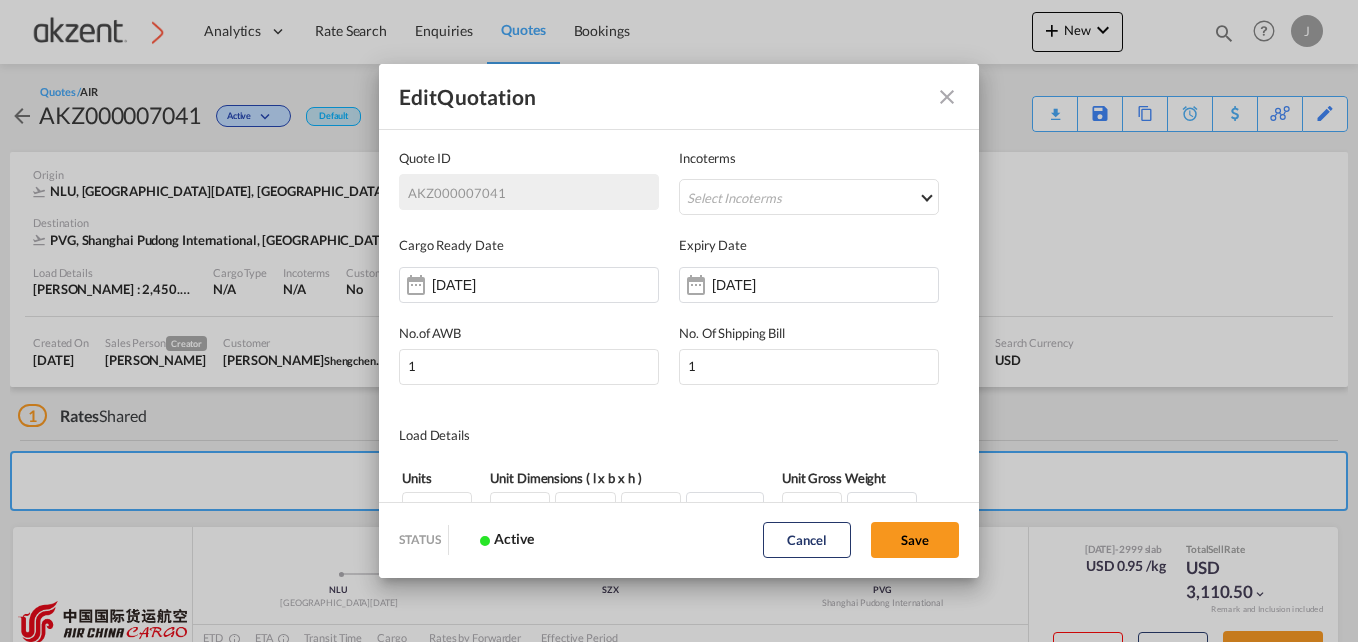 scroll, scrollTop: 0, scrollLeft: 0, axis: both 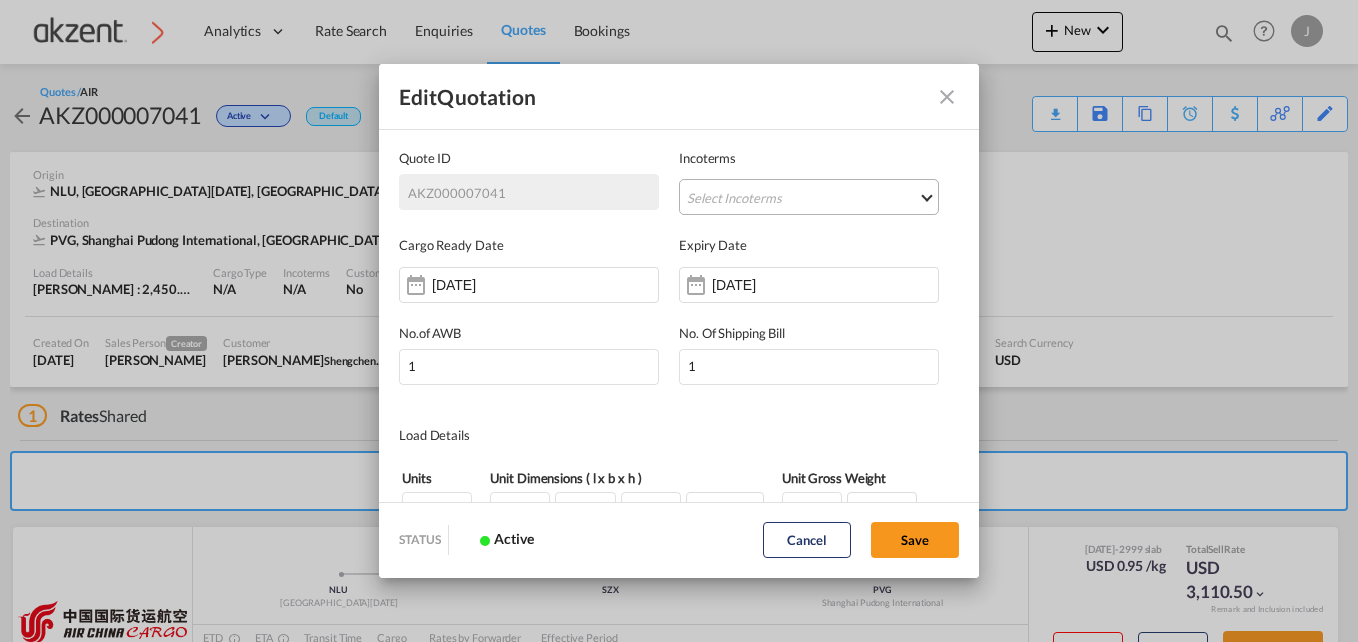 click on "Select Incoterms
FAS - export
Free Alongside Ship CIF - import
Cost,Insurance and Freight CIP - export
Carriage and Insurance Paid to DDP - export
Delivery Duty Paid CIF - export
Cost,Insurance and Freight FOB - import
Free on Board FOB - export
Free on Board CPT - export
Carrier Paid to DPU - export
Delivery at Place Unloaded CFR - import
Cost and Freight CPT - import
Carrier Paid to DAP - export
Delivered at Place DPU - import
Delivery at Place Unloaded CIP - import
Carriage and Insurance Paid to DAP - import
Delivered at Place FAS - import
Free Alongside Ship CFR - export
Cost and Freight FCA - export
Free Carrier EXW - import
Ex Works FCA - import
Free Carrier" at bounding box center [809, 197] 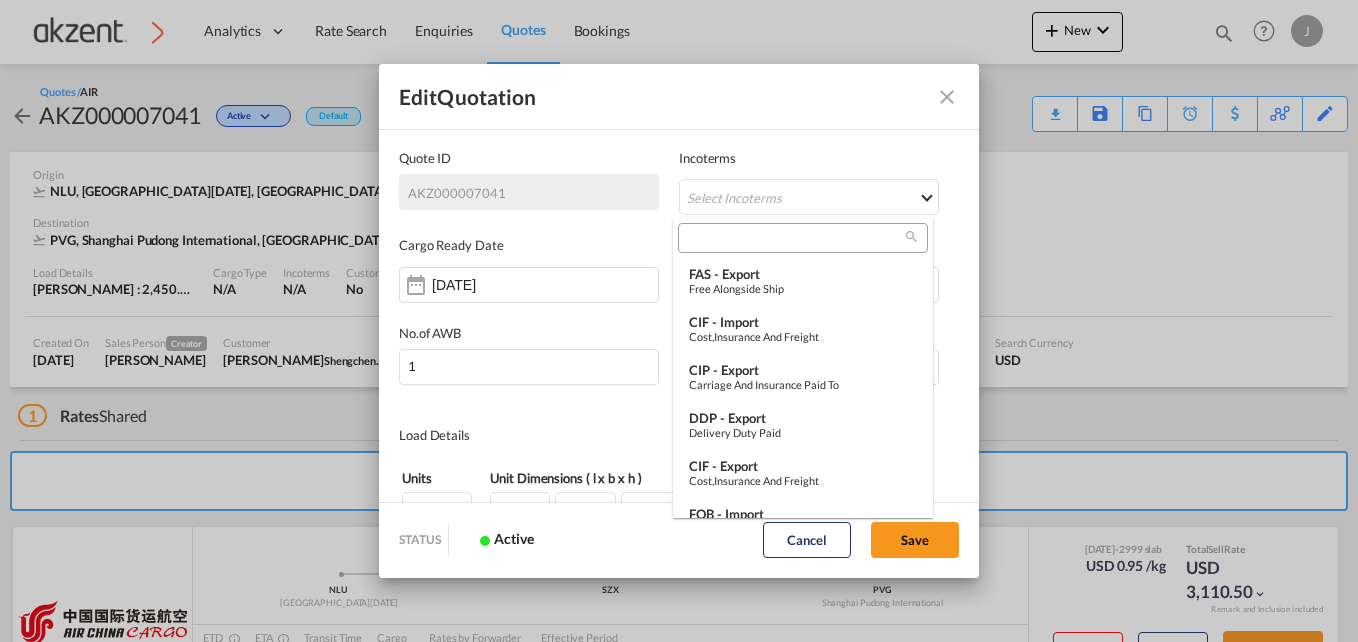 click at bounding box center [795, 239] 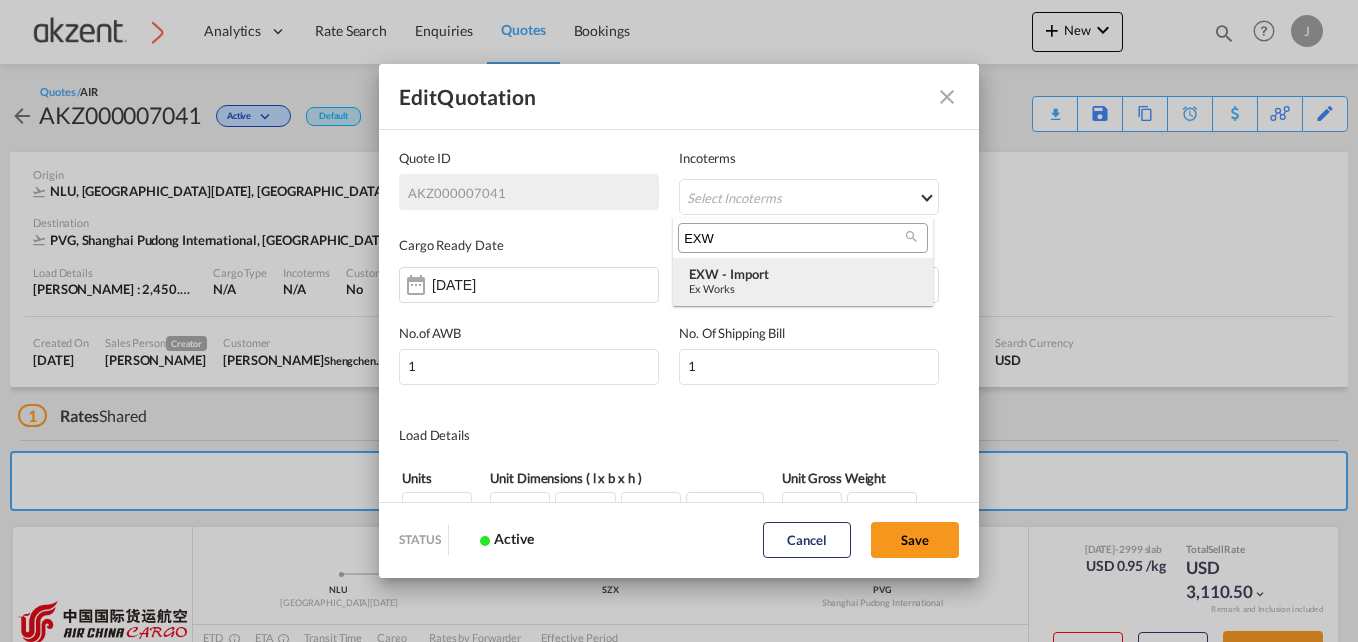 type on "EXW" 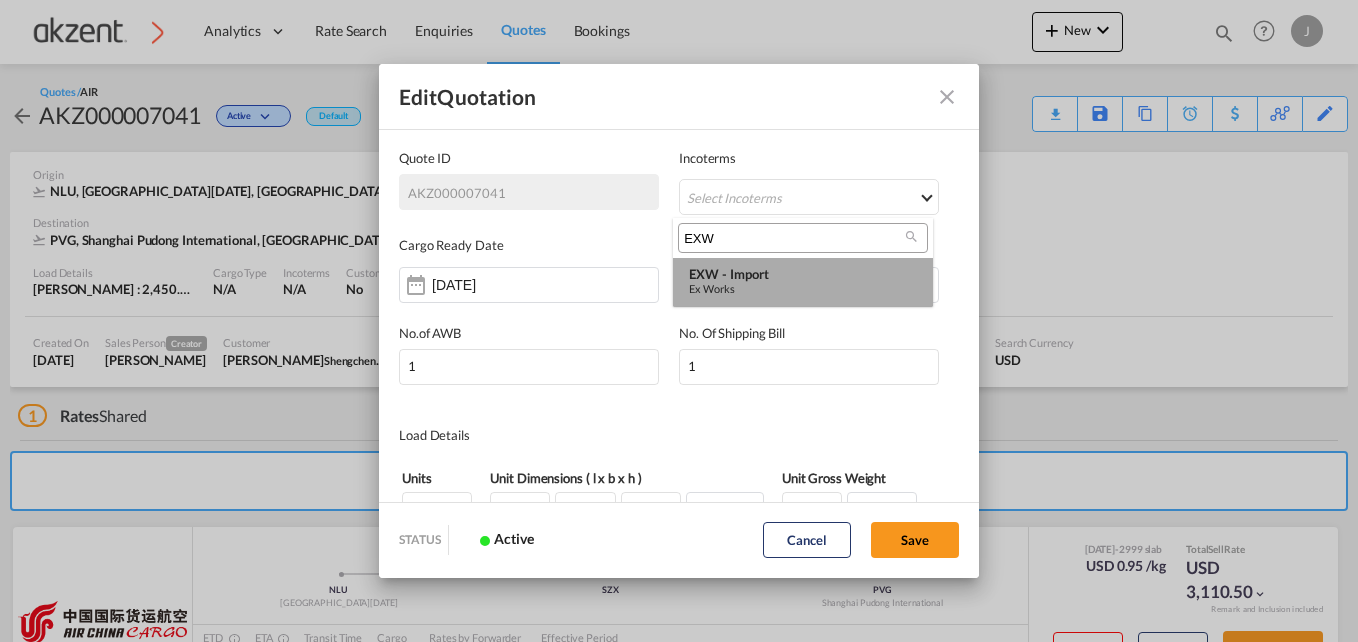 click on "EXW - import
Ex Works" at bounding box center (803, 282) 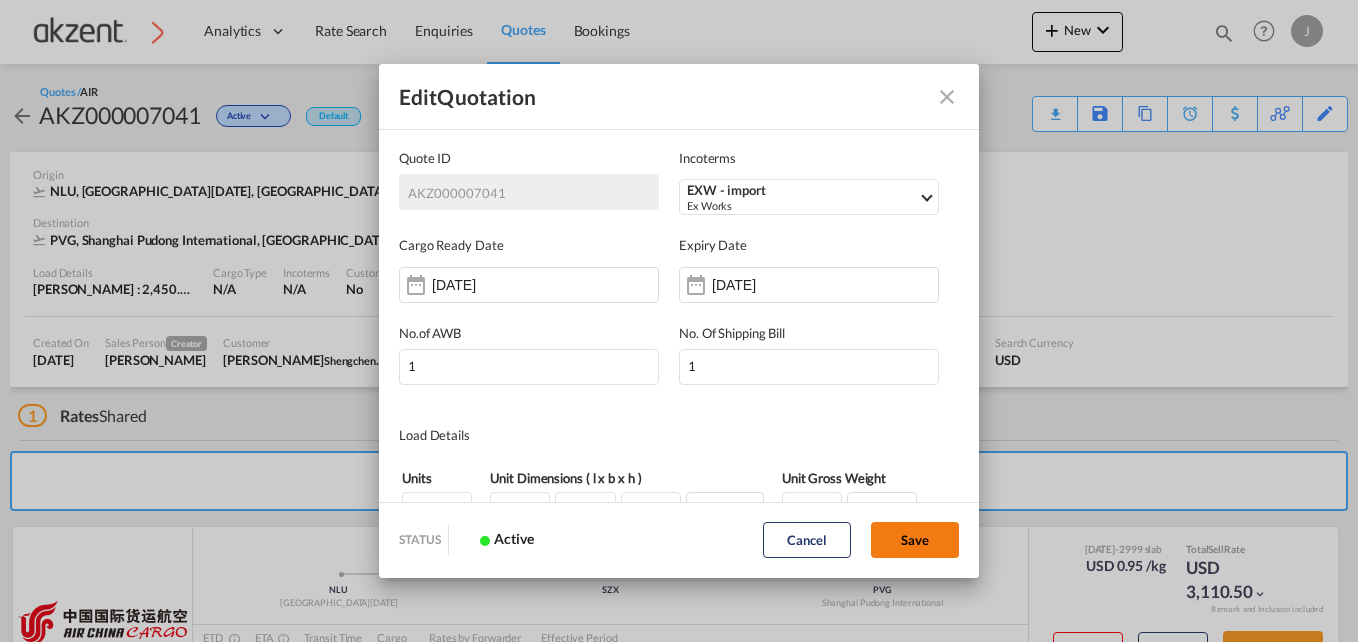click on "Save" 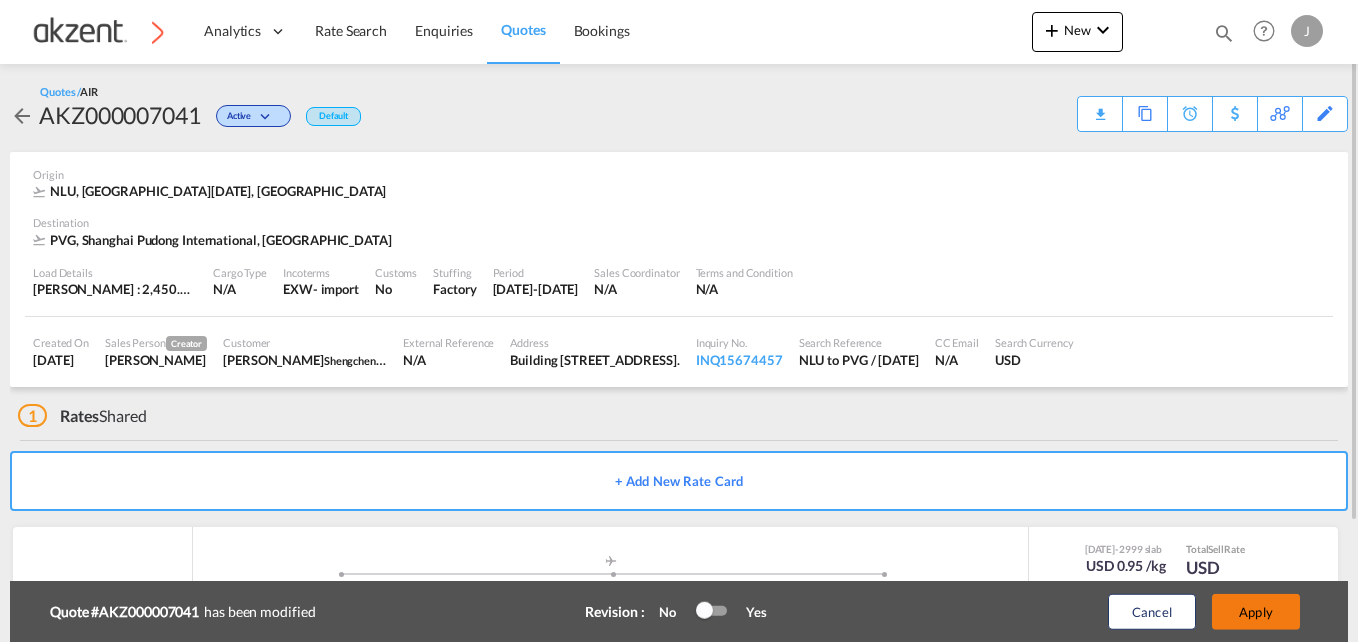 drag, startPoint x: 1257, startPoint y: 630, endPoint x: 1256, endPoint y: 595, distance: 35.014282 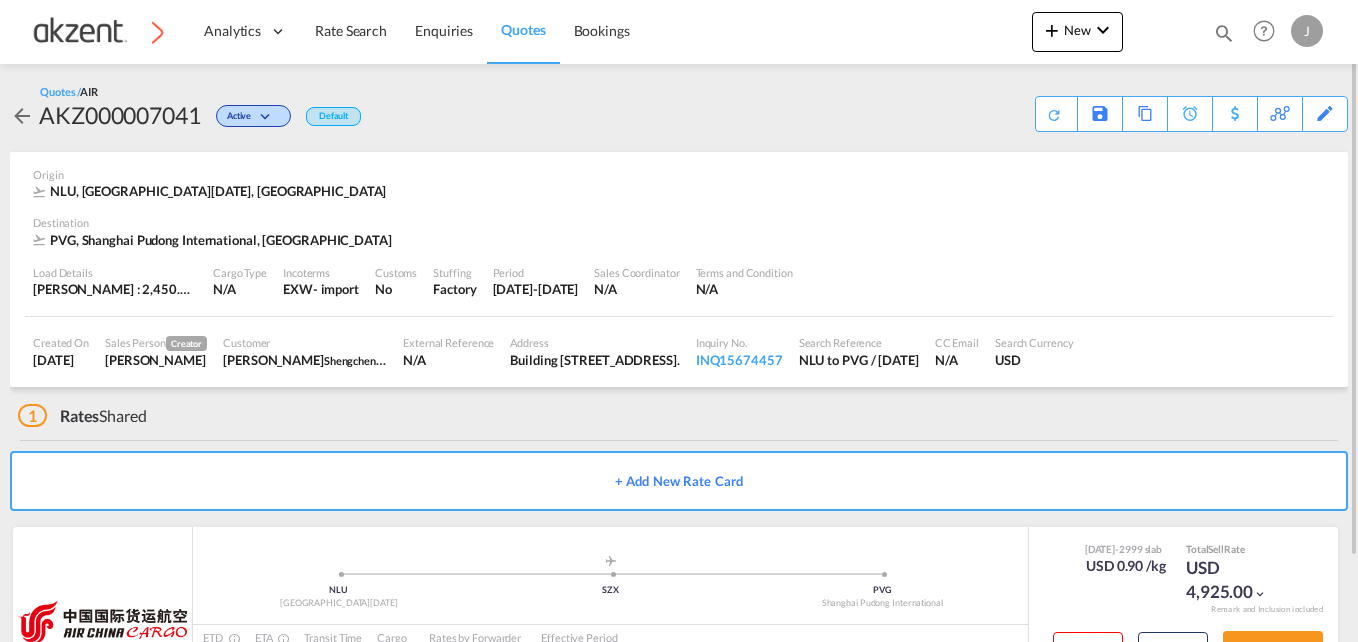 scroll, scrollTop: 86, scrollLeft: 0, axis: vertical 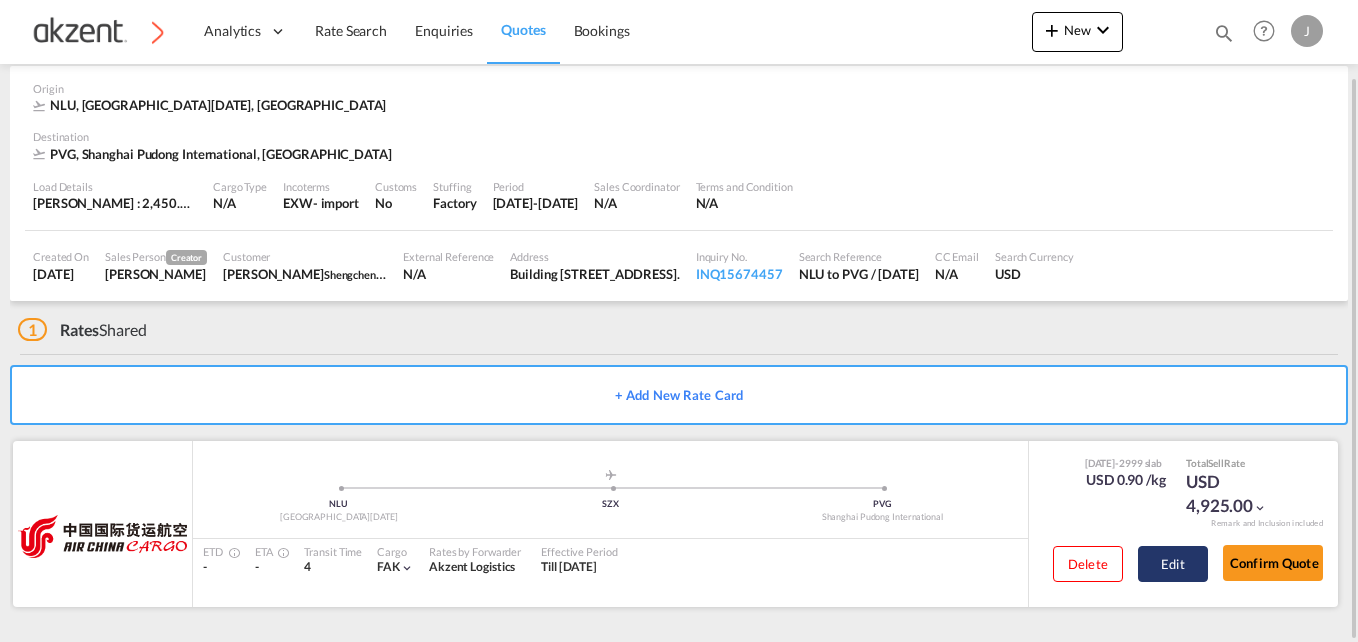 click on "Edit" at bounding box center [1173, 564] 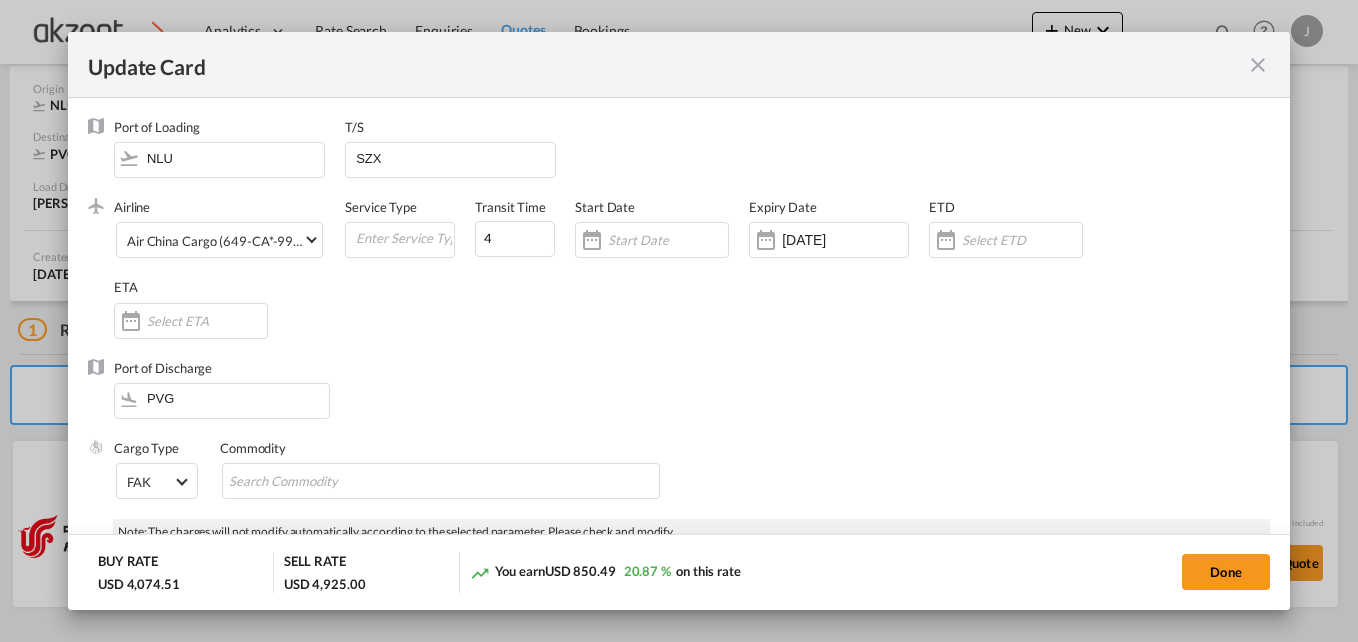 select on "per_awb" 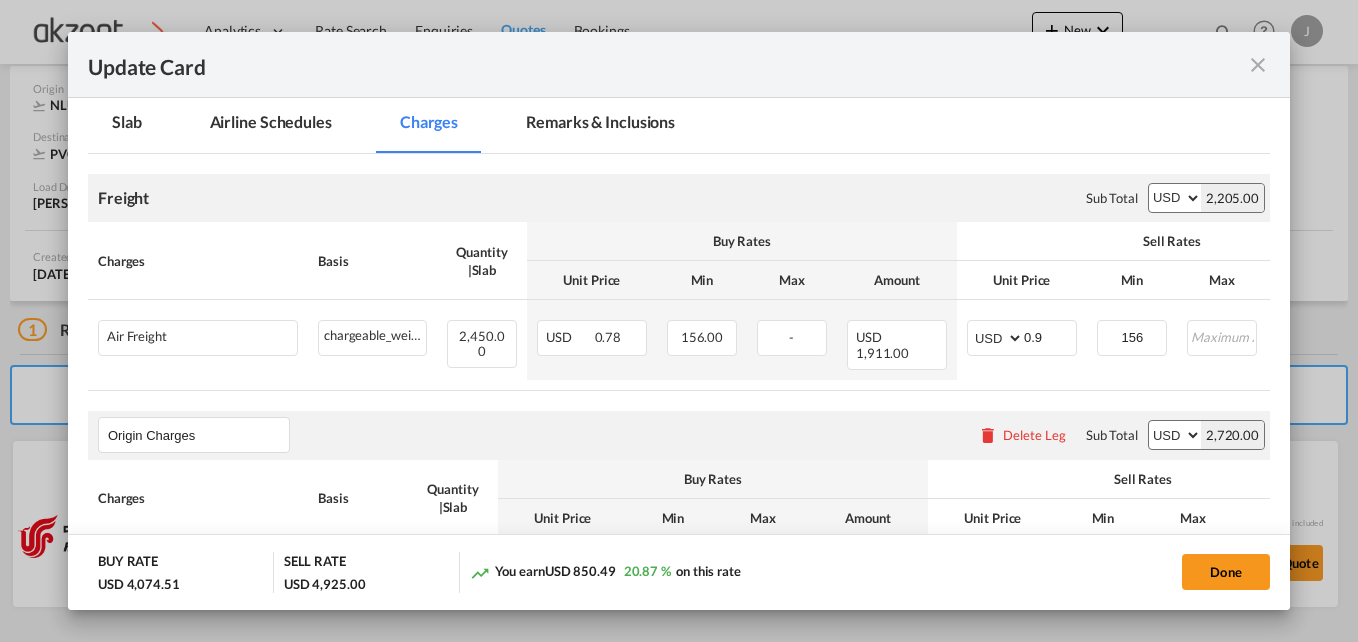 scroll, scrollTop: 462, scrollLeft: 0, axis: vertical 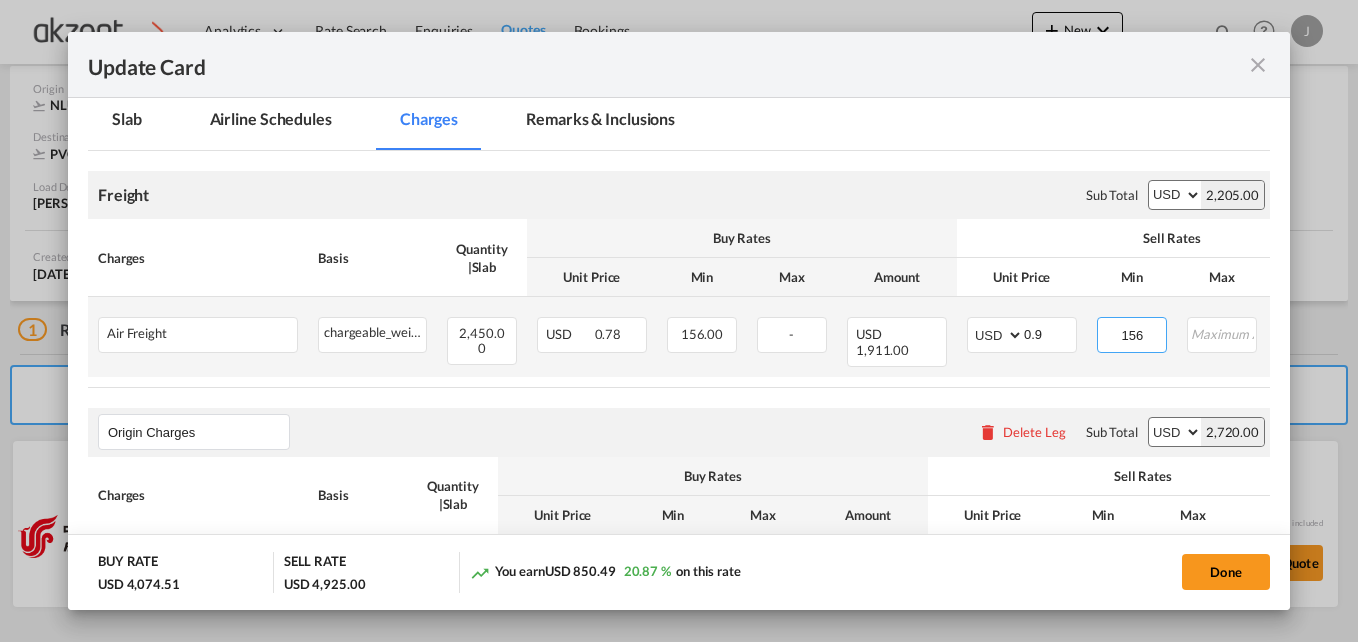 click on "156" at bounding box center [1132, 333] 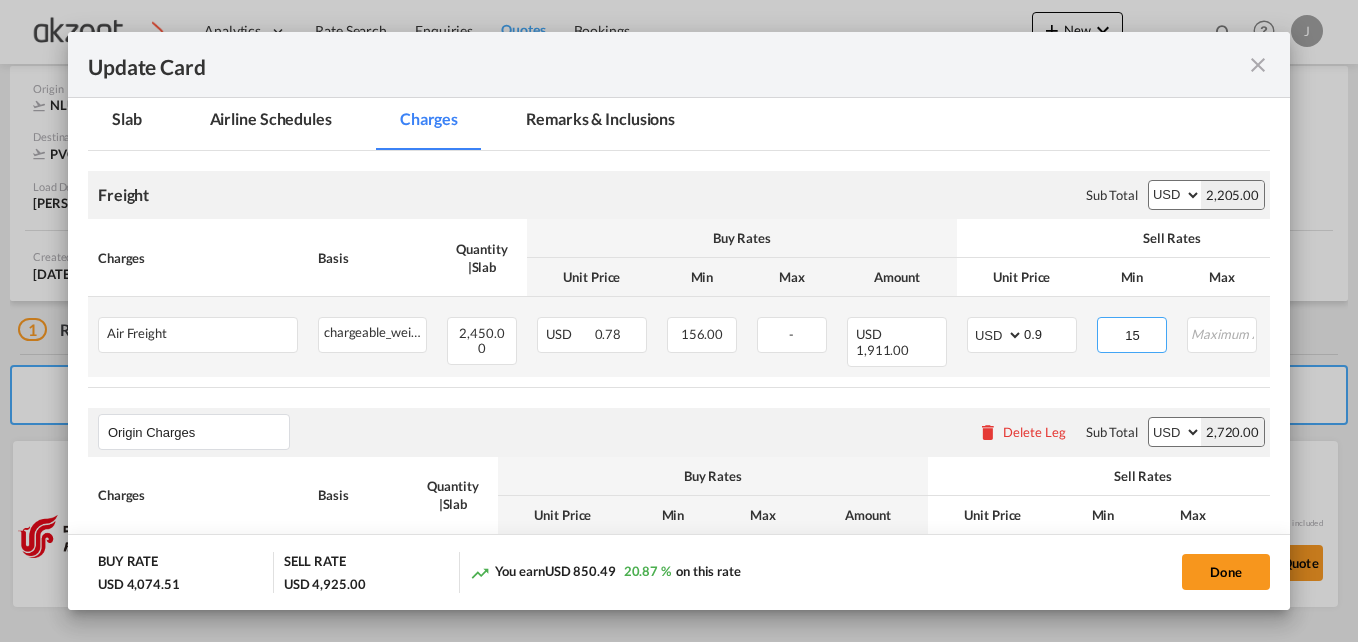 type on "1" 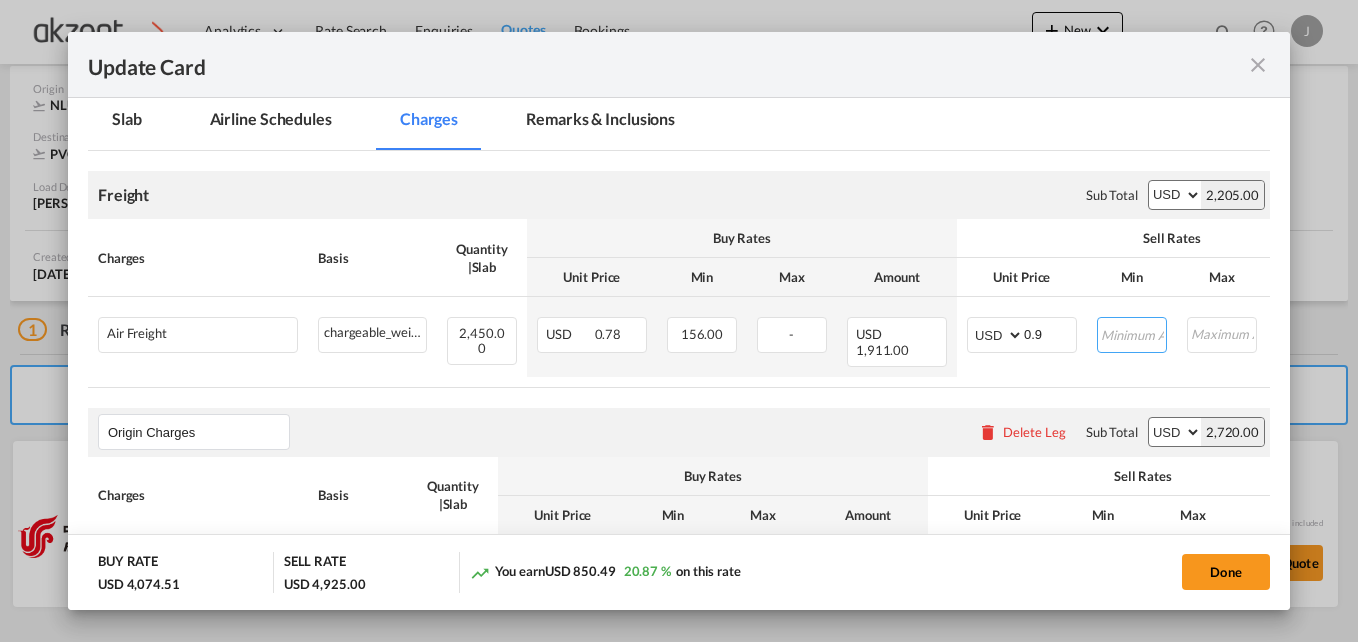 type 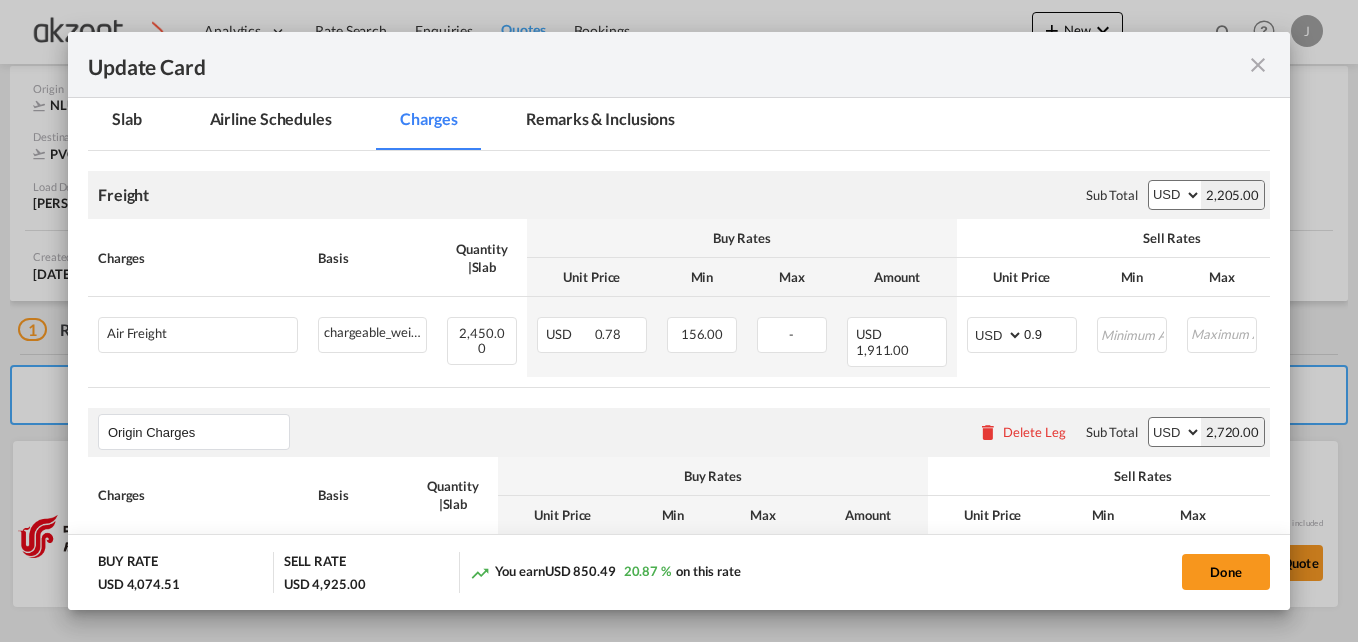 click on "Sell Rates" at bounding box center (1172, 238) 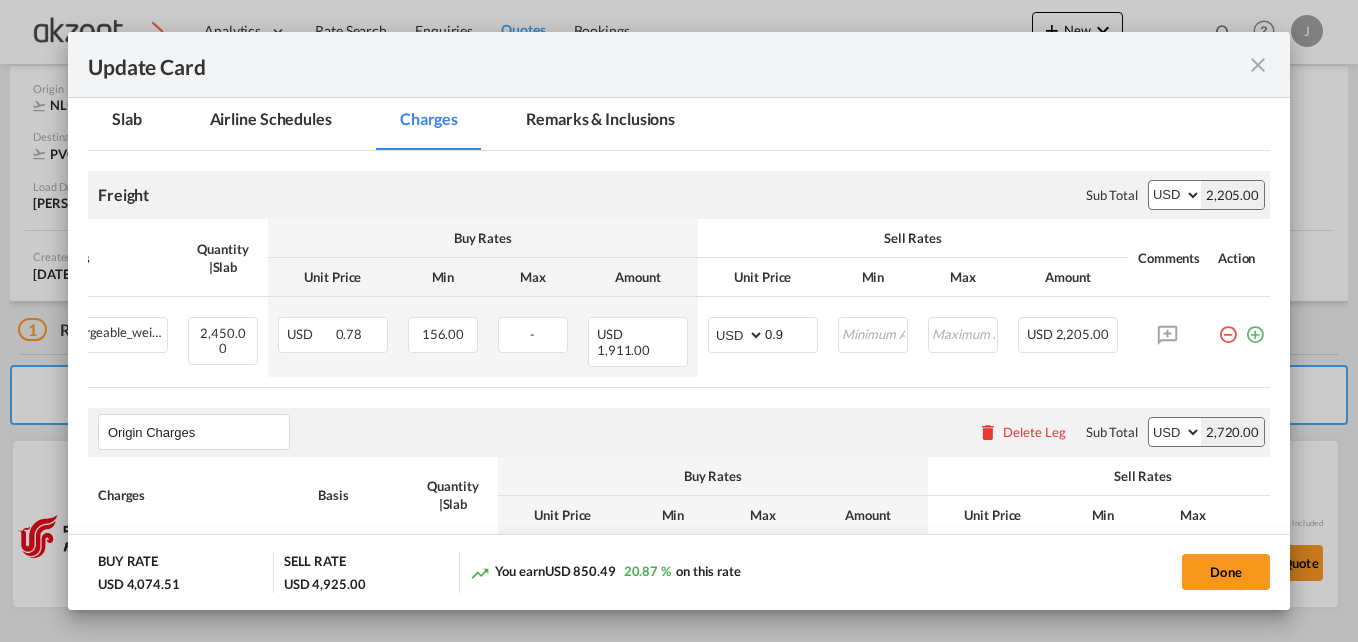 scroll, scrollTop: 0, scrollLeft: 266, axis: horizontal 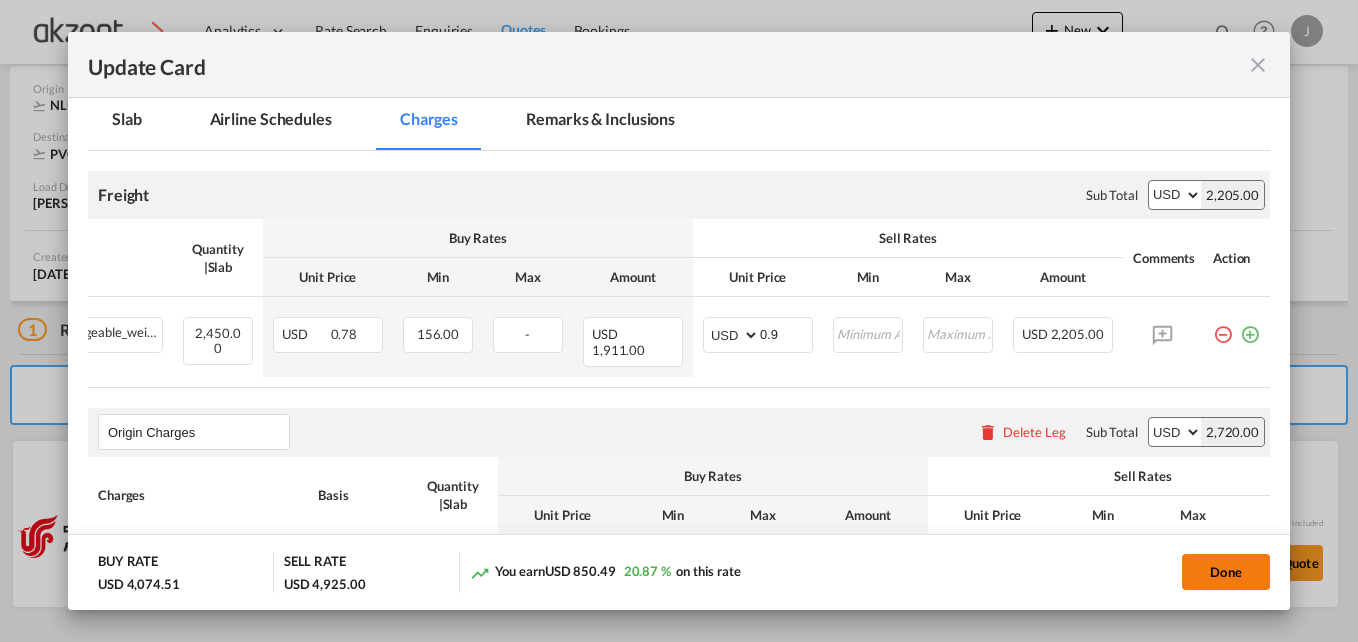click on "Done" 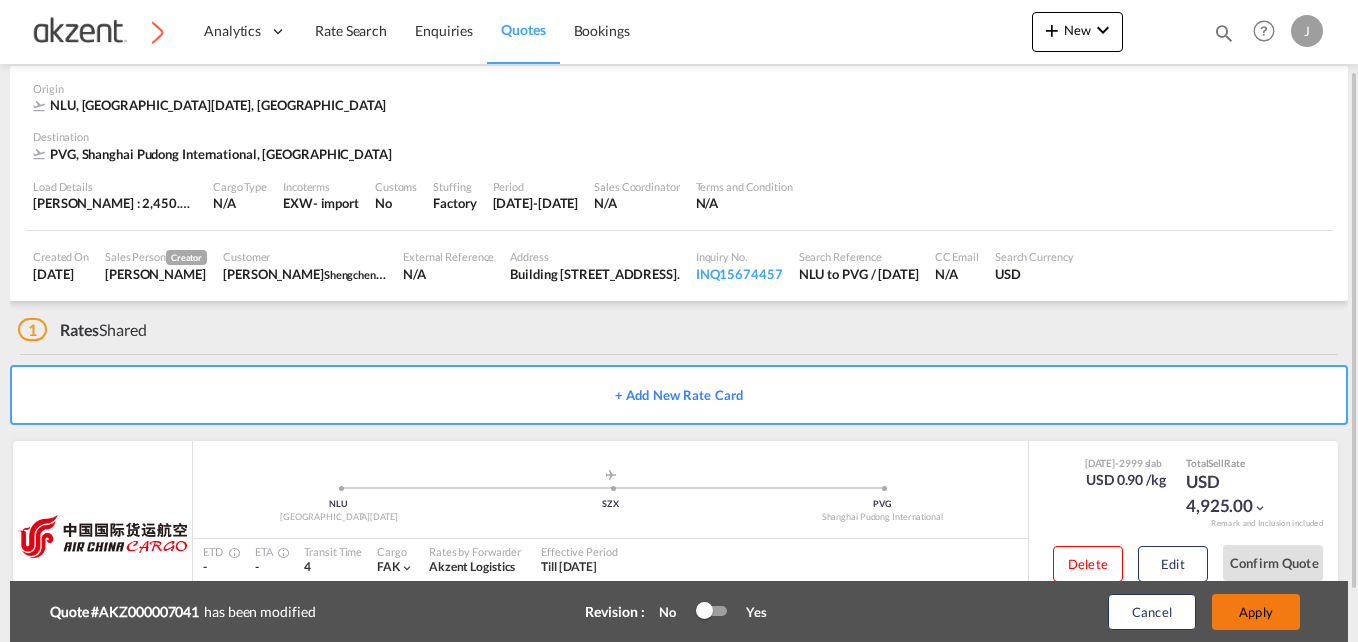 click on "Apply" at bounding box center [1256, 612] 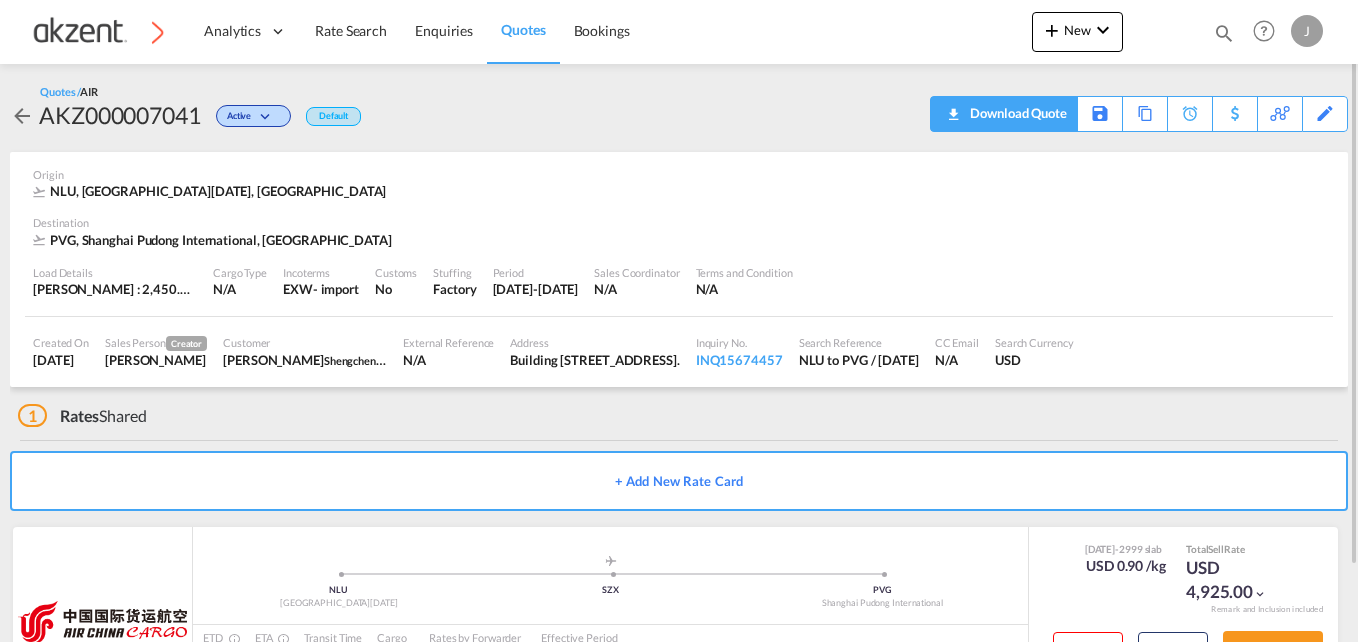 click on "Download Quote" at bounding box center [1016, 113] 